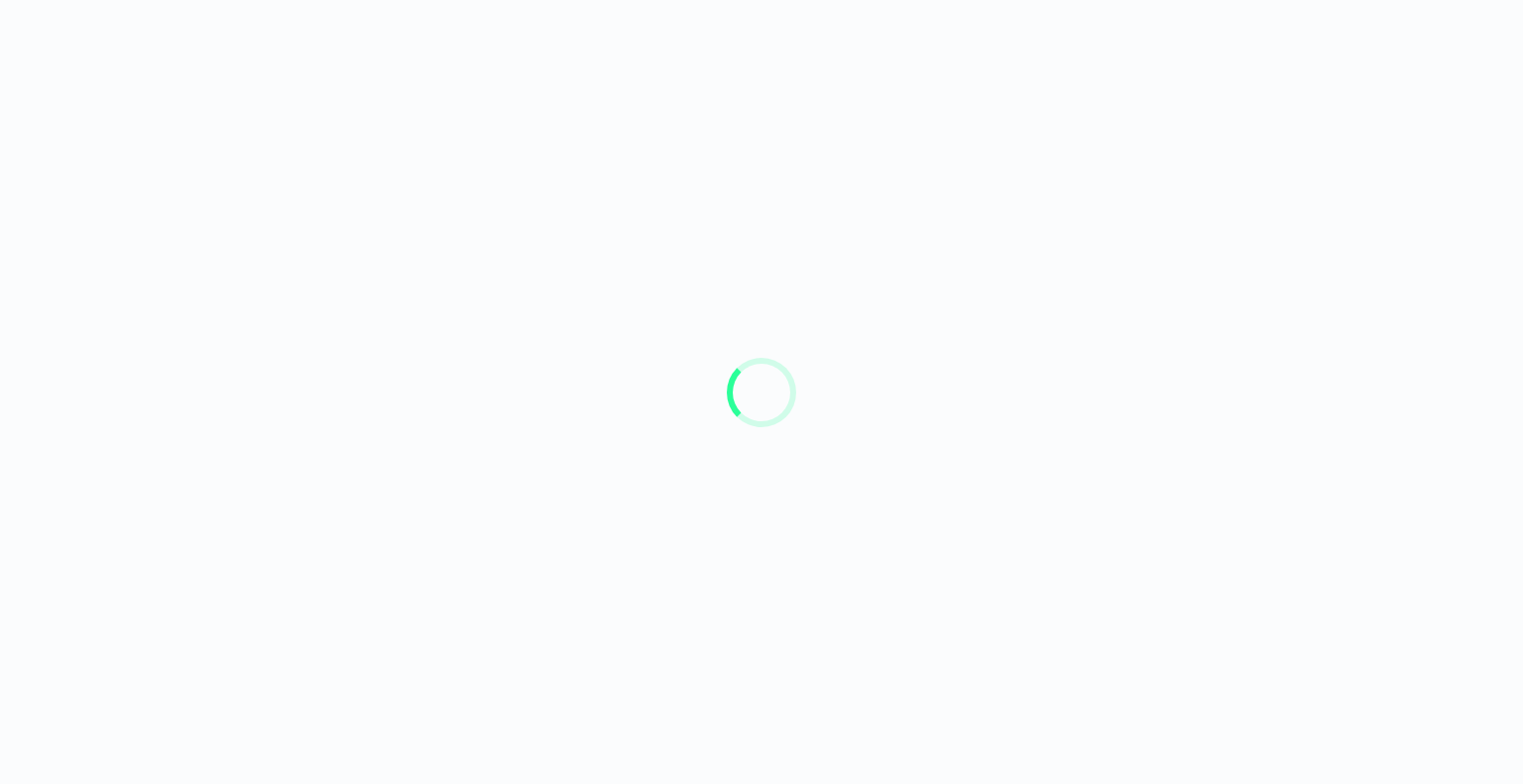 scroll, scrollTop: 0, scrollLeft: 0, axis: both 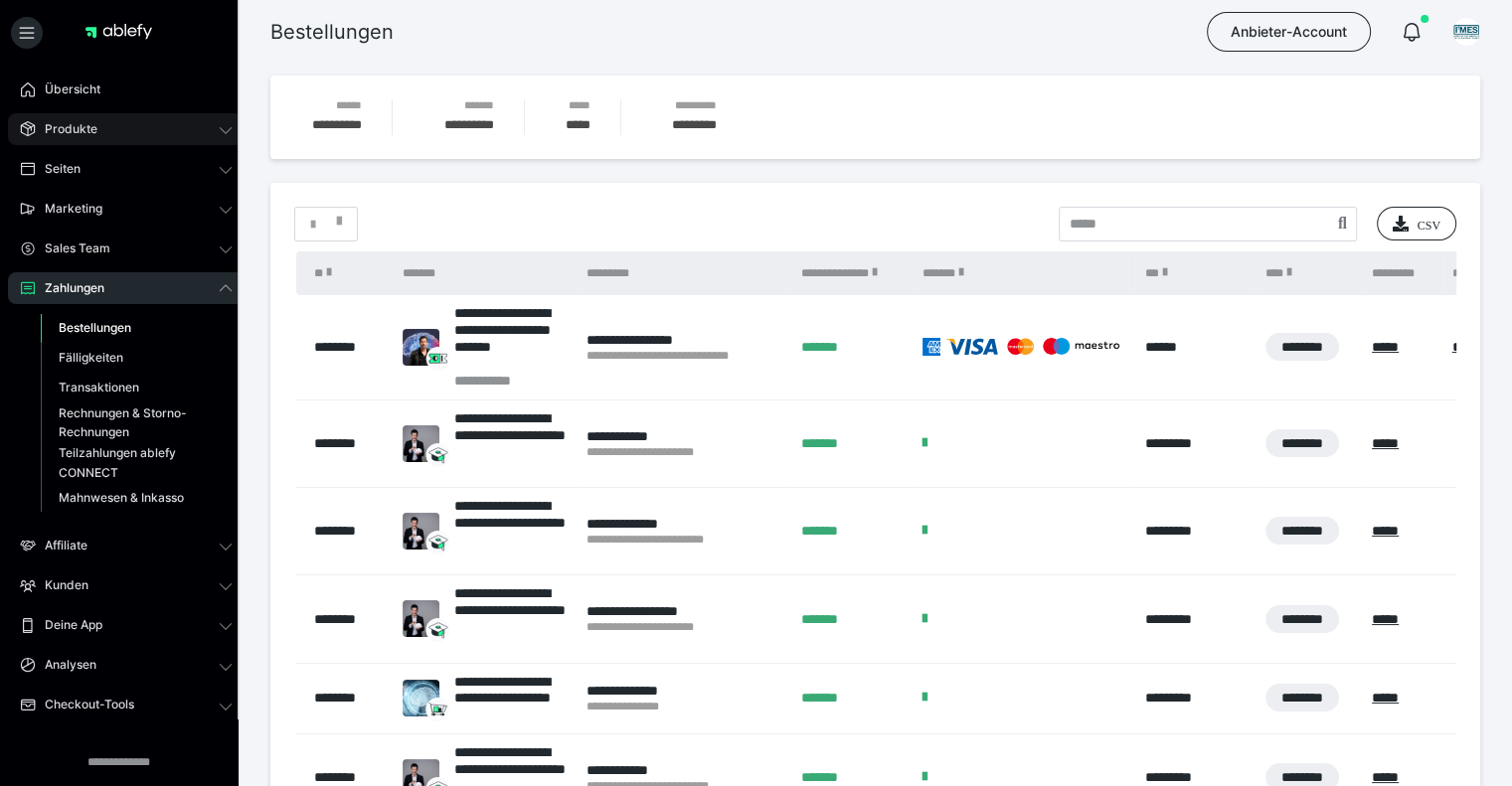 click on "Produkte" at bounding box center (64, 129) 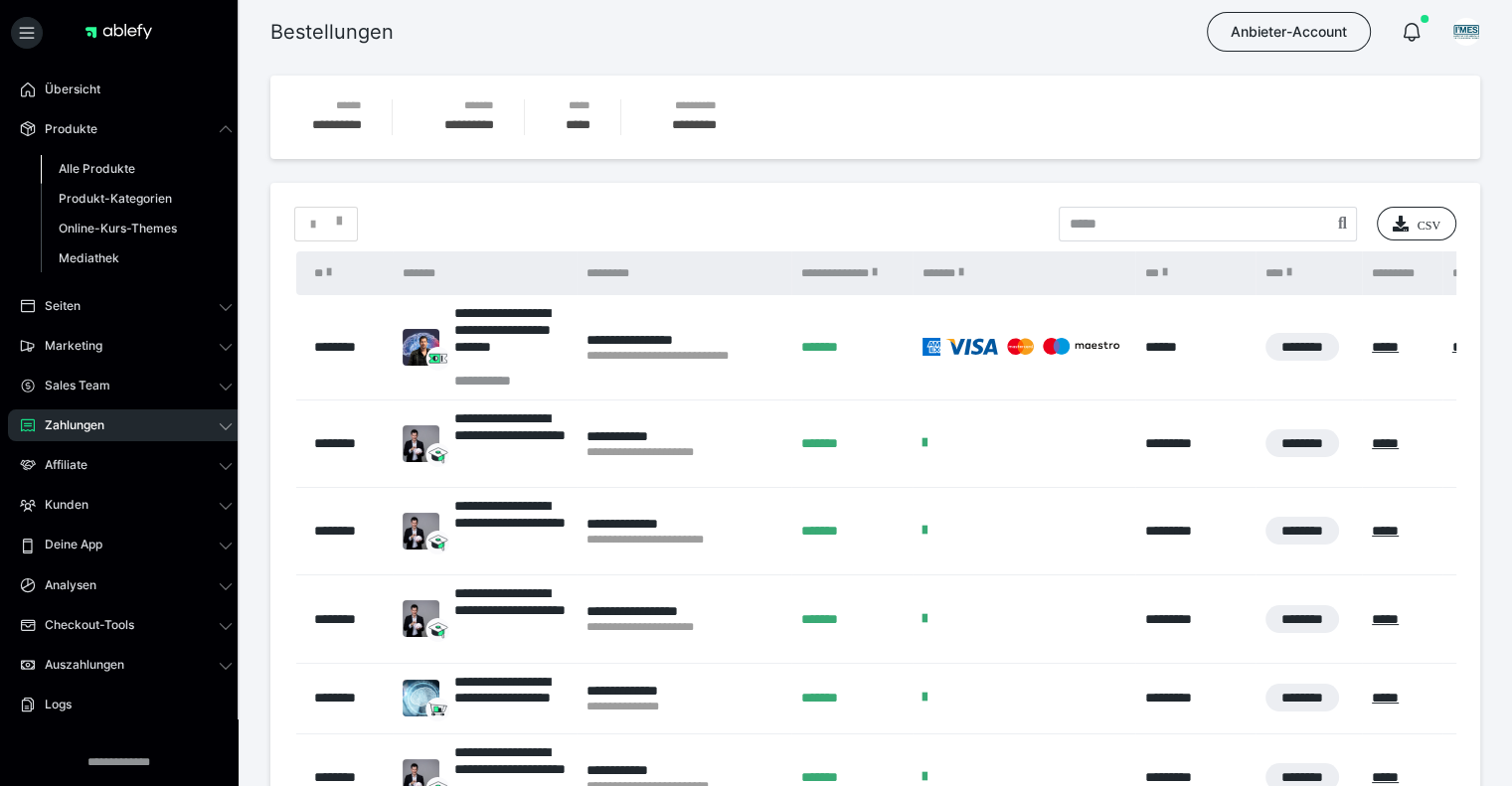 click on "Alle Produkte" at bounding box center (96, 168) 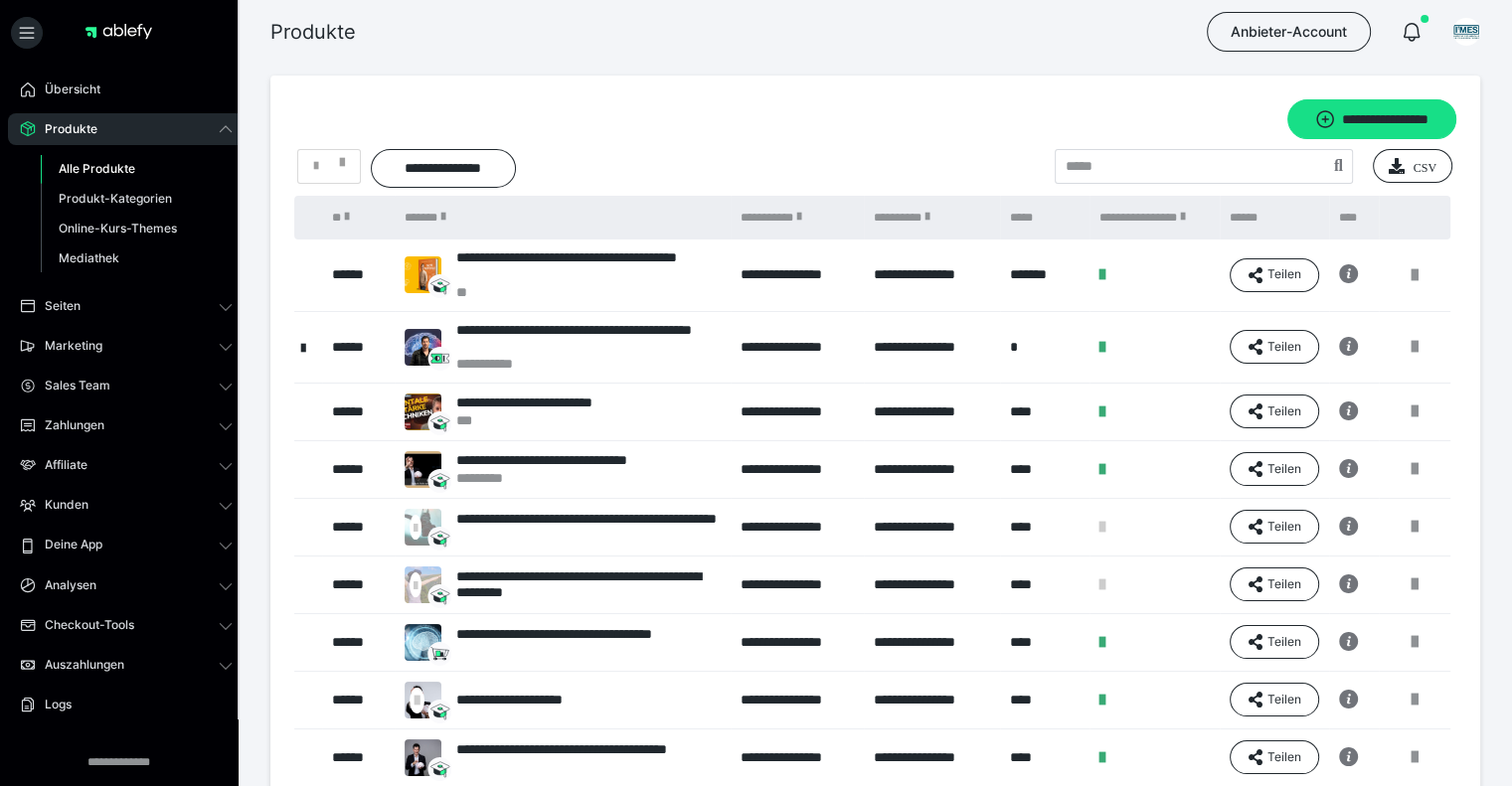 scroll, scrollTop: 0, scrollLeft: 0, axis: both 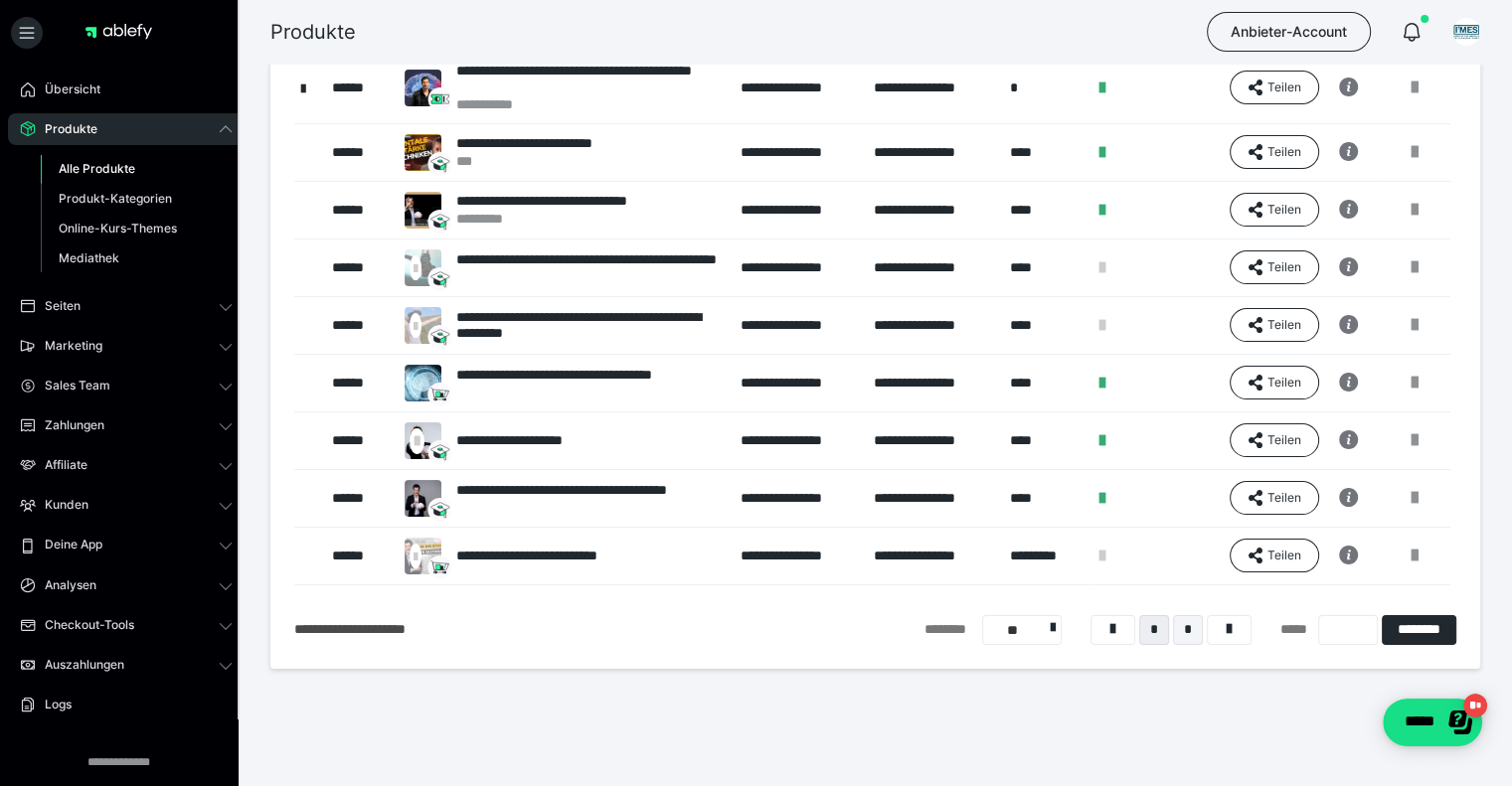 click on "*" at bounding box center [1188, 630] 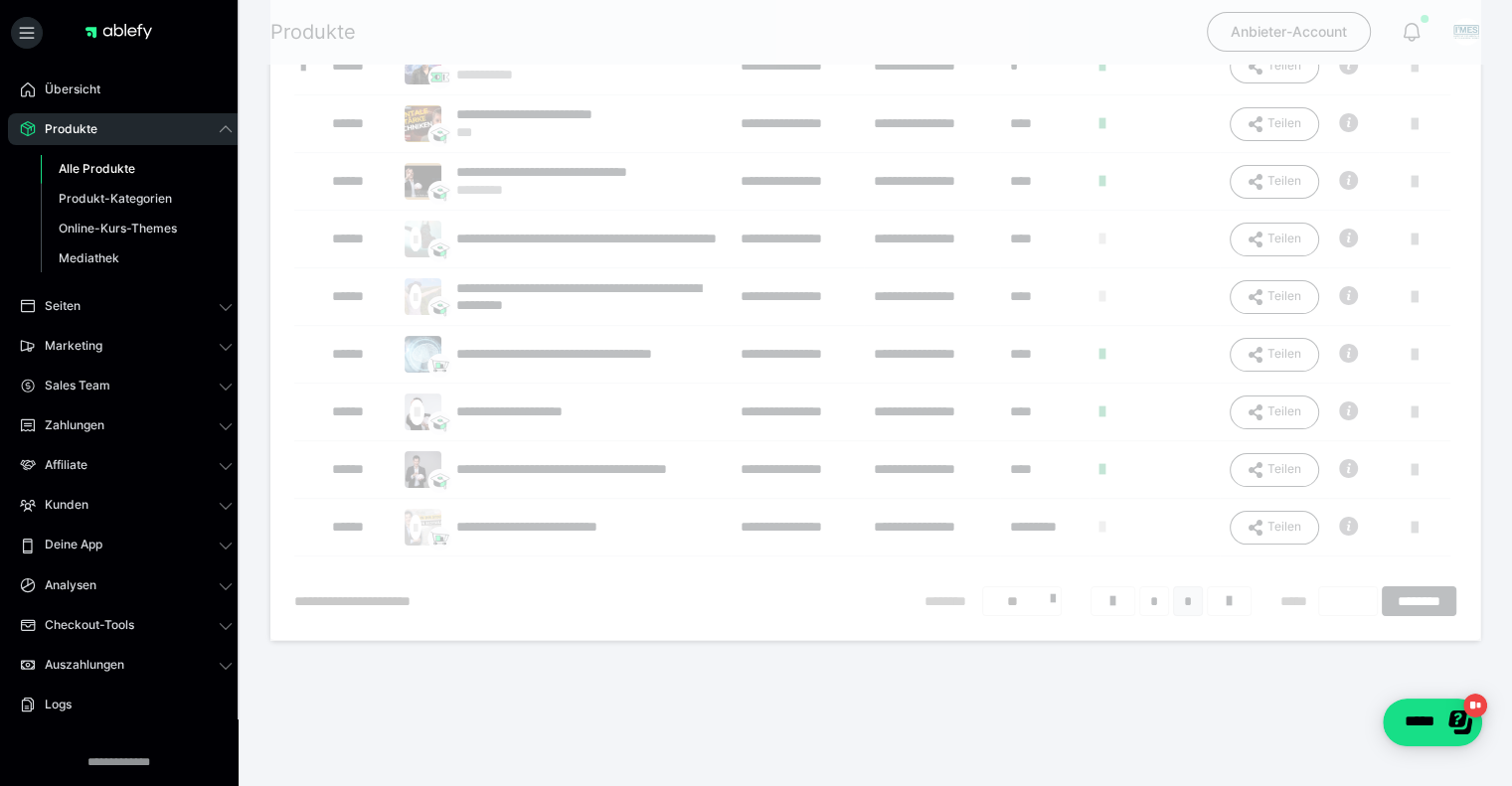scroll, scrollTop: 16, scrollLeft: 0, axis: vertical 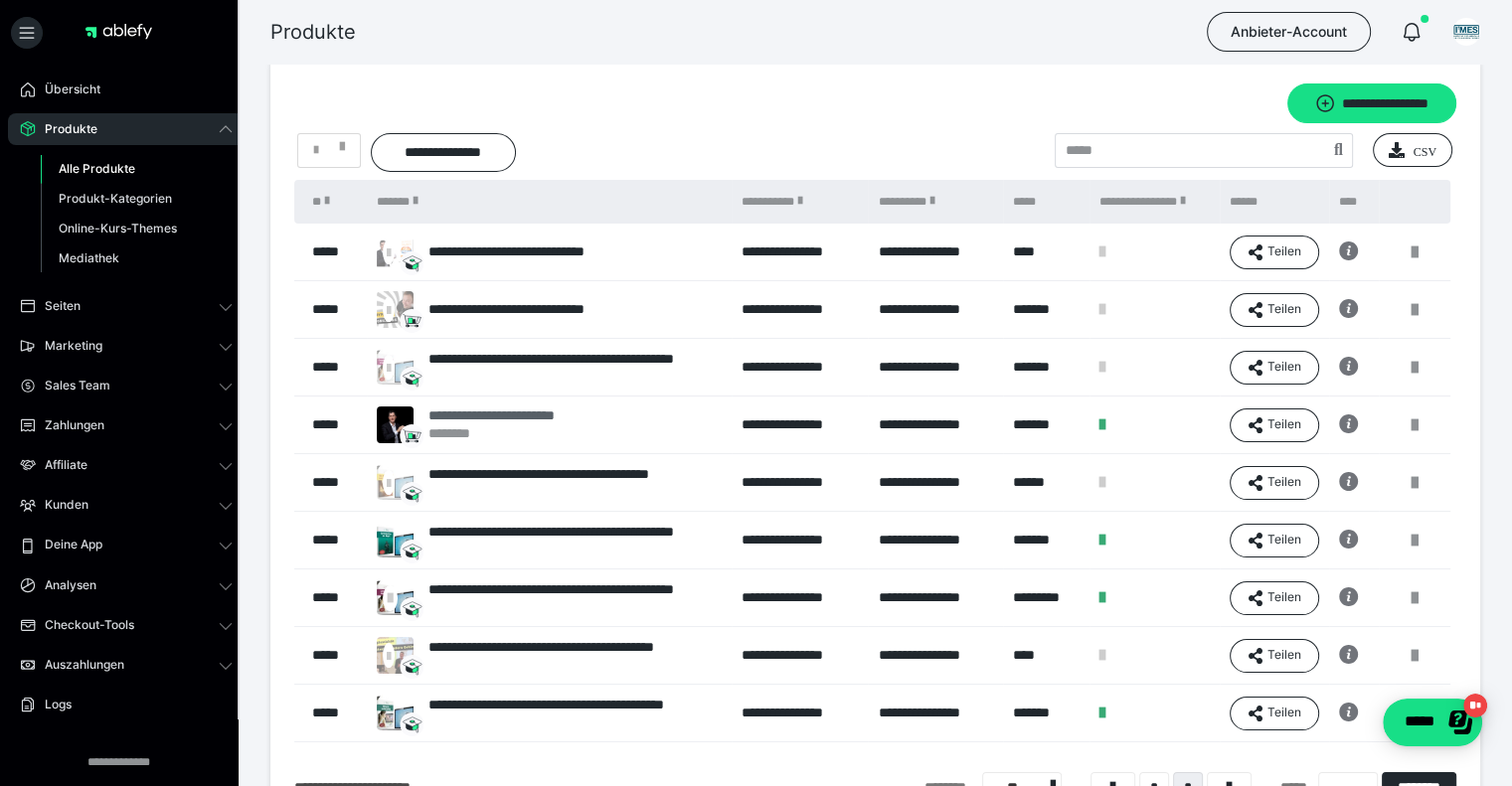 click on "**********" at bounding box center (512, 415) 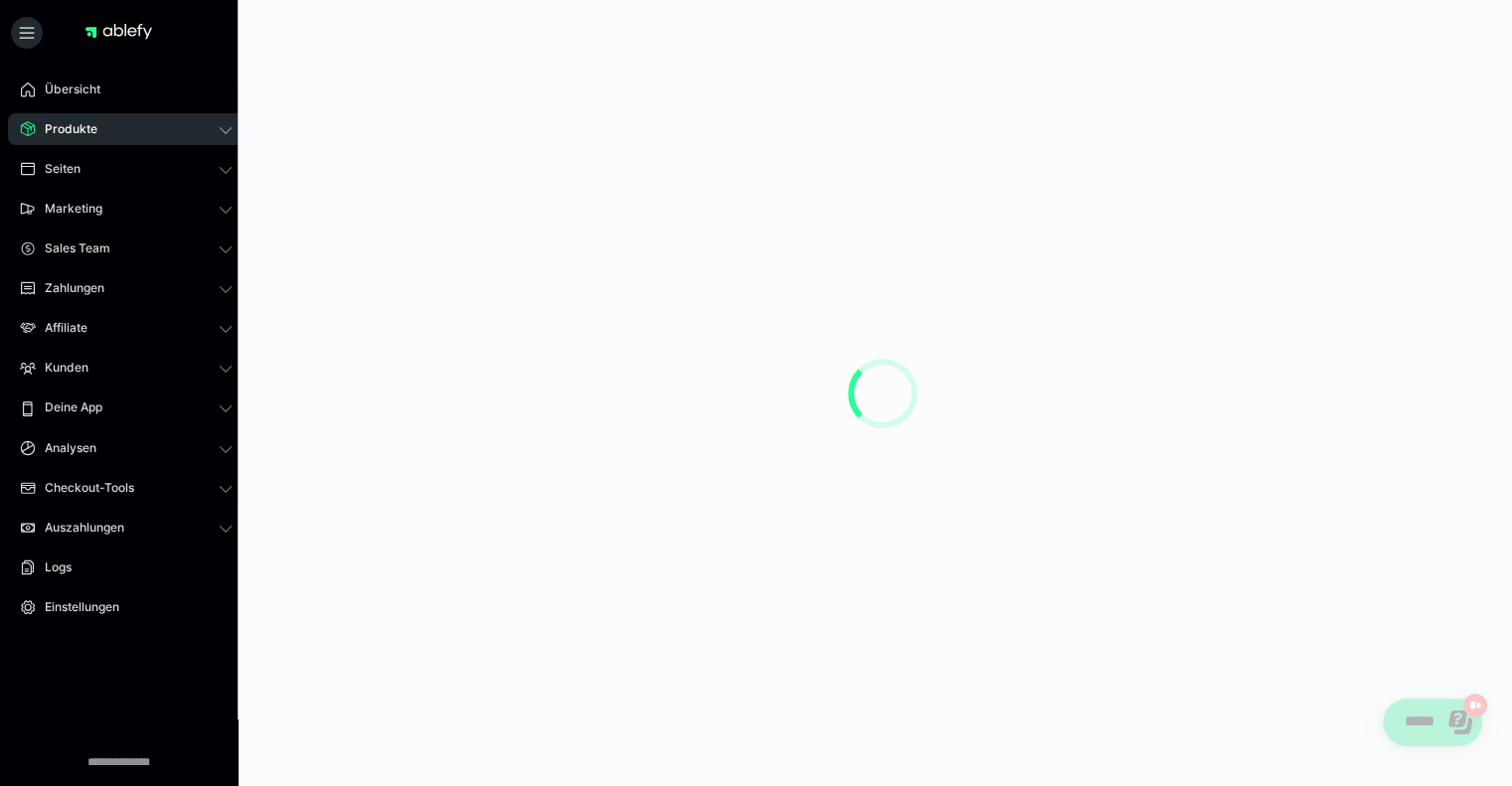 scroll, scrollTop: 0, scrollLeft: 0, axis: both 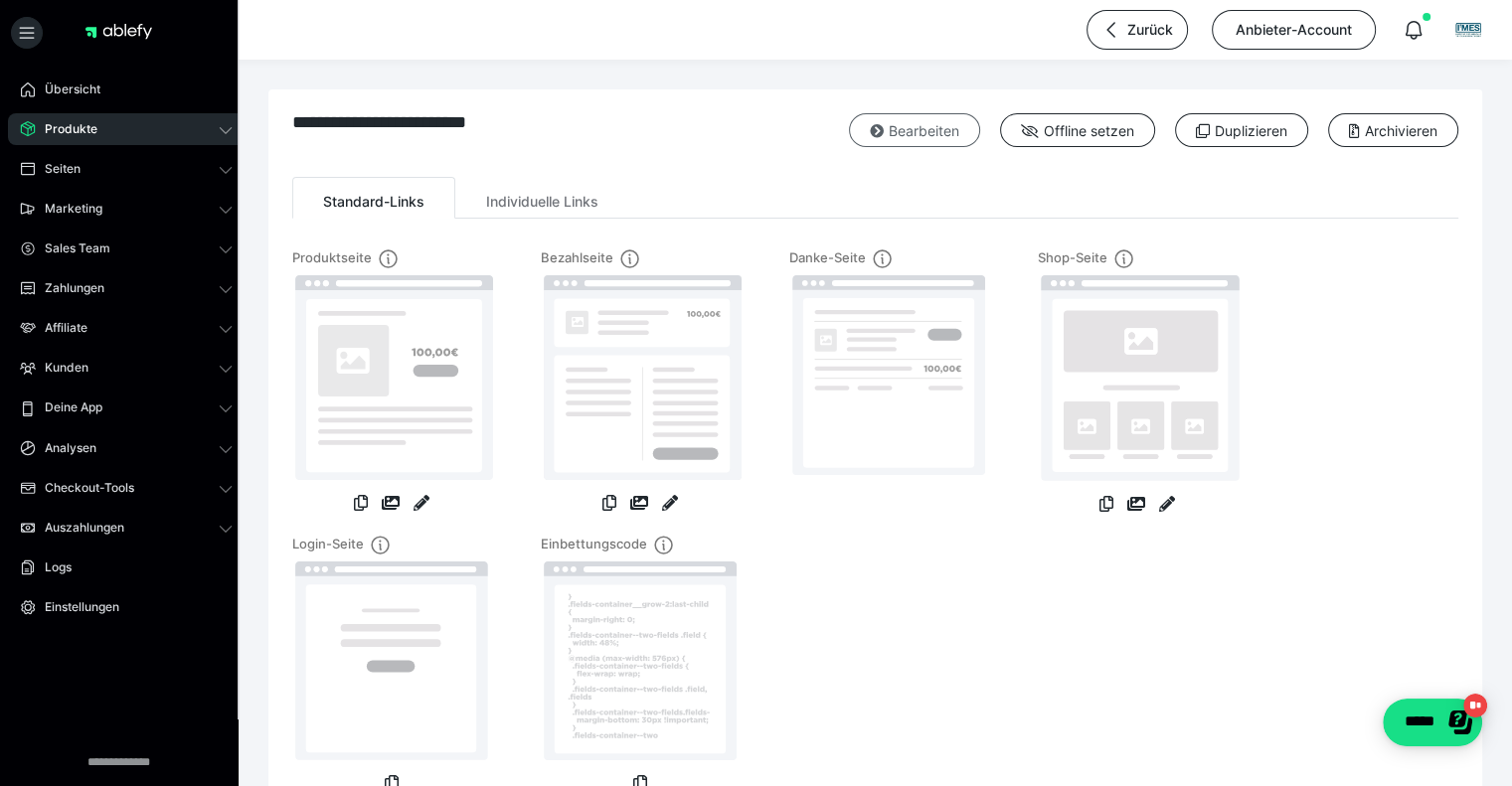 click on "Bearbeiten" at bounding box center [915, 130] 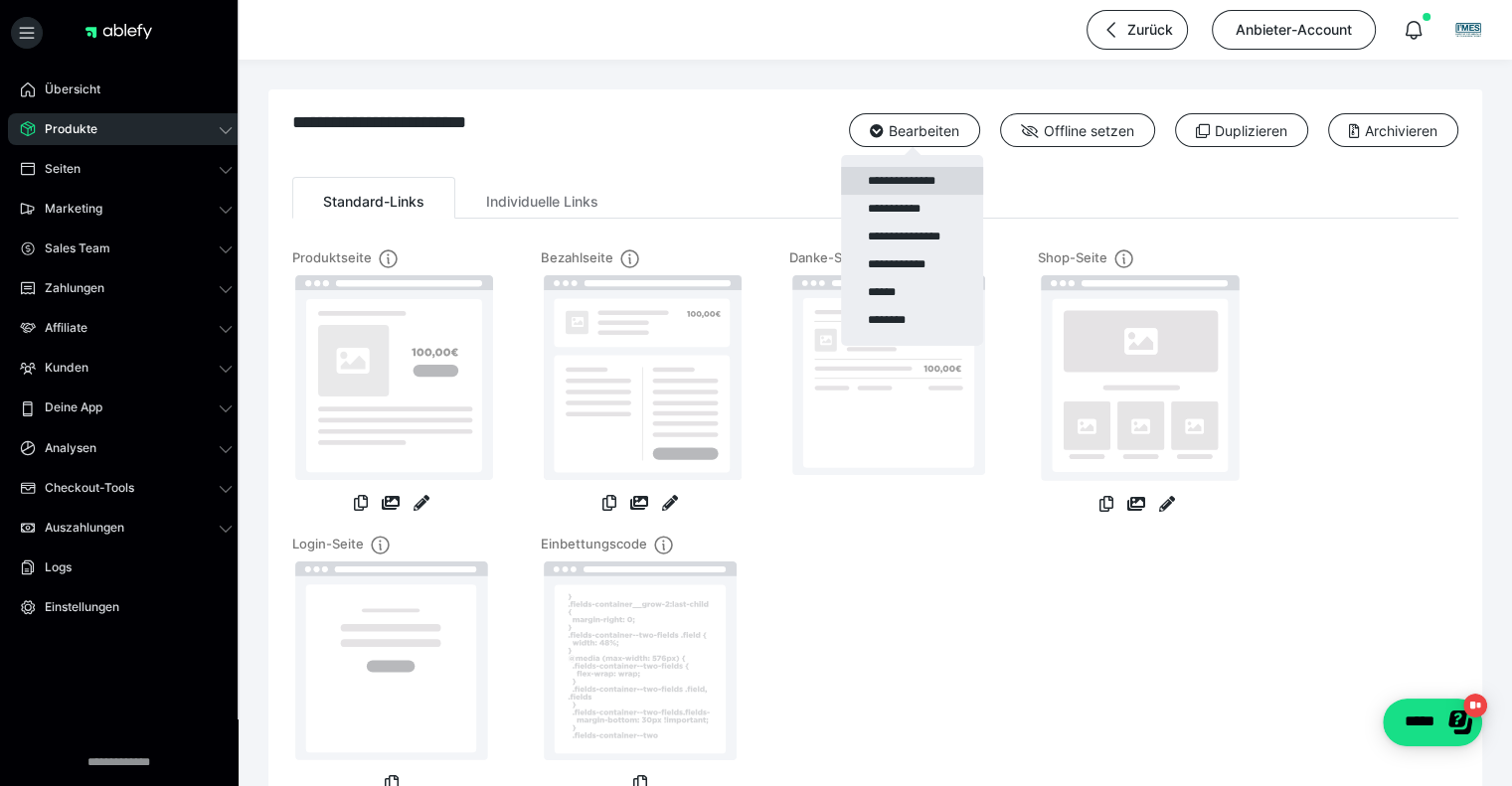 click on "**********" at bounding box center [912, 181] 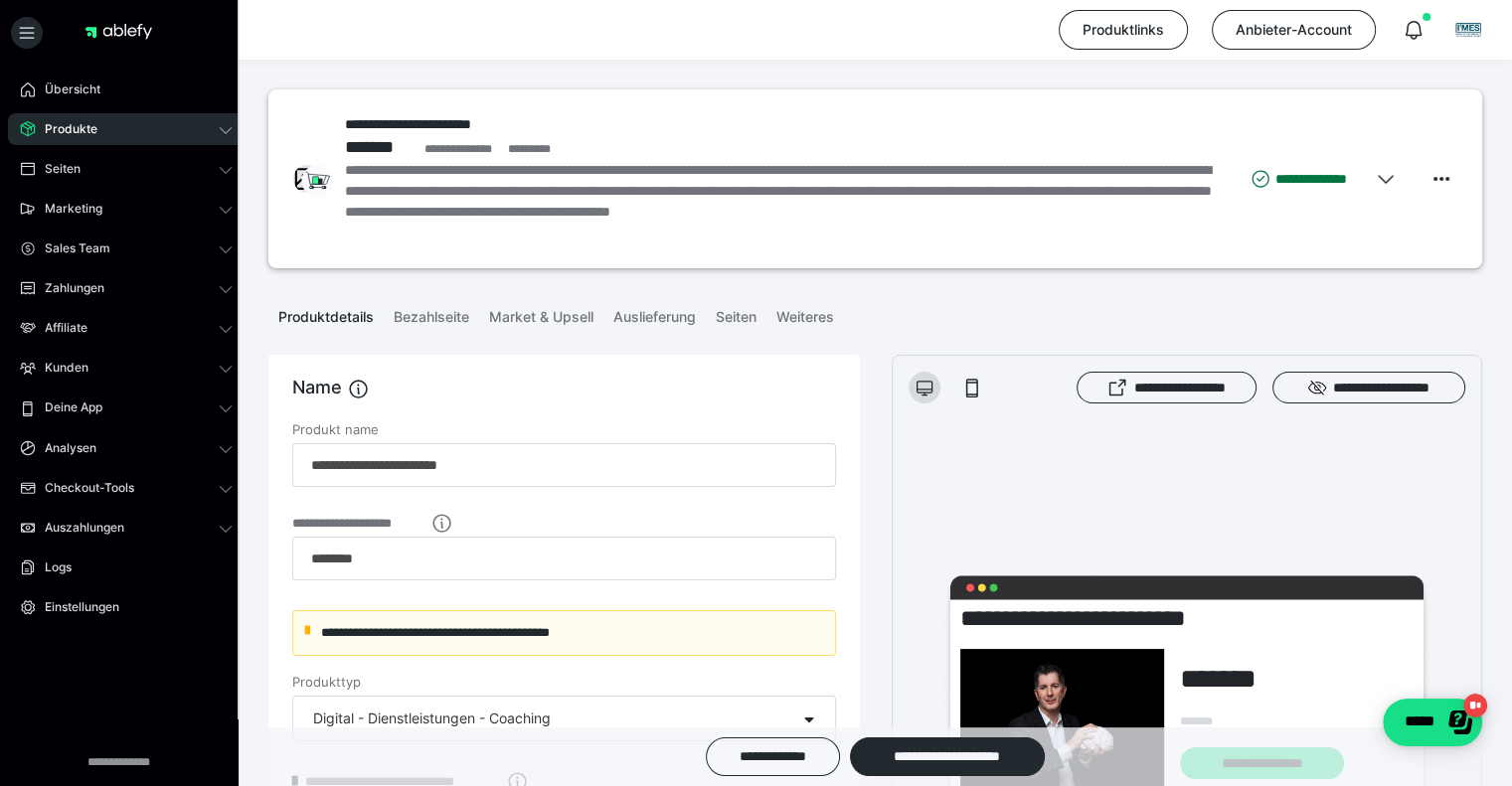 scroll, scrollTop: 360, scrollLeft: 0, axis: vertical 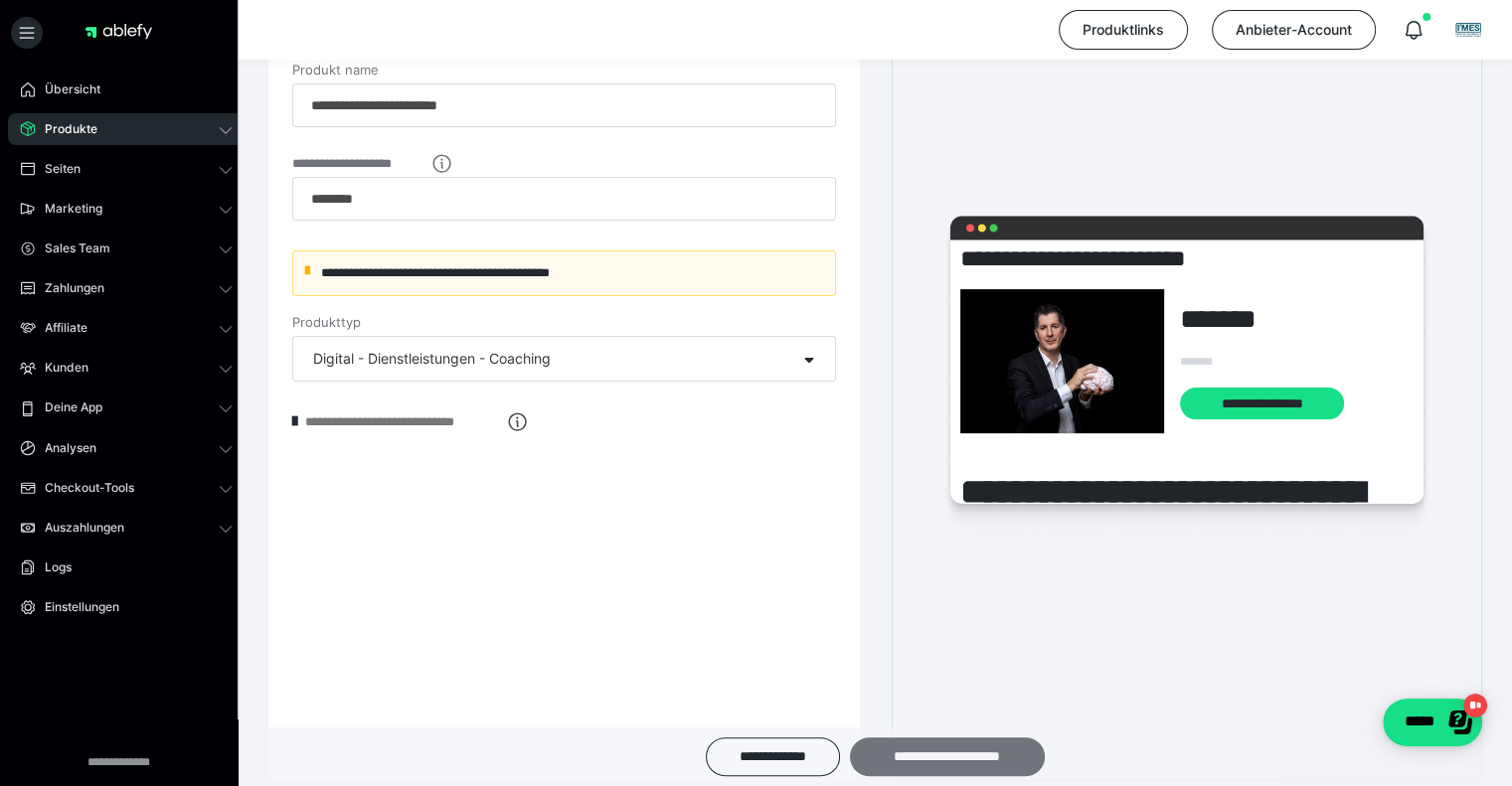 click on "**********" at bounding box center [947, 756] 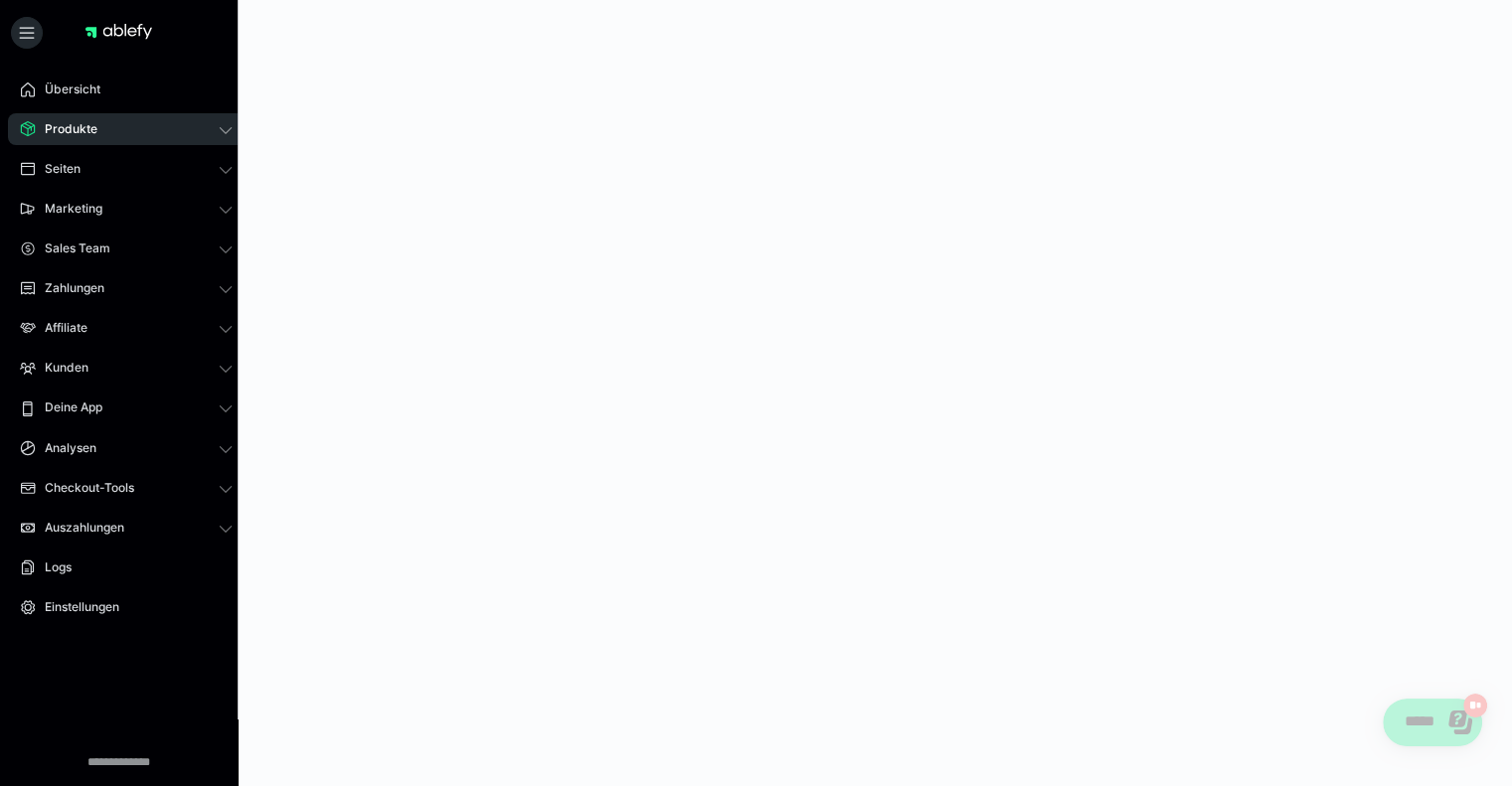 scroll, scrollTop: 0, scrollLeft: 0, axis: both 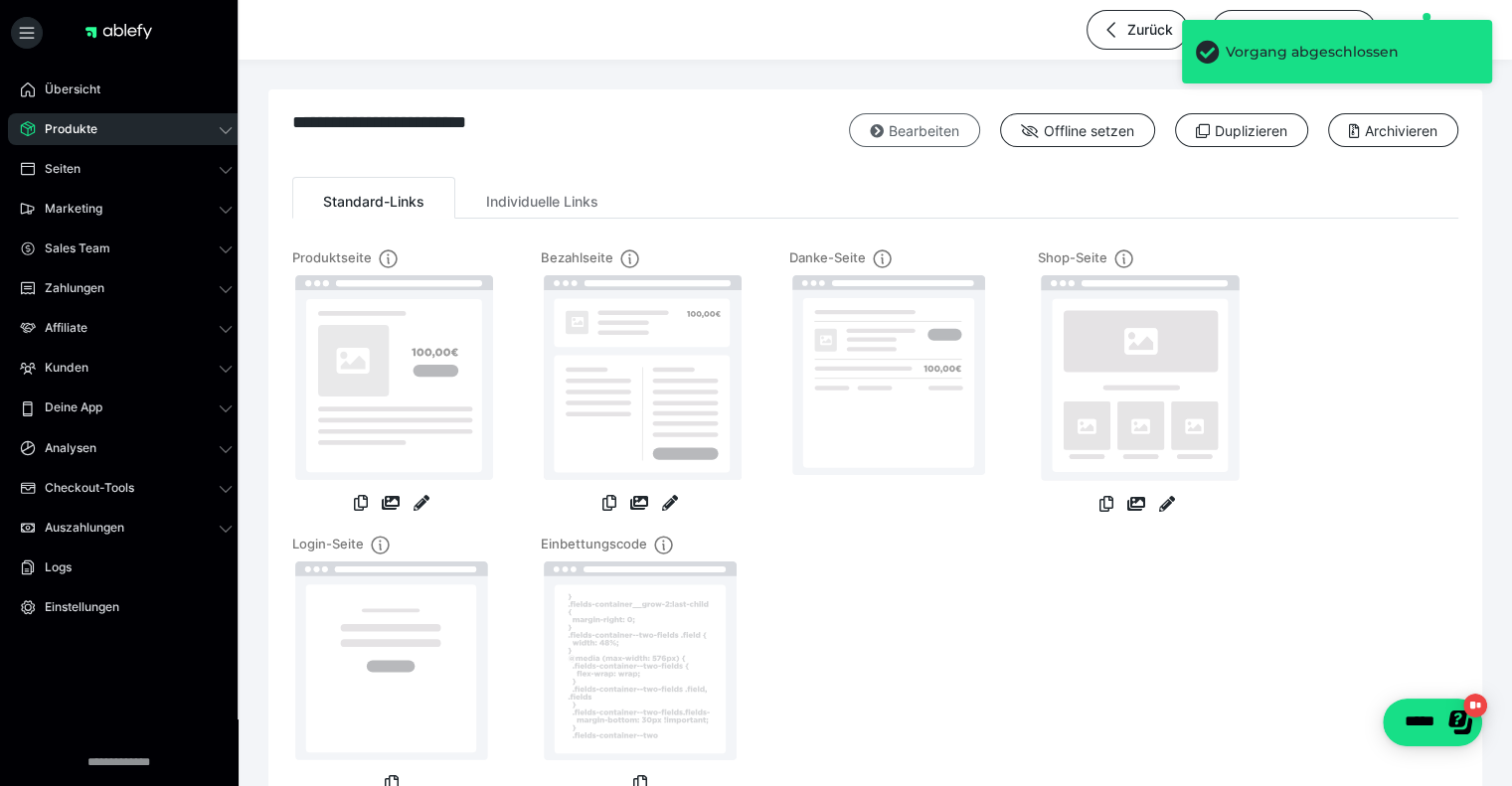 click on "Bearbeiten" at bounding box center [915, 130] 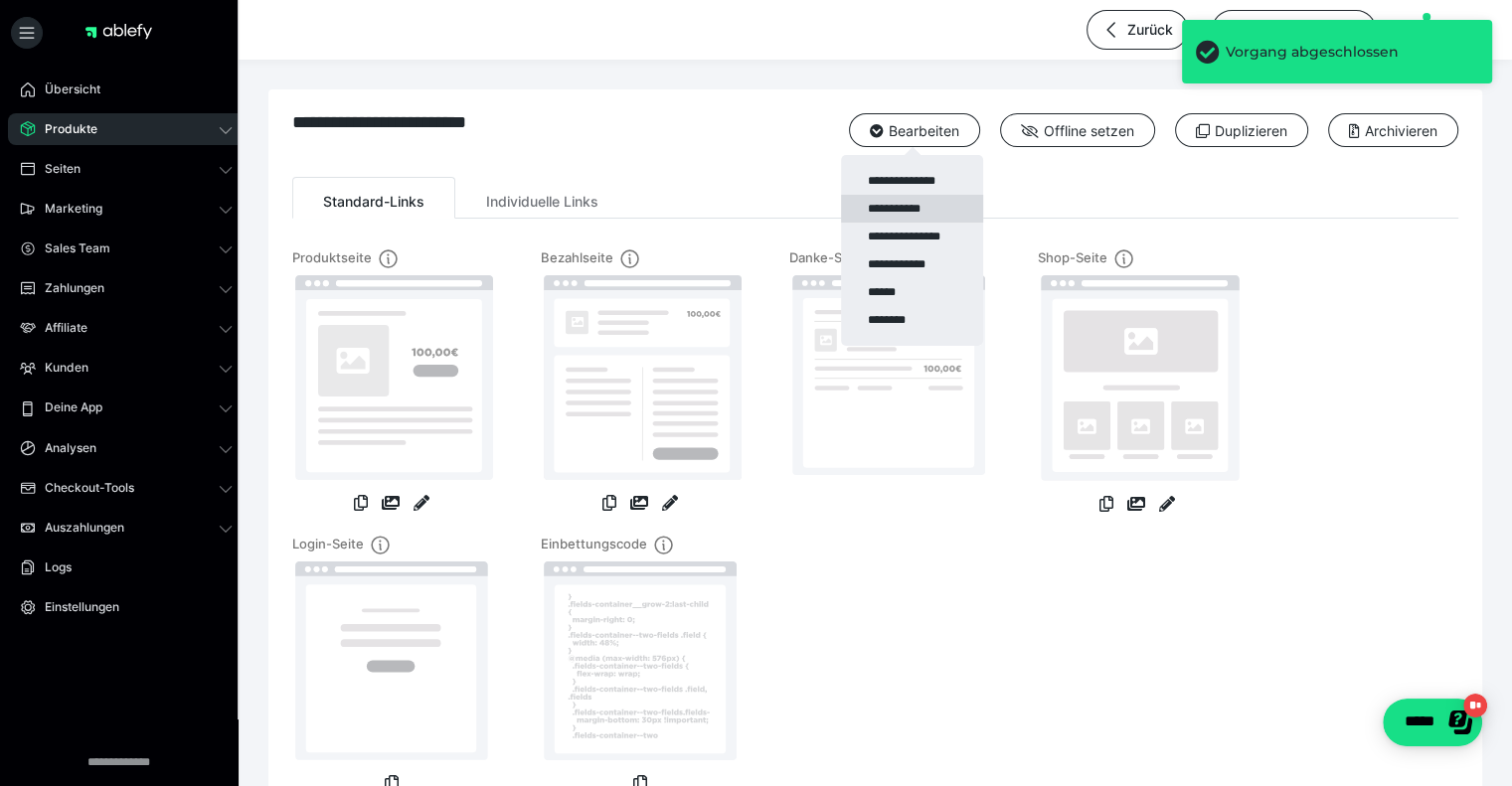 click on "**********" at bounding box center [912, 209] 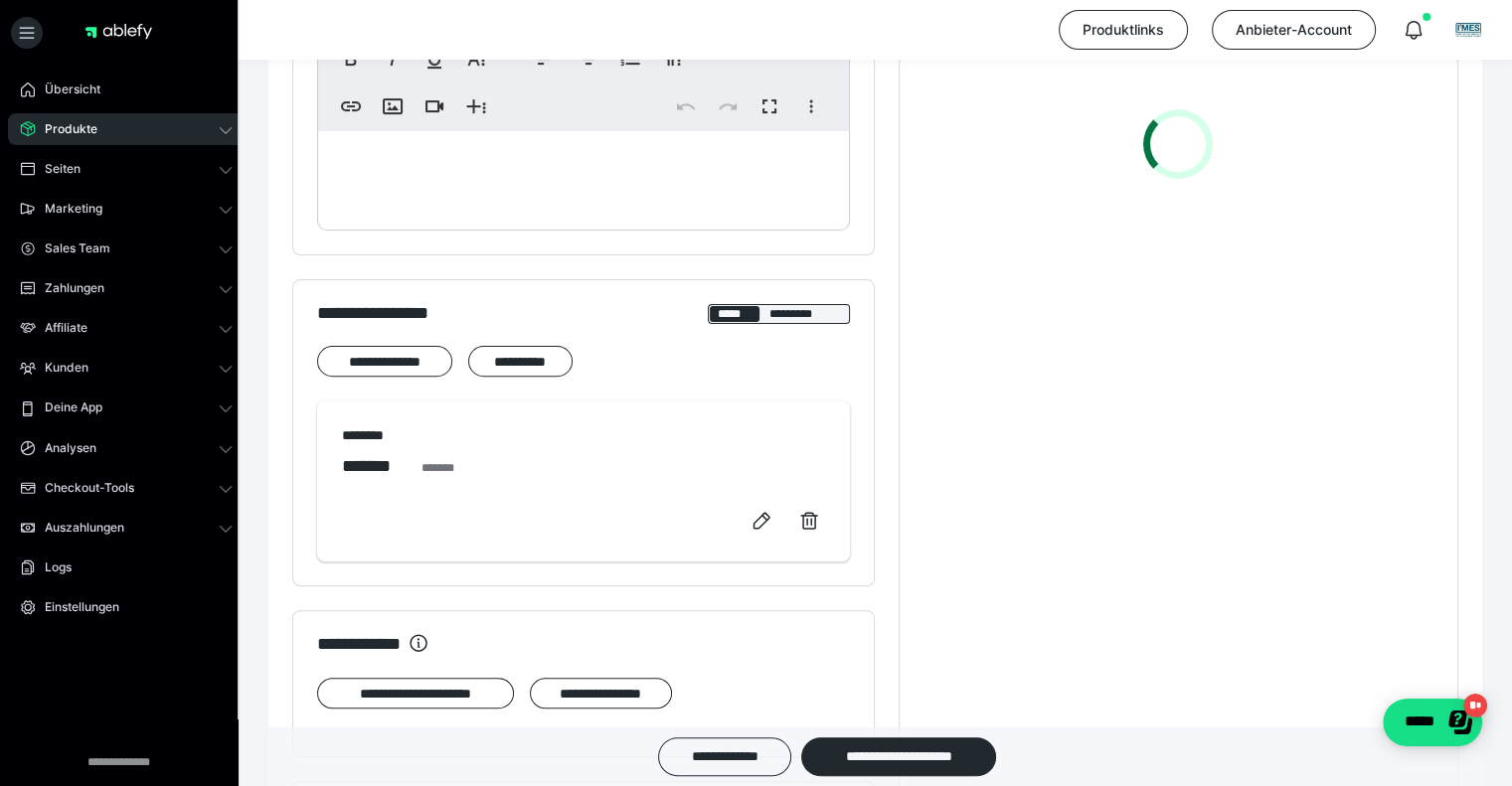 scroll, scrollTop: 592, scrollLeft: 0, axis: vertical 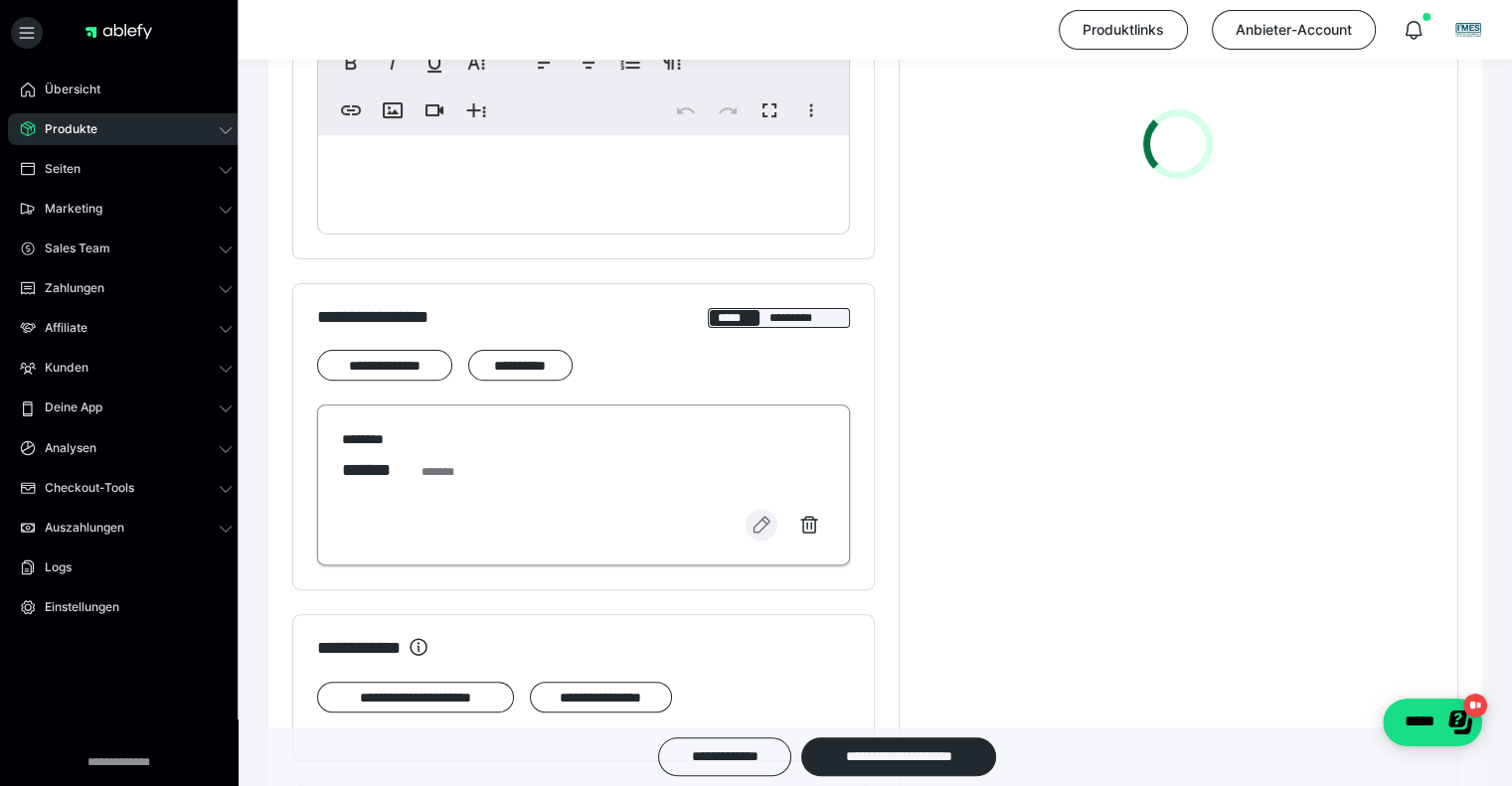 click 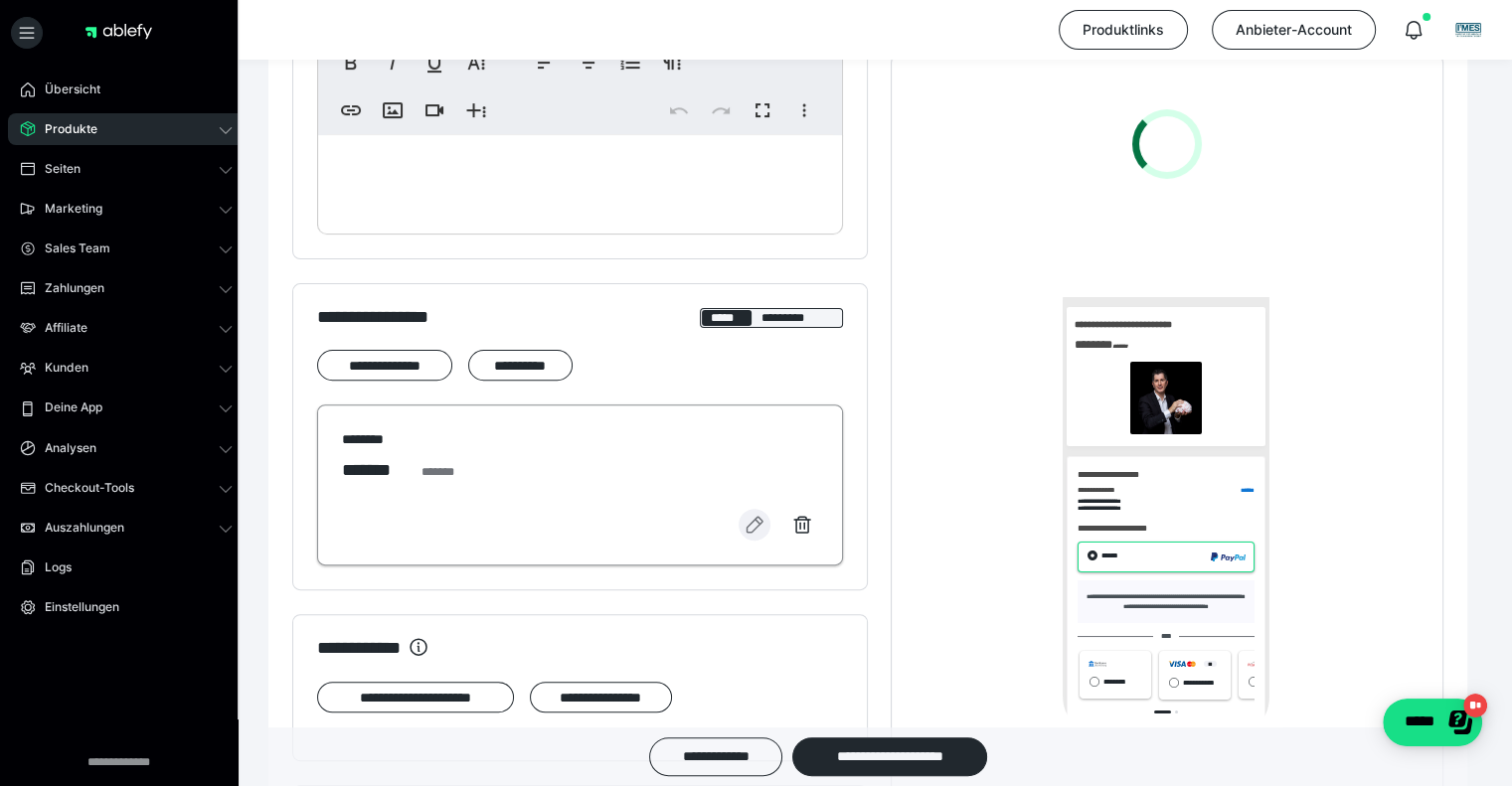 scroll, scrollTop: 0, scrollLeft: 0, axis: both 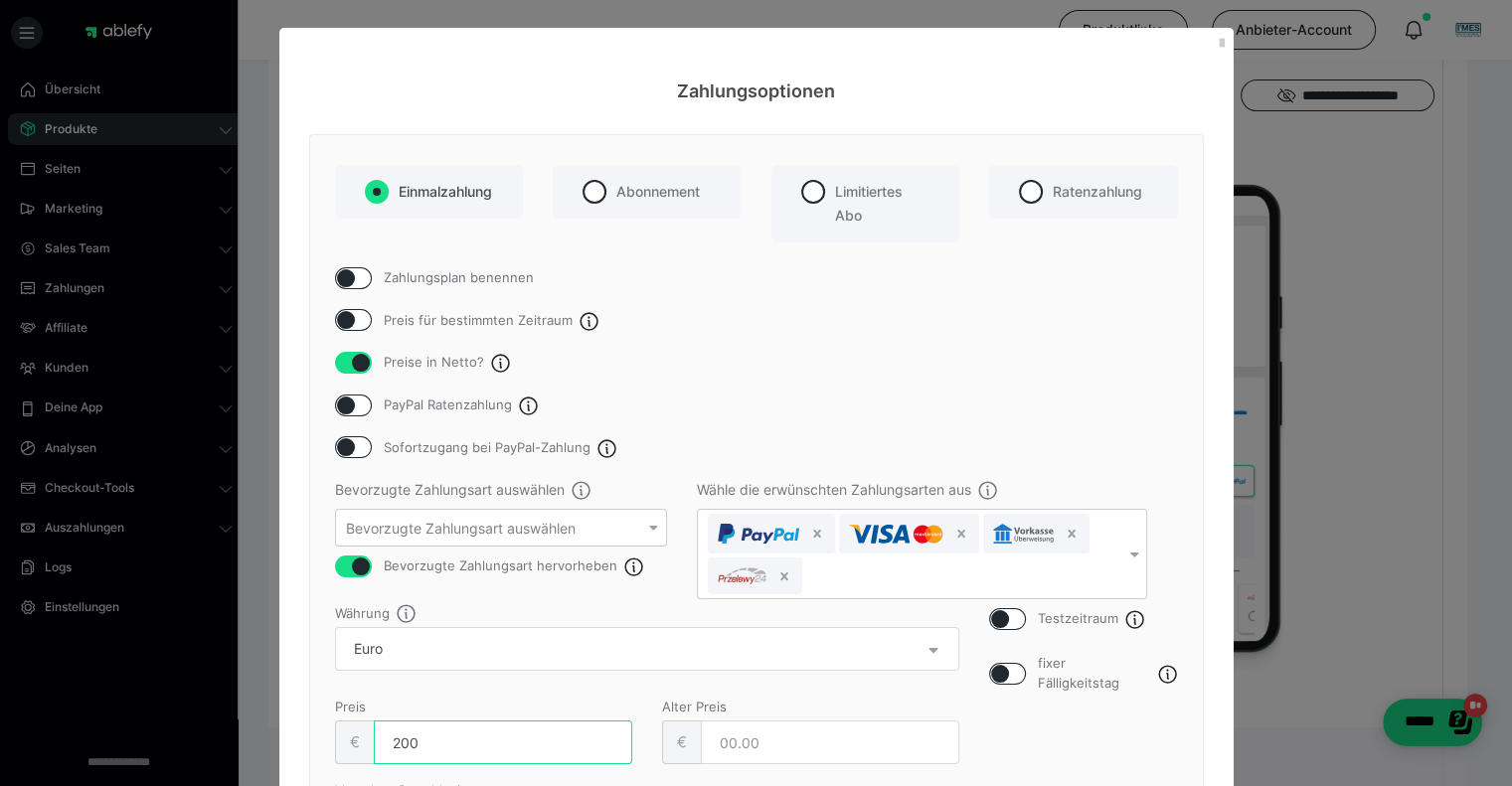 drag, startPoint x: 476, startPoint y: 732, endPoint x: 335, endPoint y: 731, distance: 141.00355 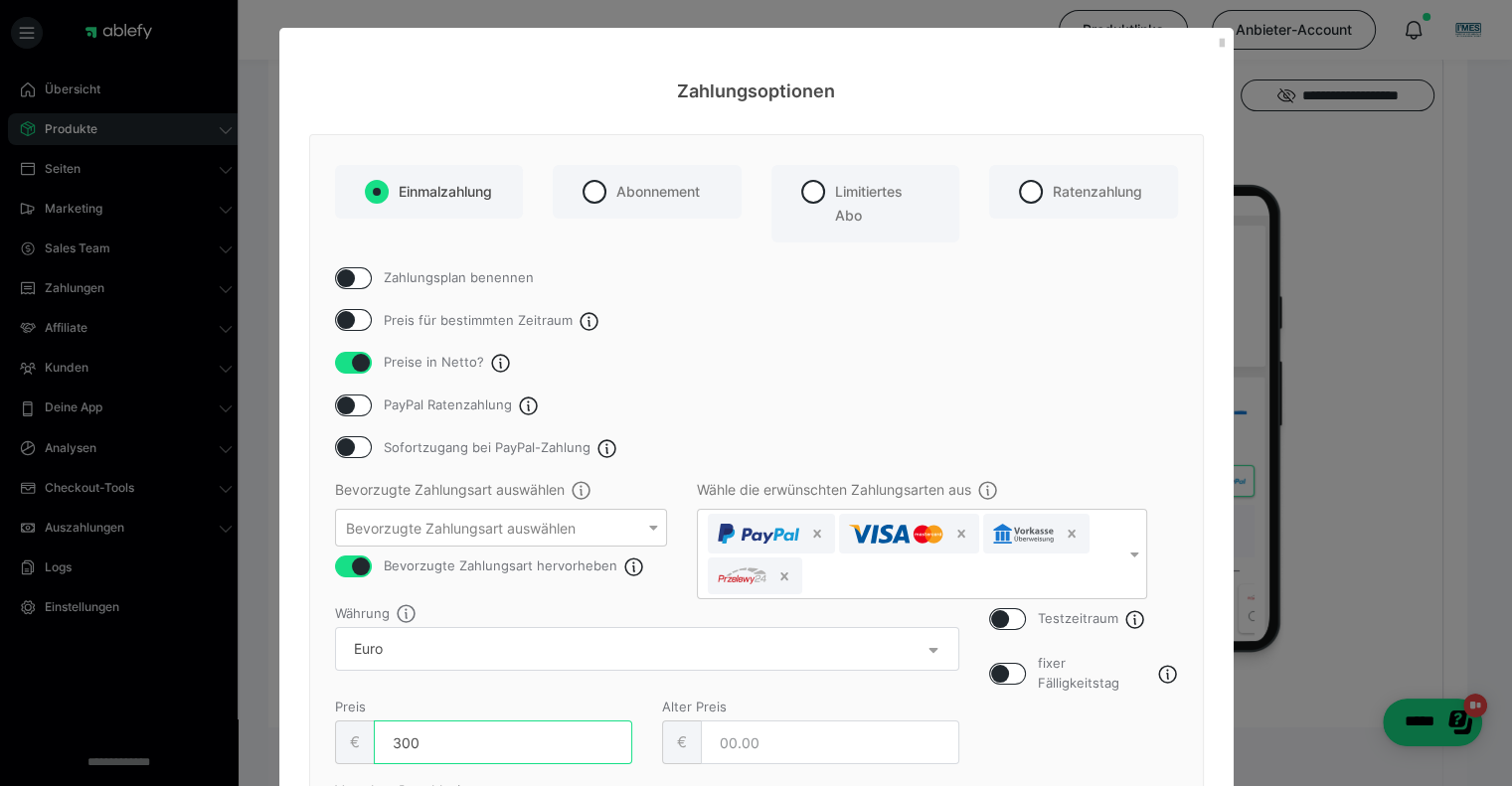 type on "300" 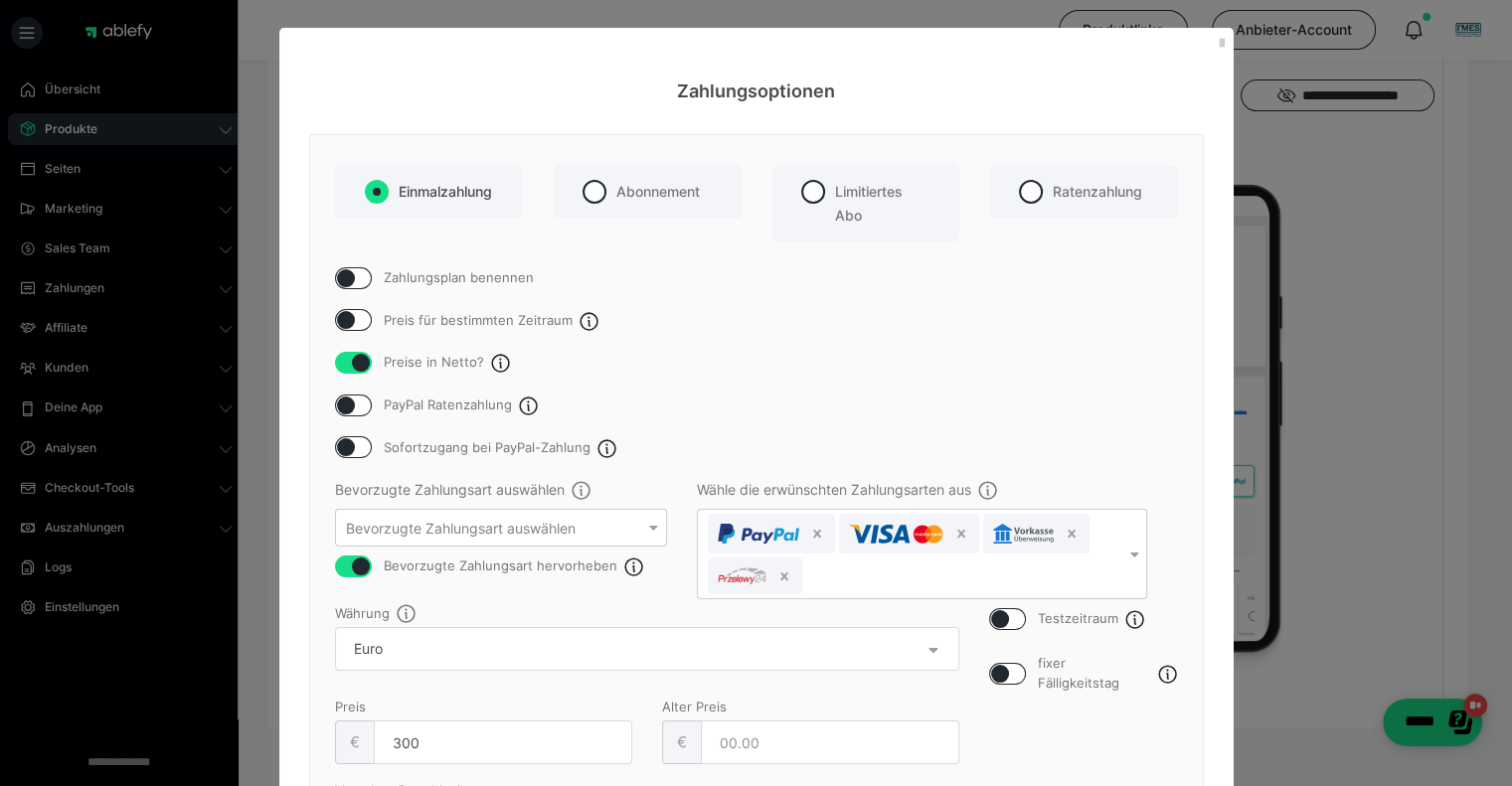 click on "Zahlungsoptionen Einmalzahlung Abonnement Limitiertes Abo Ratenzahlung Zahlungsplan benennen Preis für bestimmten Zeitraum Preise in Netto? PayPal Ratenzahlung Sofortzugang bei PayPal-Zahlung Bevorzugte Zahlungsart auswählen Bevorzugte Zahlungsart auswählen Bevorzugte Zahlungsart hervorheben Wähle die erwünschten Zahlungsarten aus Testzeitraum fixer Fälligkeitstag Währung Preis € 300 Alter Preis € Vorschau Bezahlseite Einmalig 300,00€ (zzgl. Steuer) Abbrechen Plan speichern" at bounding box center (756, 393) 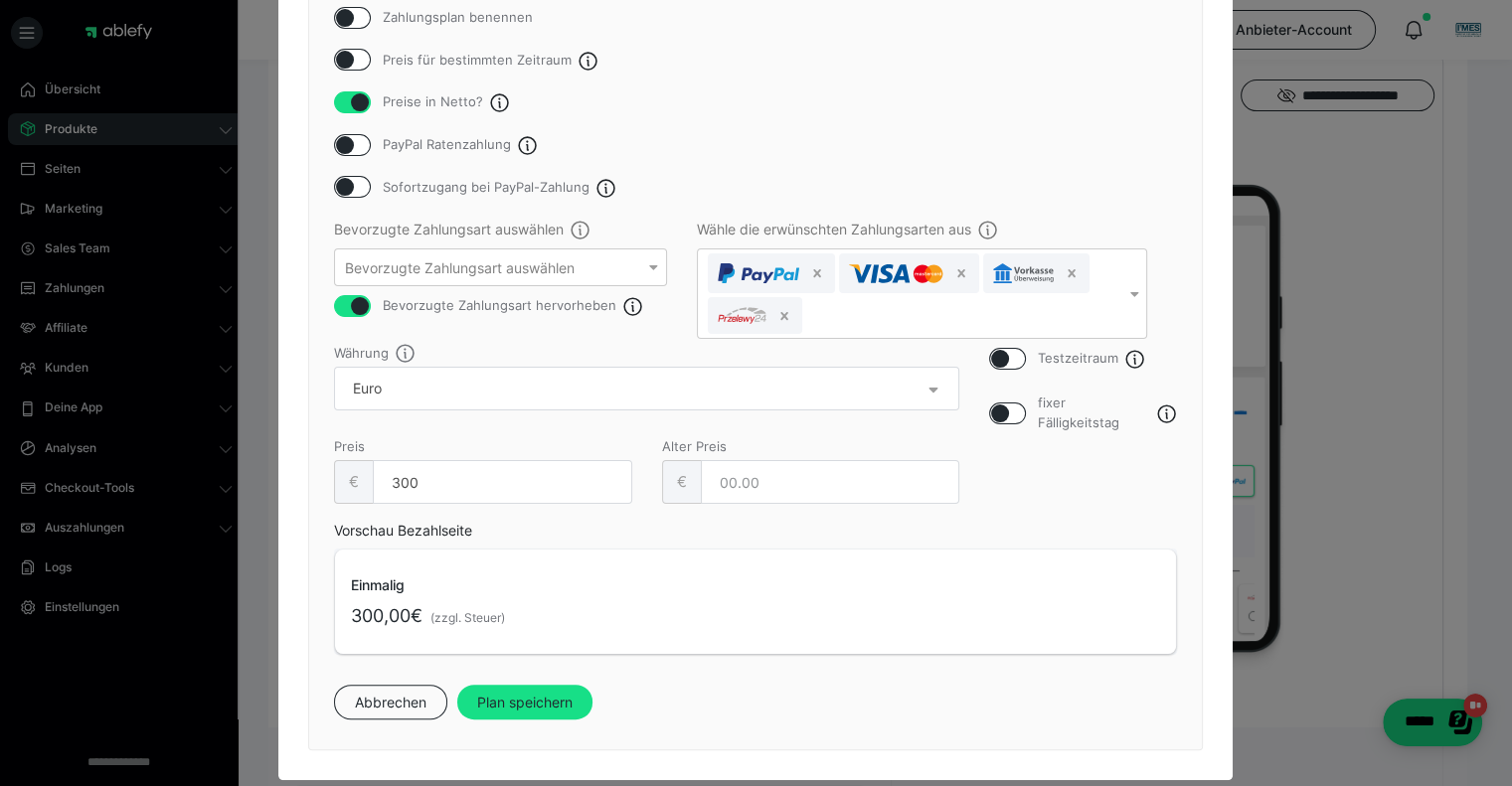 scroll, scrollTop: 276, scrollLeft: 0, axis: vertical 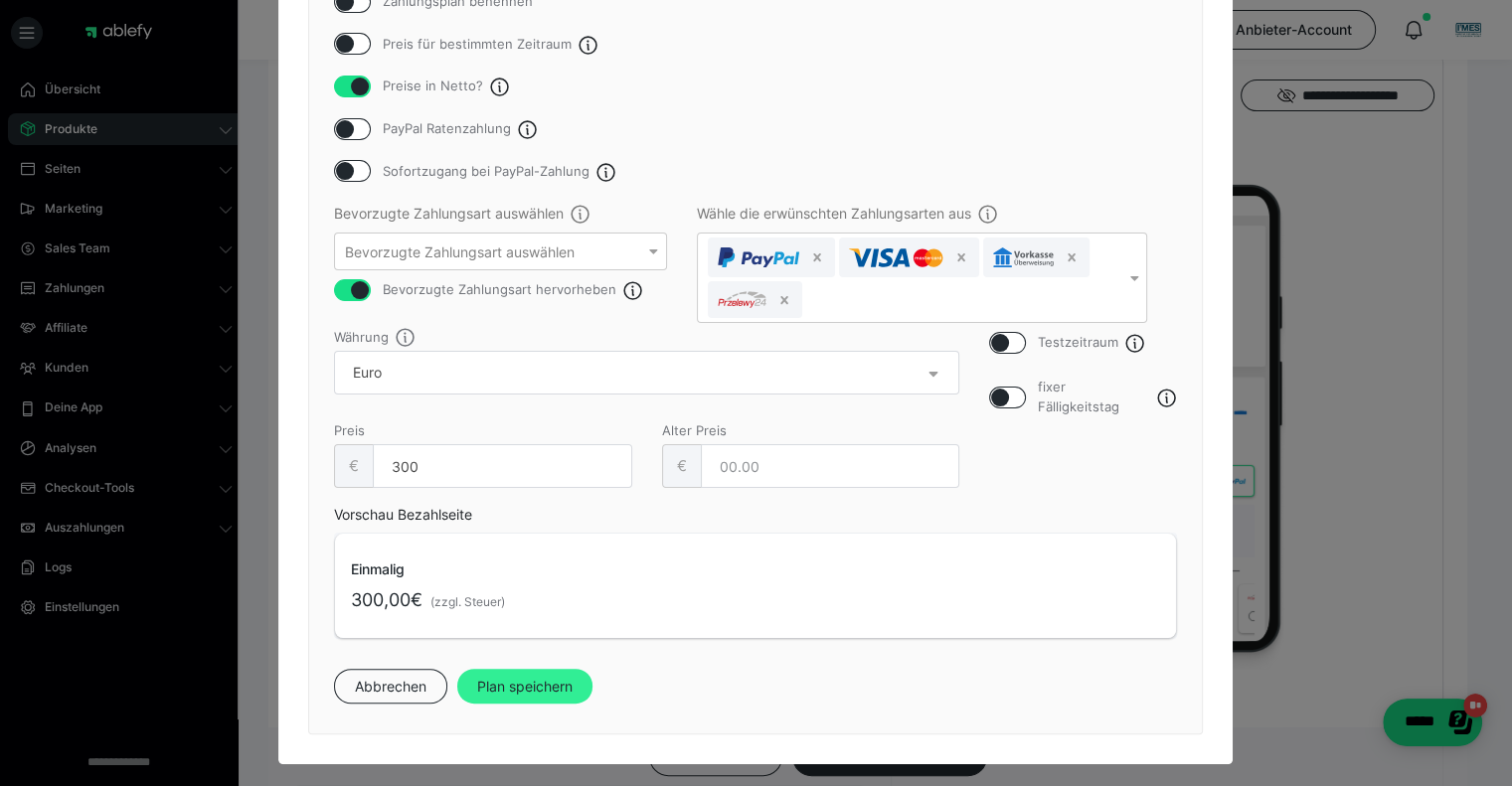 click on "Plan speichern" at bounding box center (525, 687) 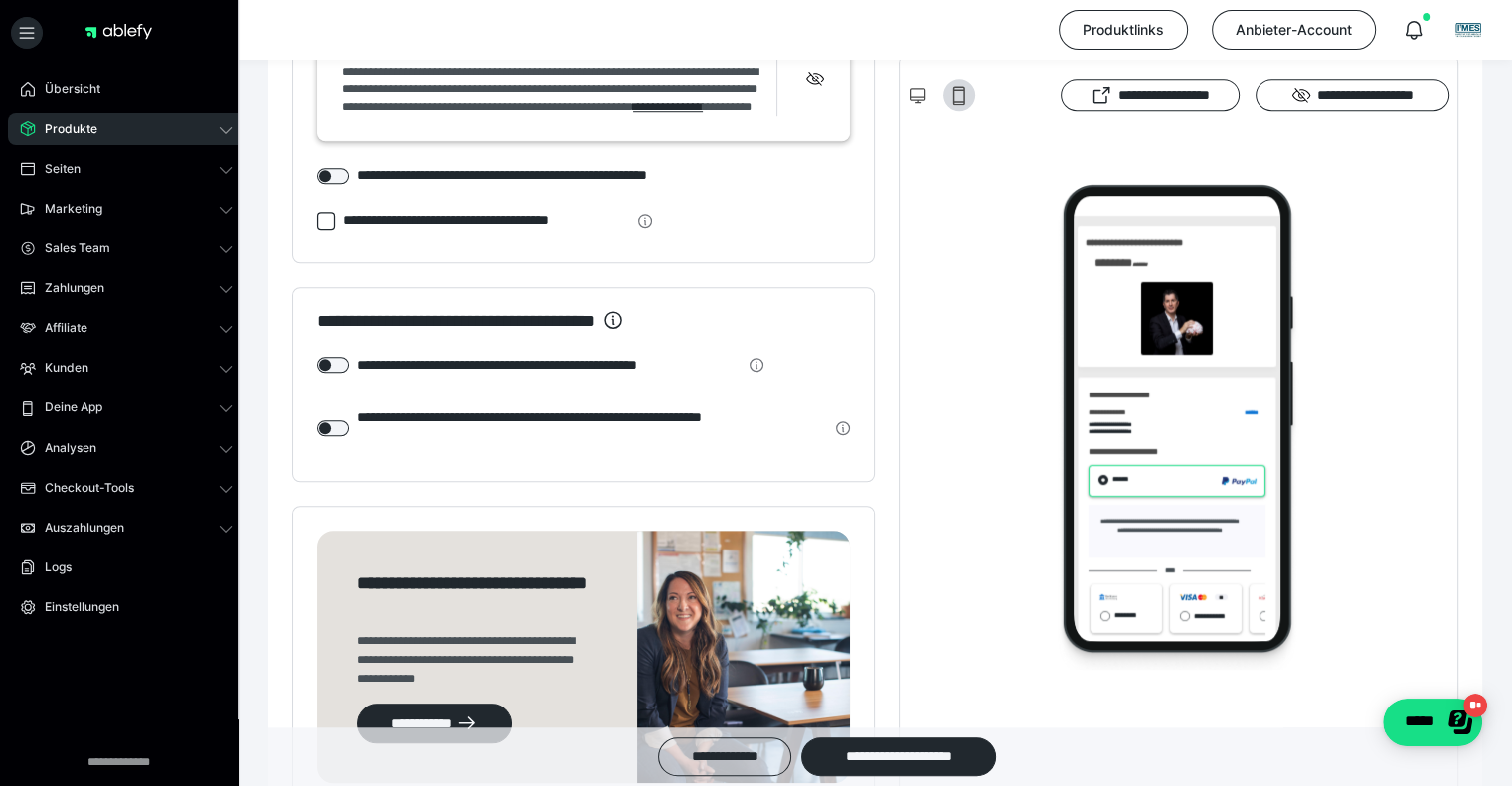 scroll, scrollTop: 1495, scrollLeft: 0, axis: vertical 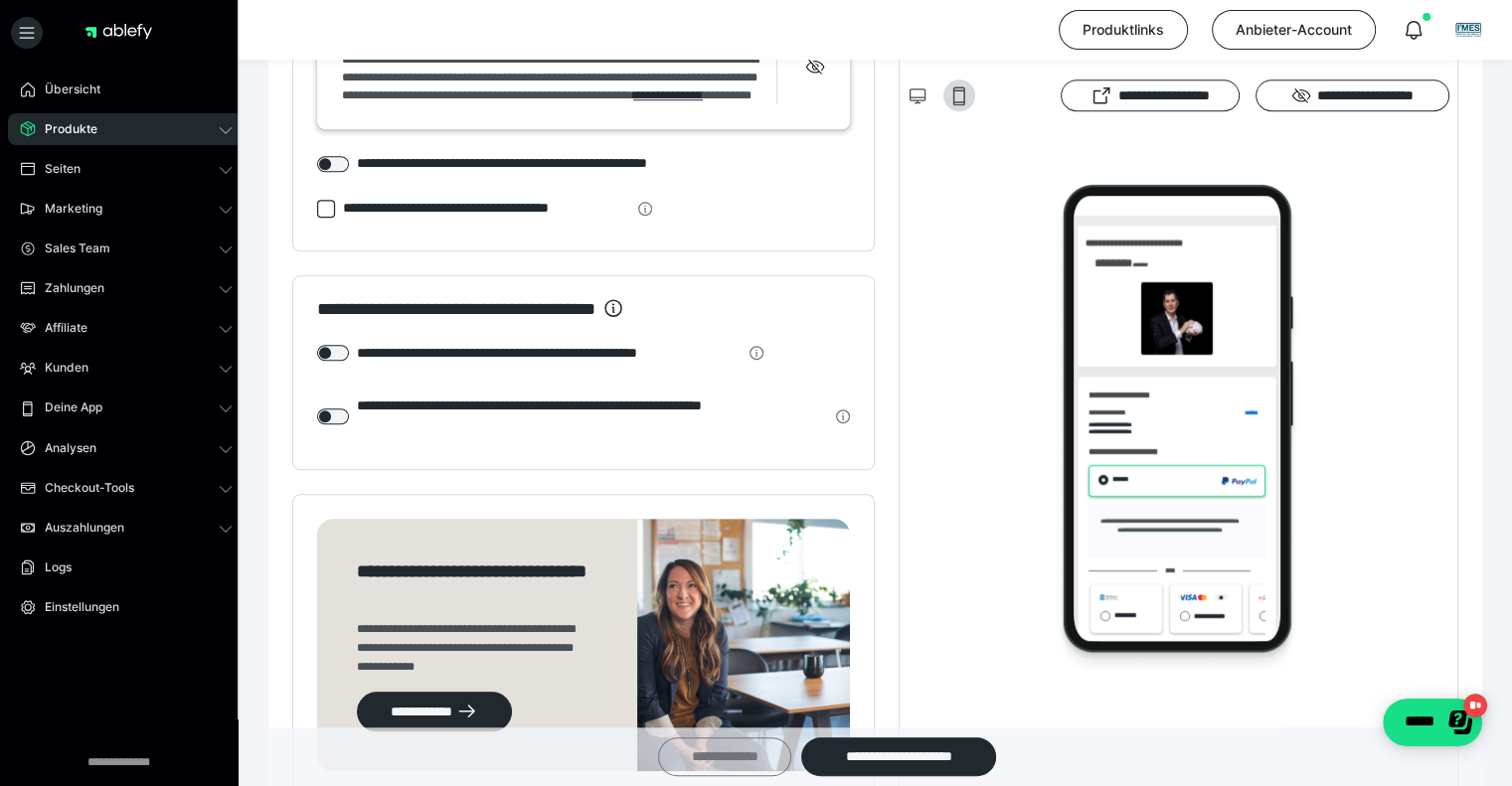 click on "**********" at bounding box center [725, 756] 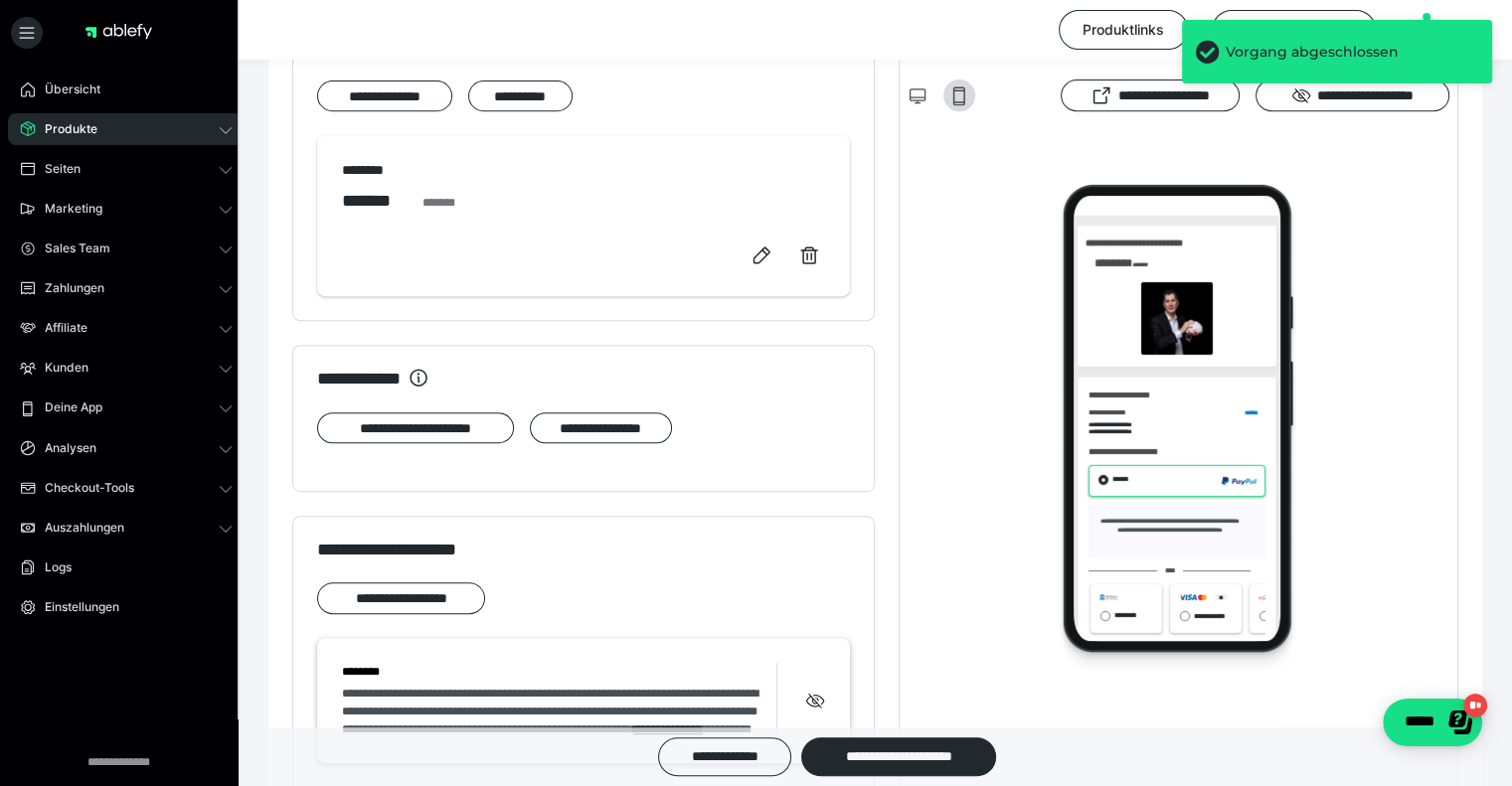 scroll, scrollTop: 866, scrollLeft: 0, axis: vertical 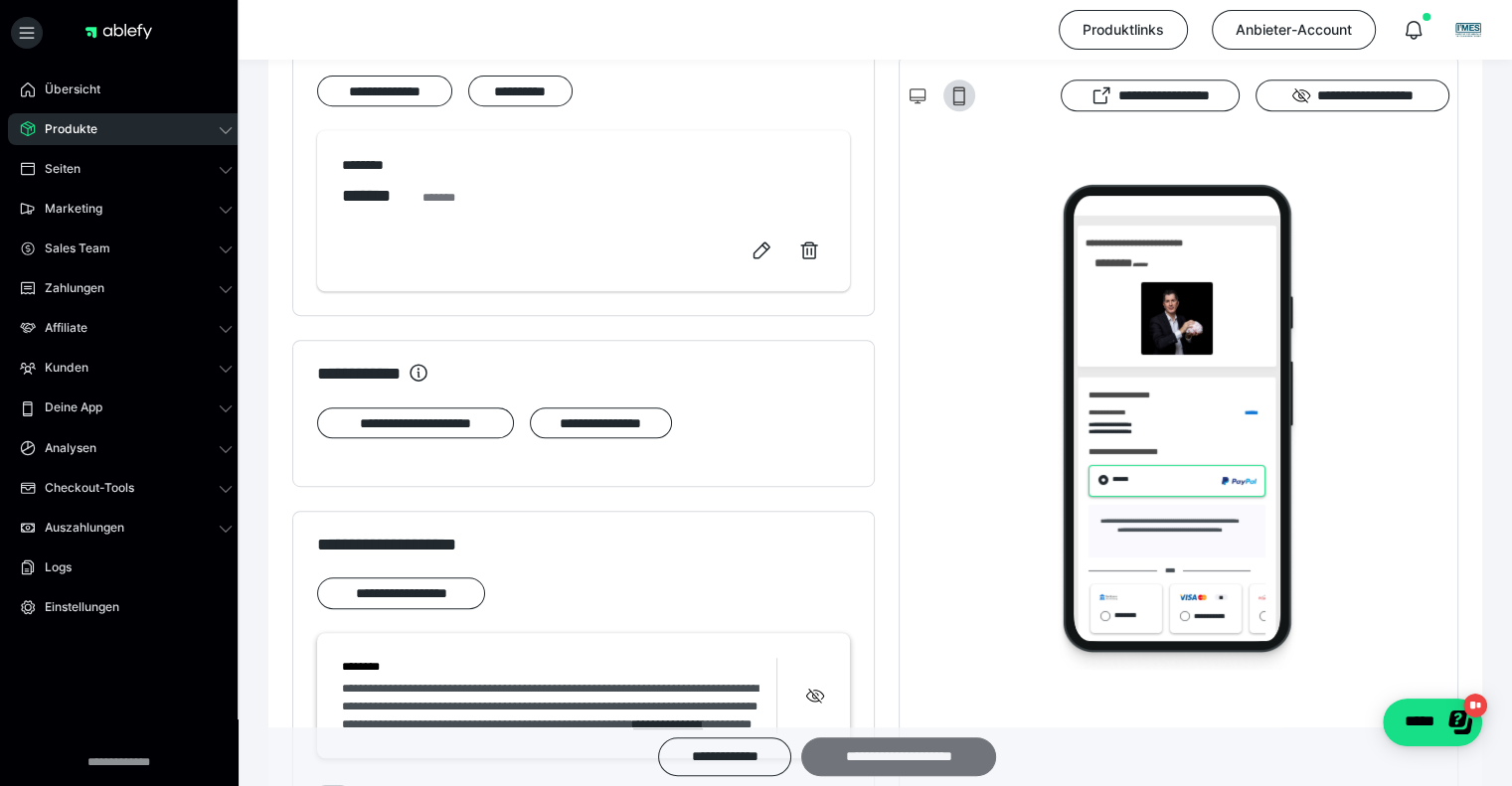 click on "**********" at bounding box center (899, 756) 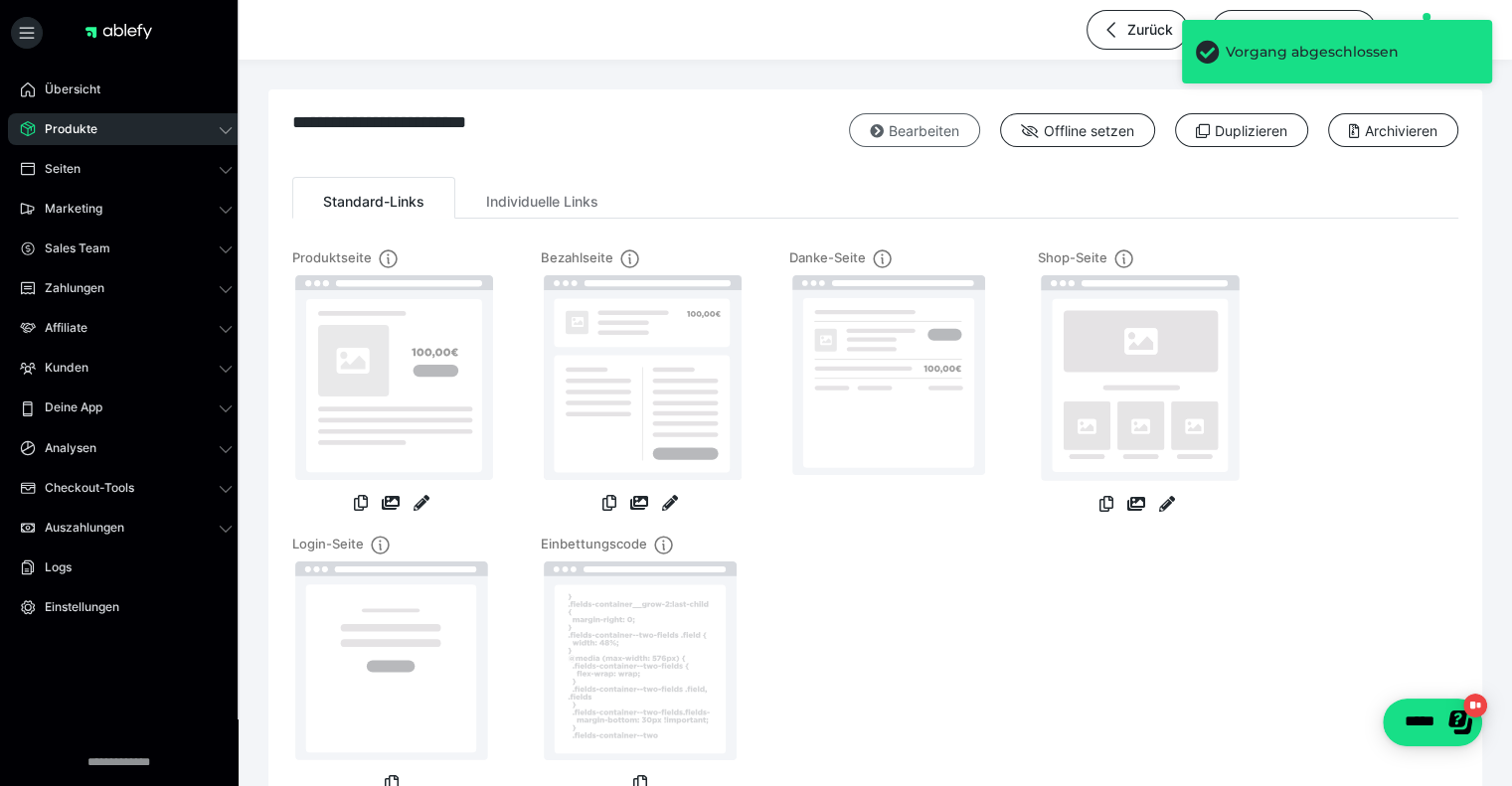 click on "Bearbeiten" at bounding box center [915, 130] 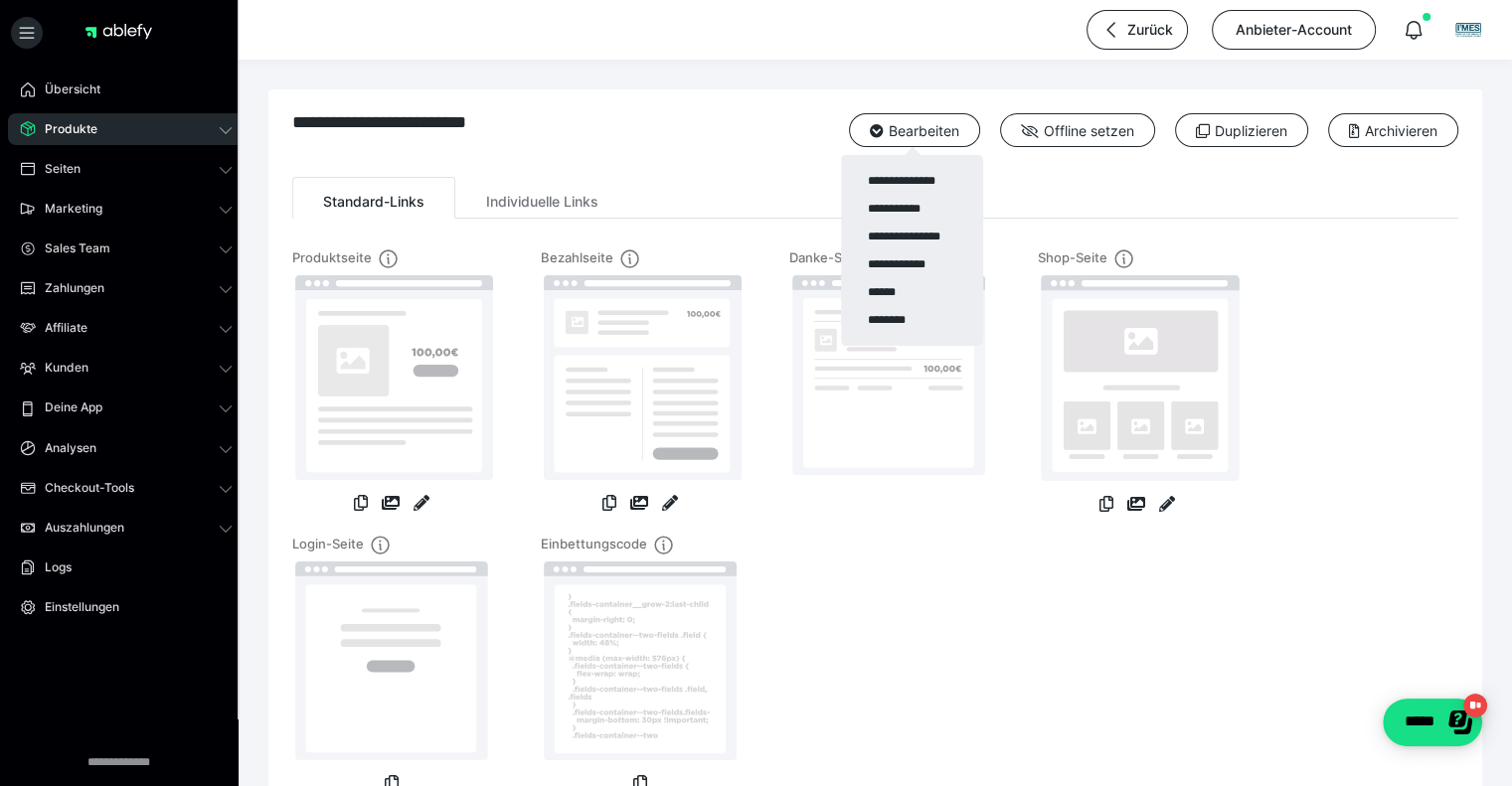 click at bounding box center [756, 393] 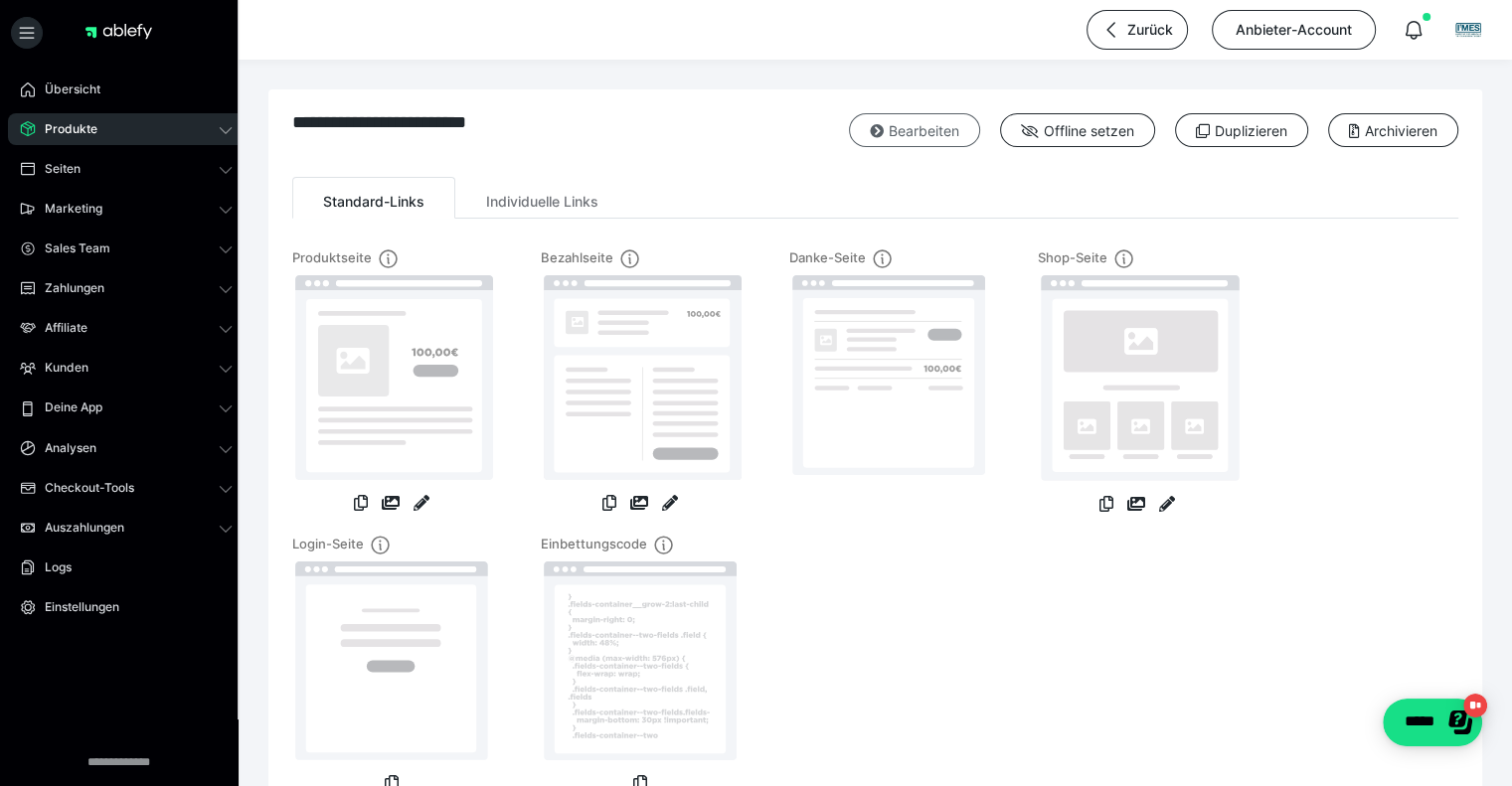 click on "Bearbeiten" at bounding box center [915, 130] 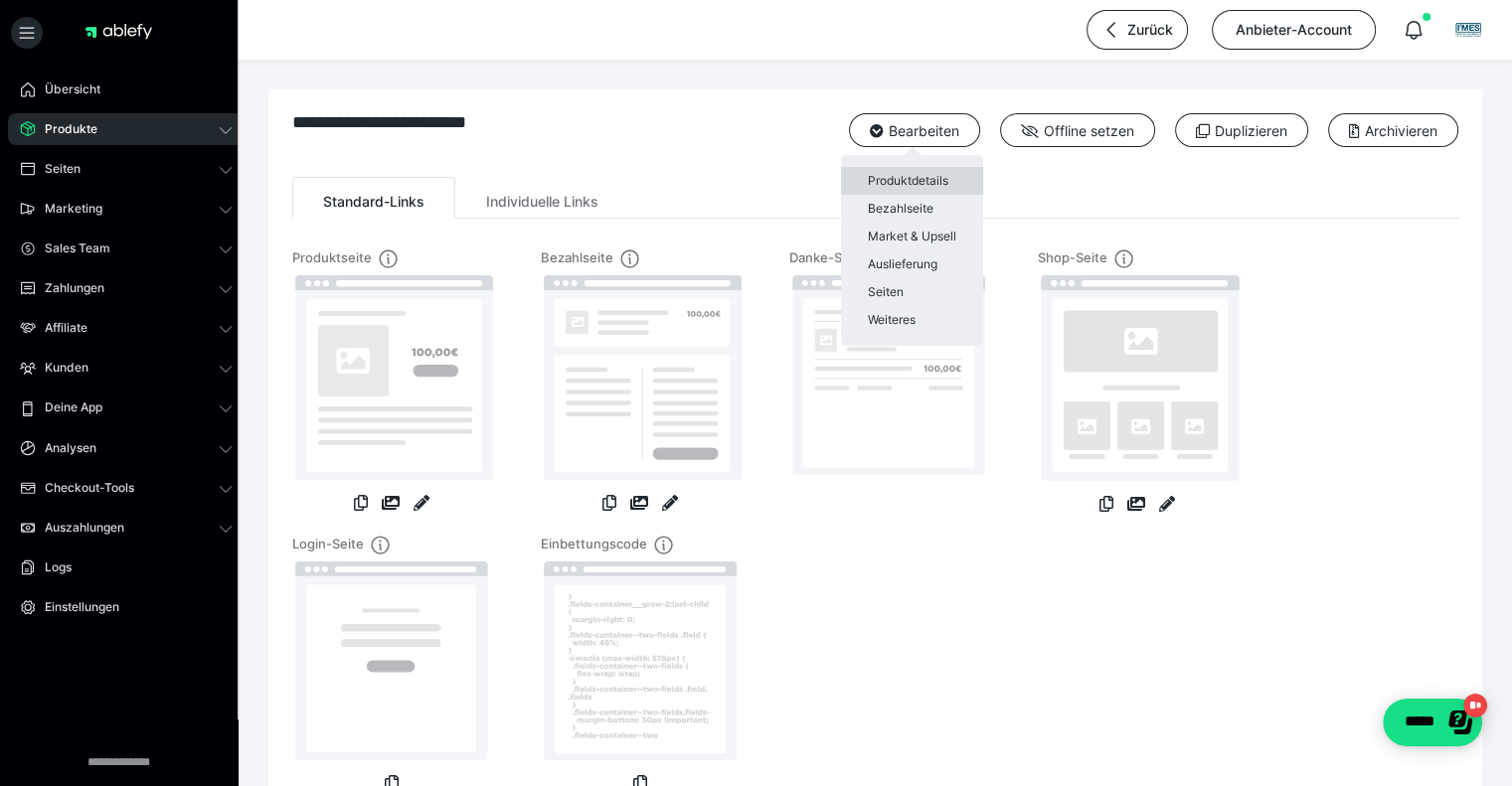click on "Produktdetails" at bounding box center (912, 181) 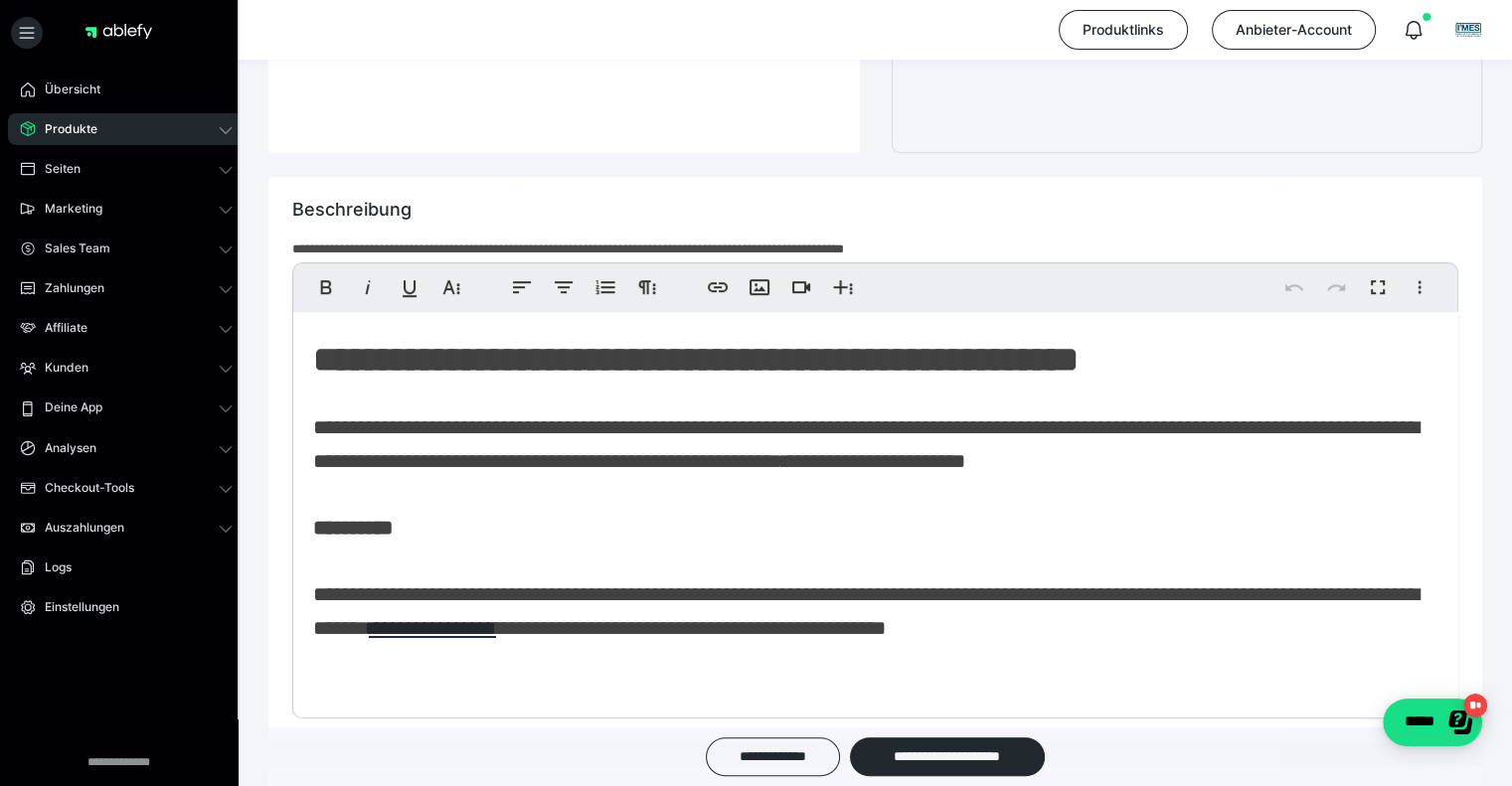 scroll, scrollTop: 999, scrollLeft: 0, axis: vertical 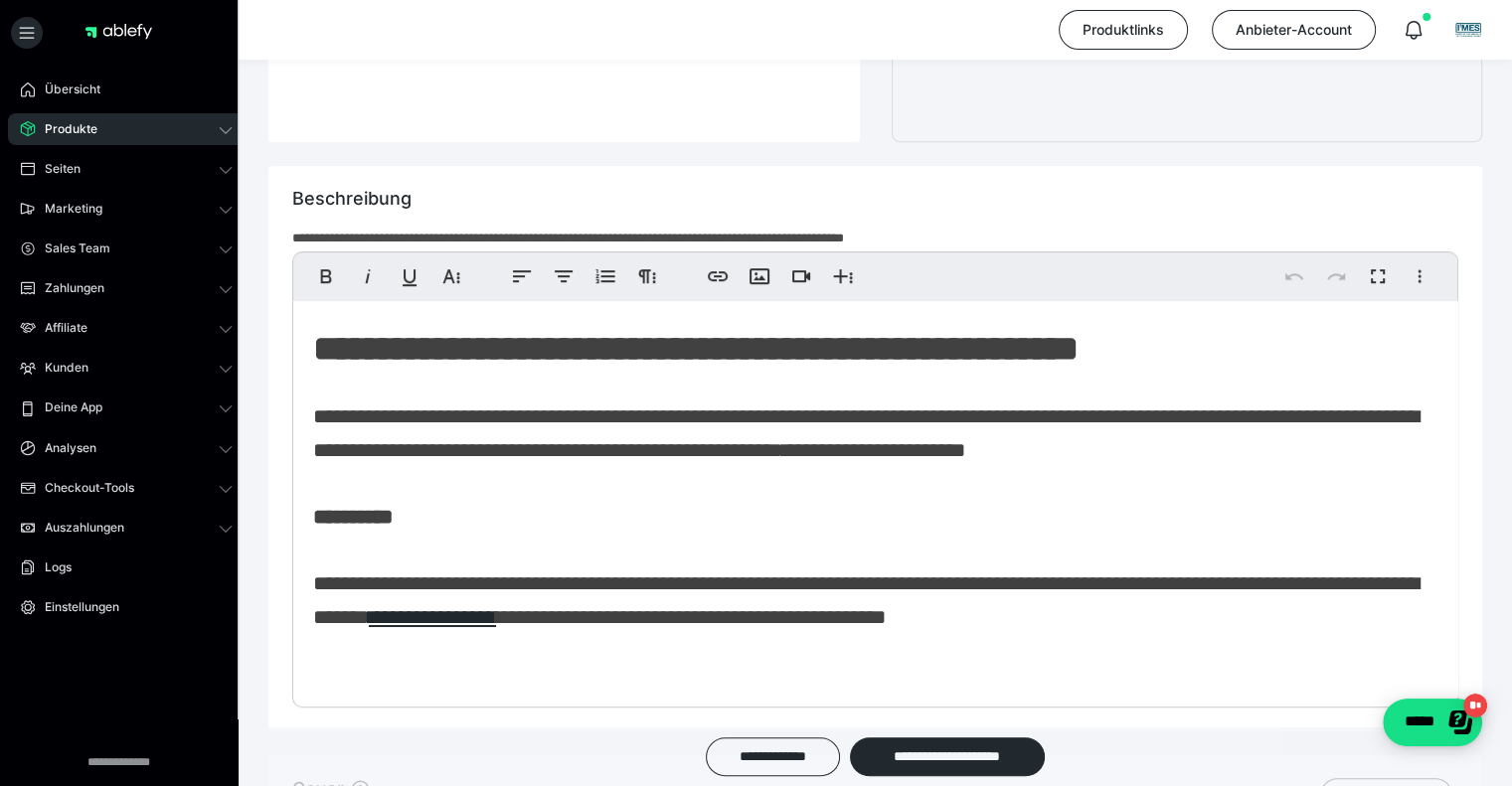 click on "**********" at bounding box center [866, 517] 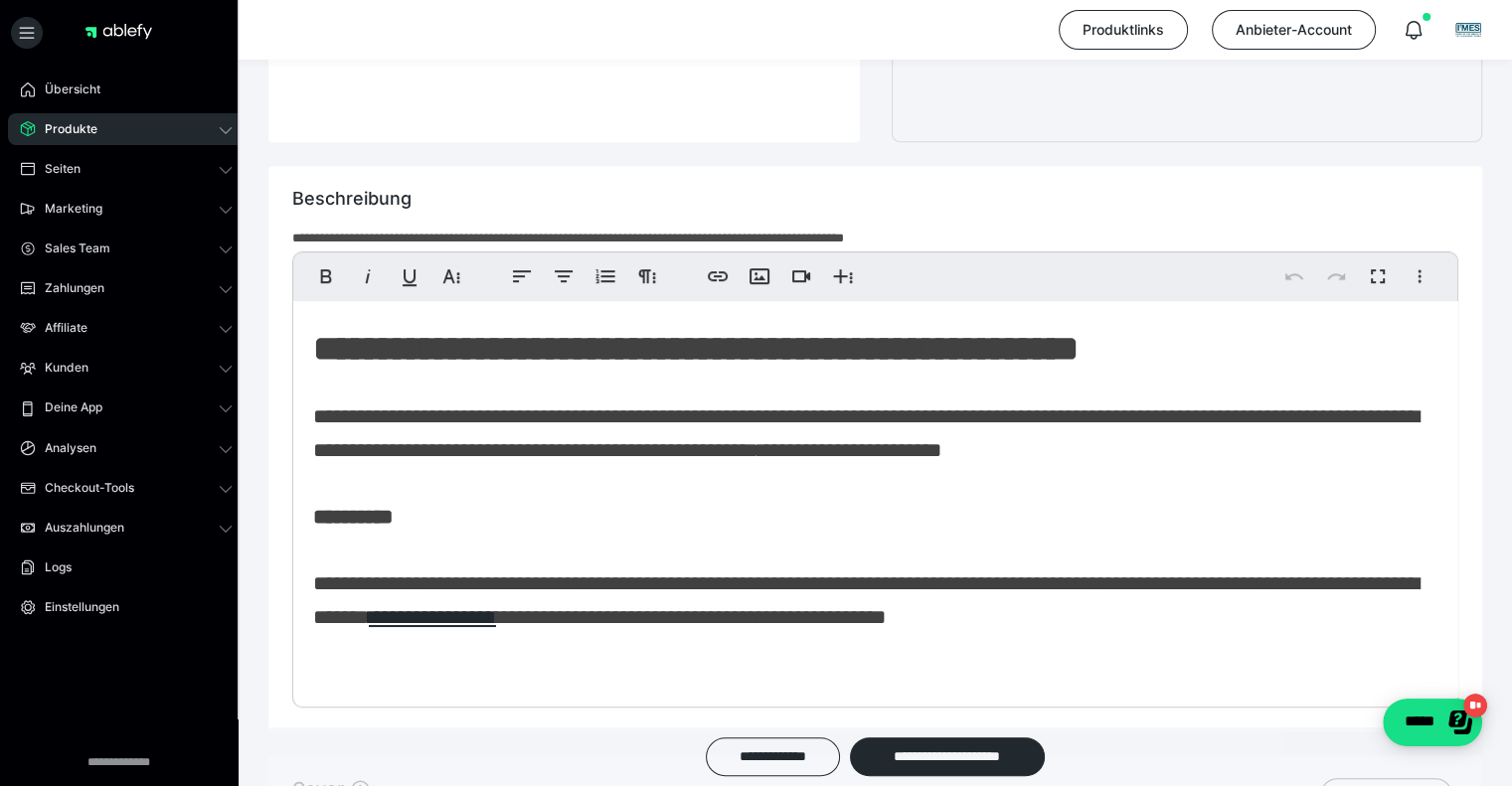 type 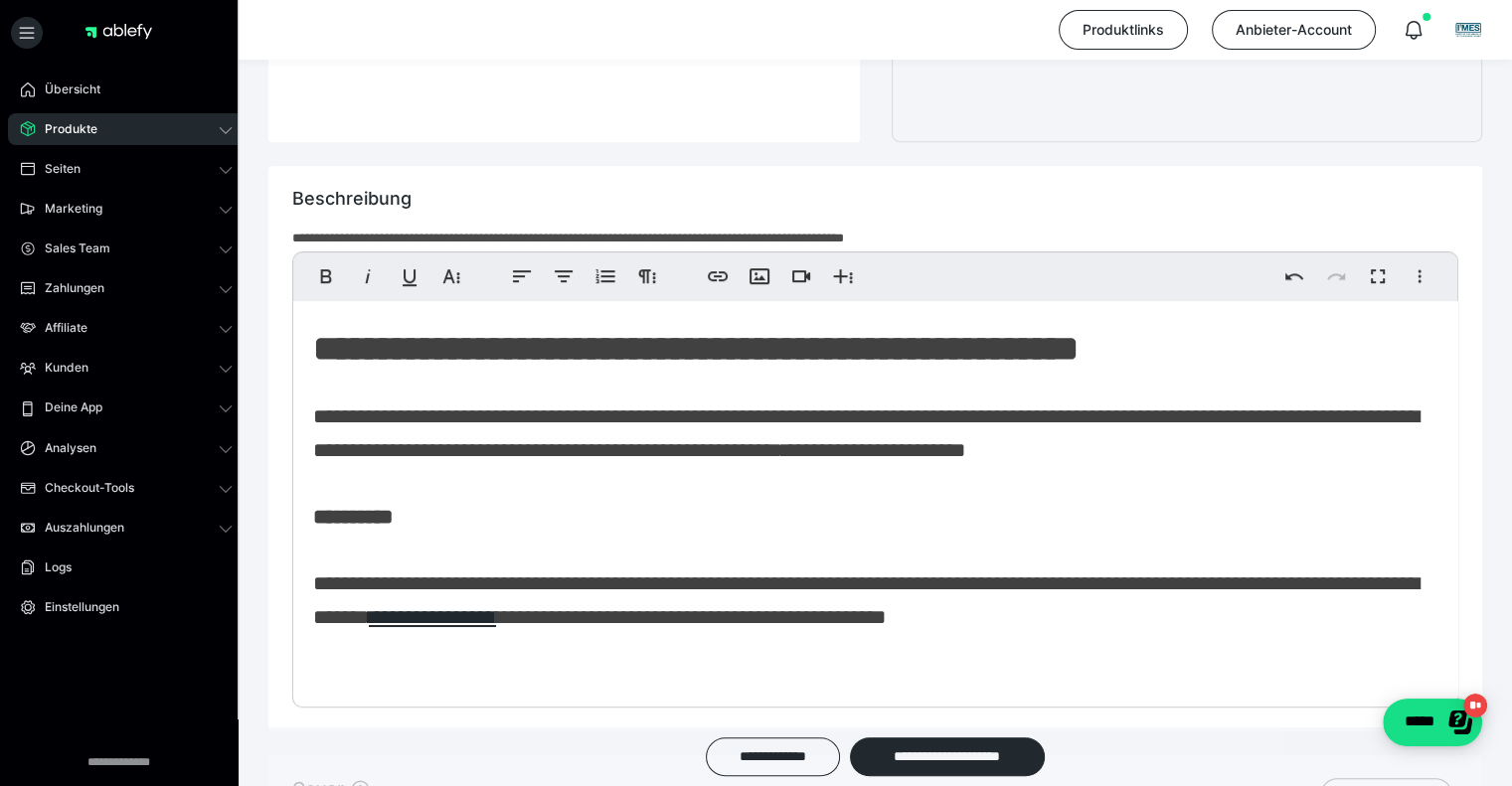 click on "**********" at bounding box center (875, 511) 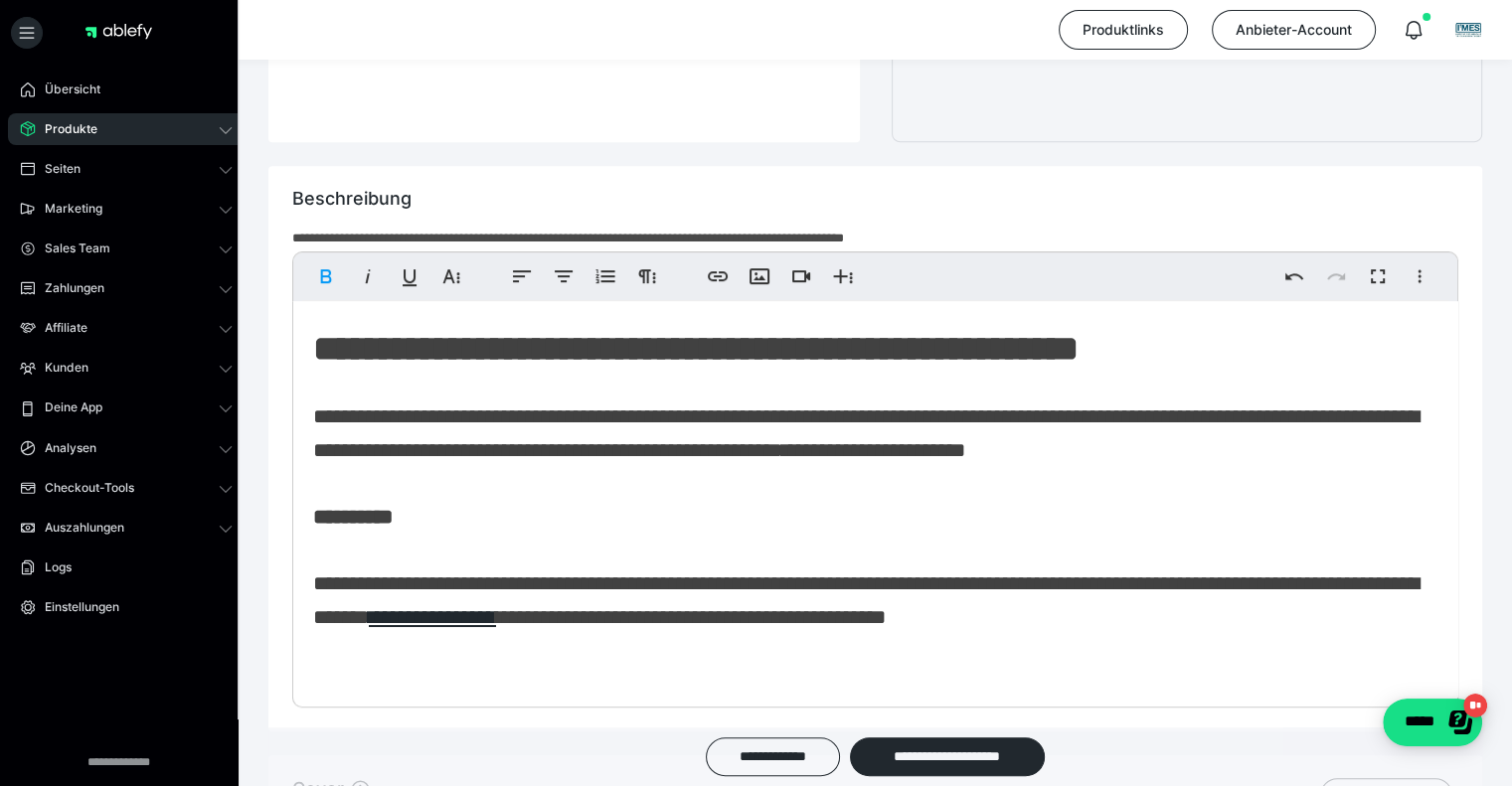 click on "**********" at bounding box center (875, 511) 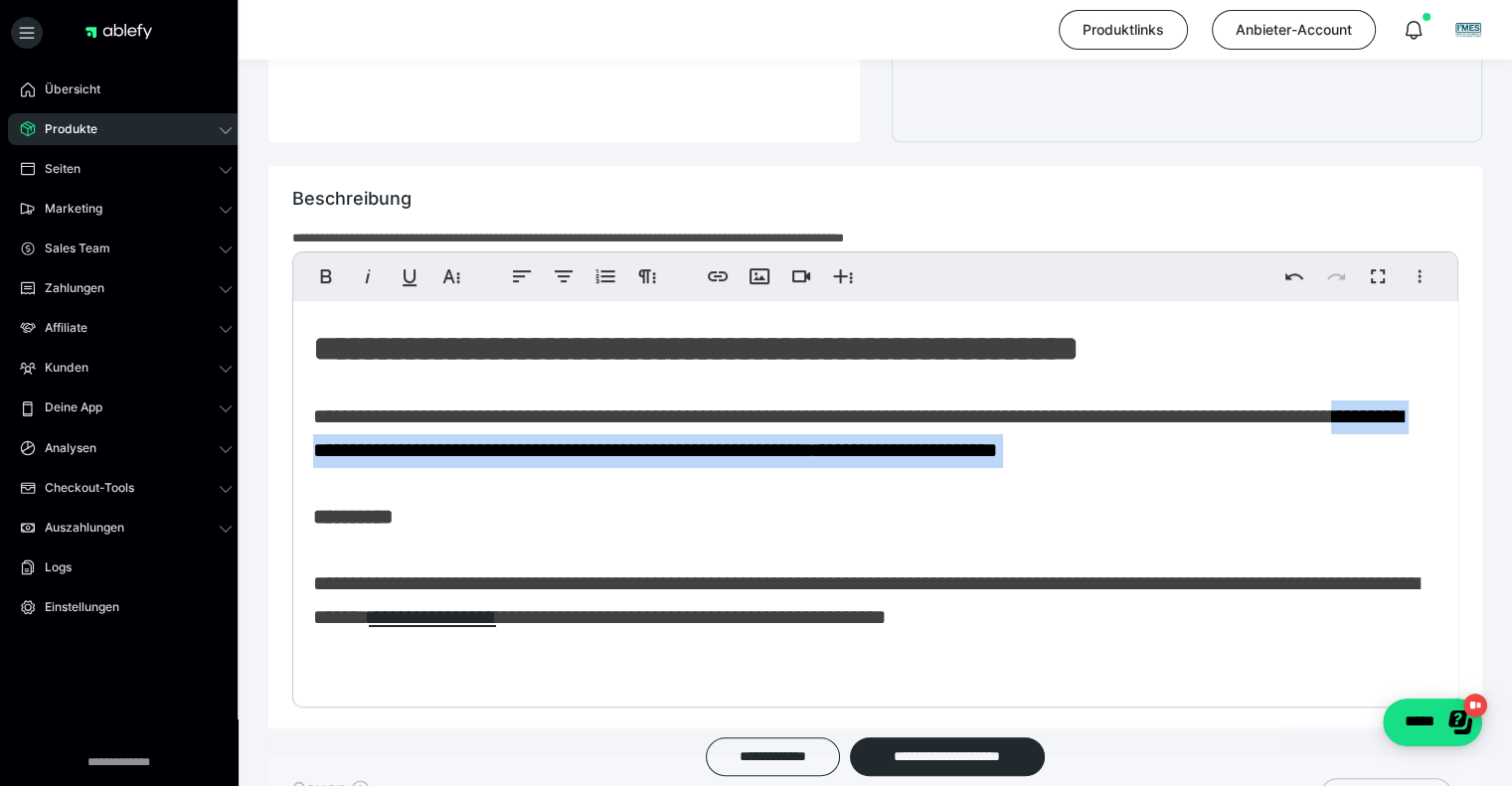 drag, startPoint x: 465, startPoint y: 440, endPoint x: 1413, endPoint y: 462, distance: 948.2552 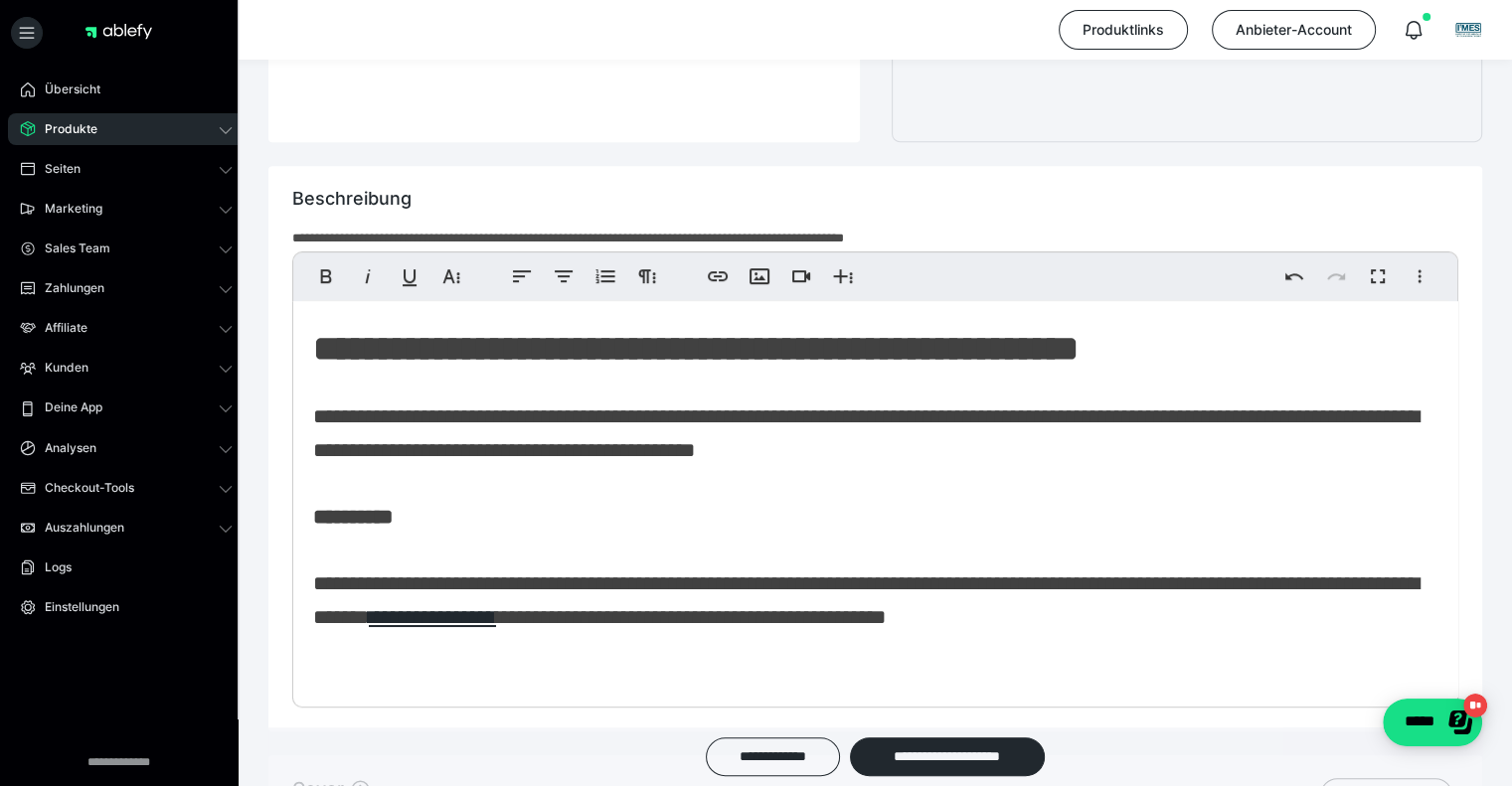 click on "**********" at bounding box center [866, 517] 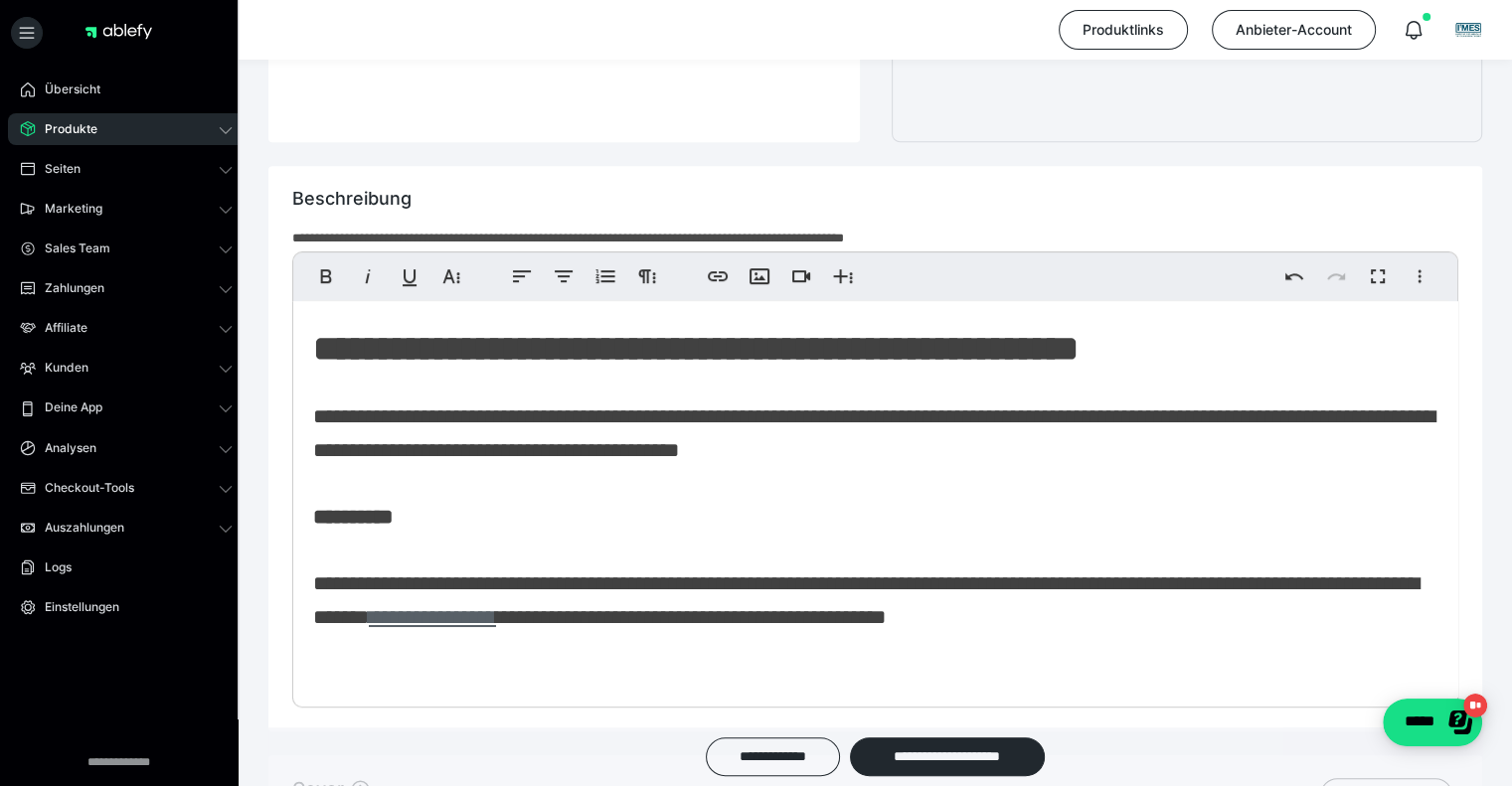 click on "**********" at bounding box center (432, 617) 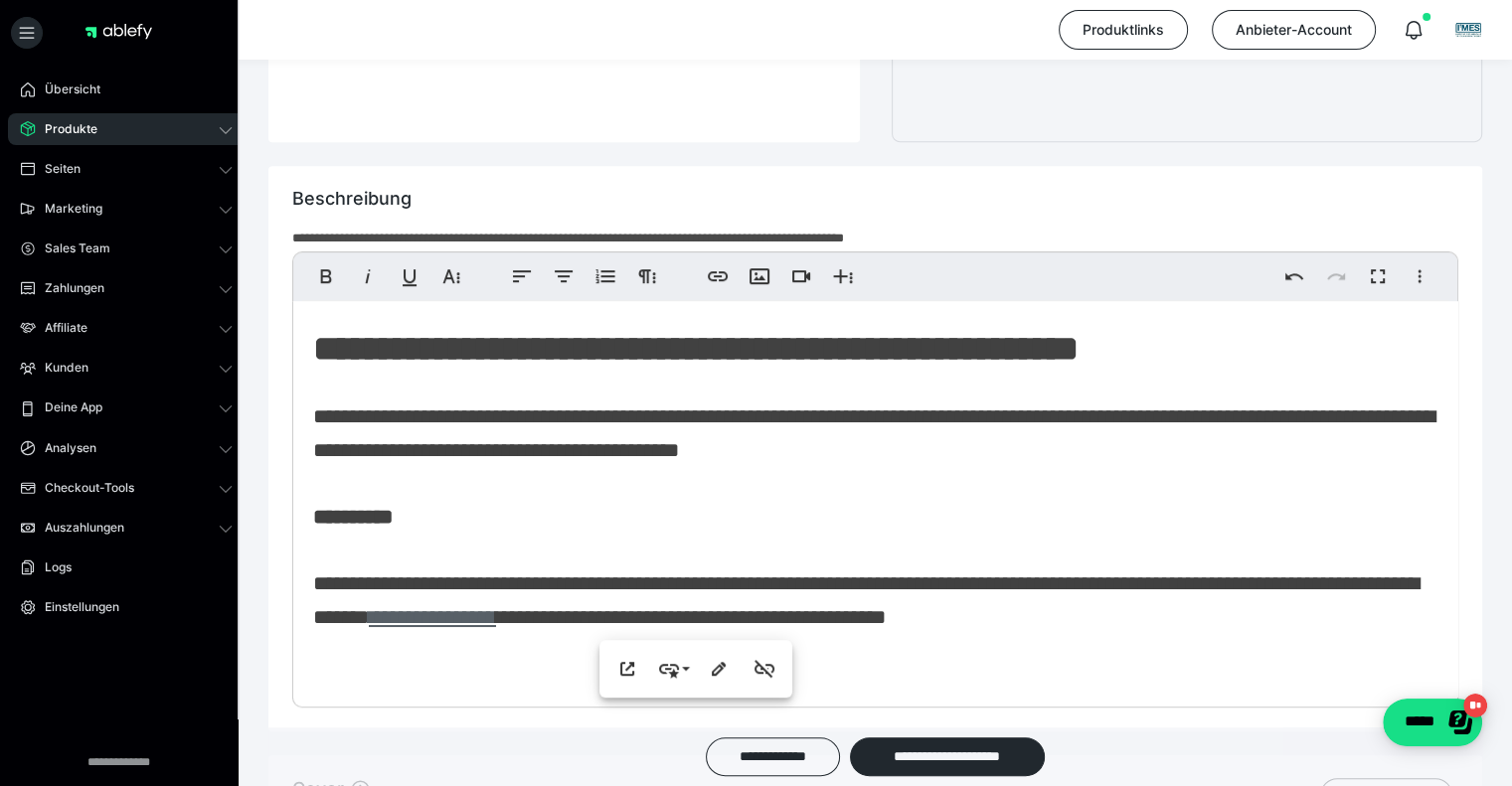 click on "**********" at bounding box center (432, 617) 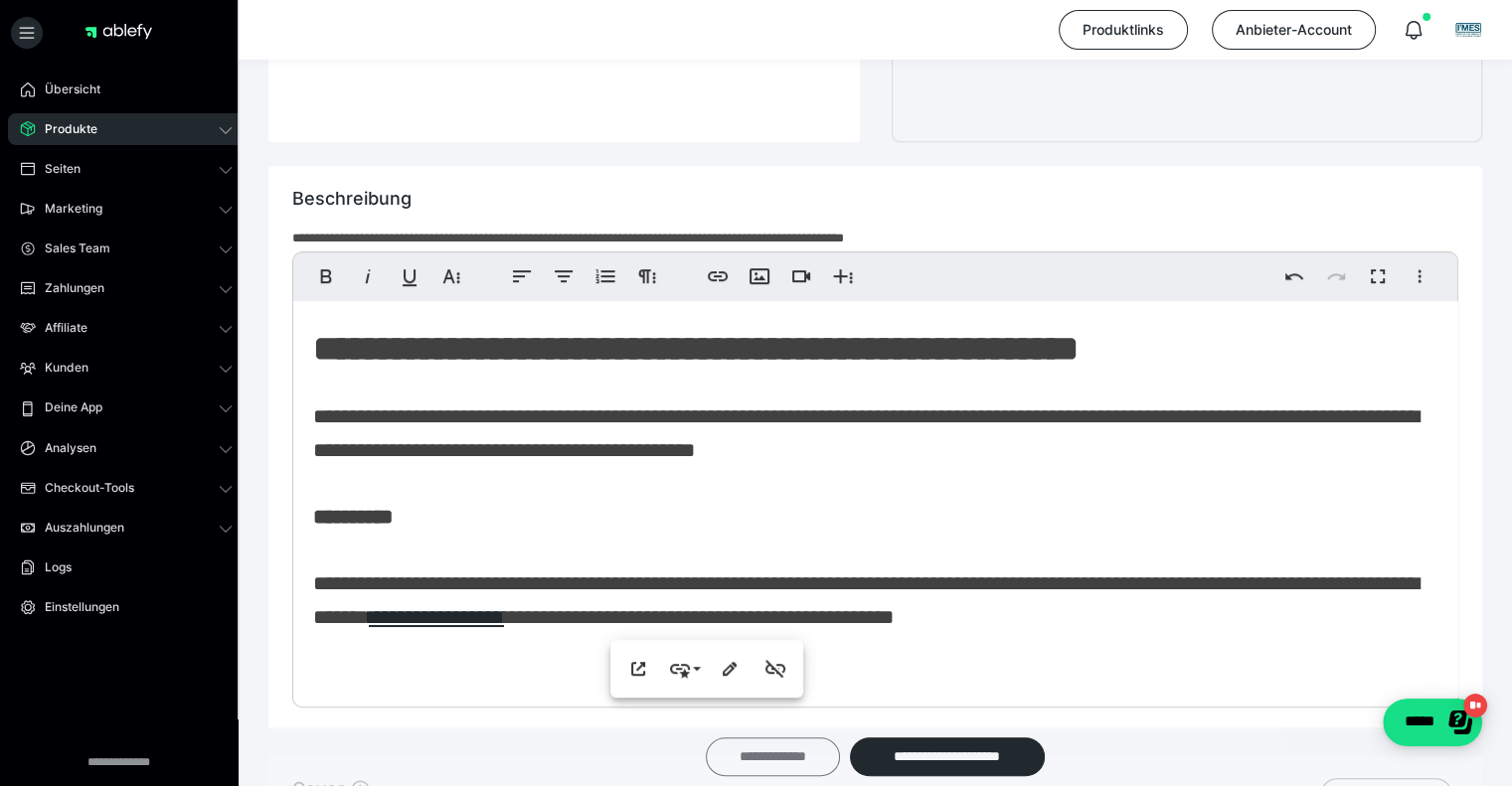 click on "**********" at bounding box center [772, 756] 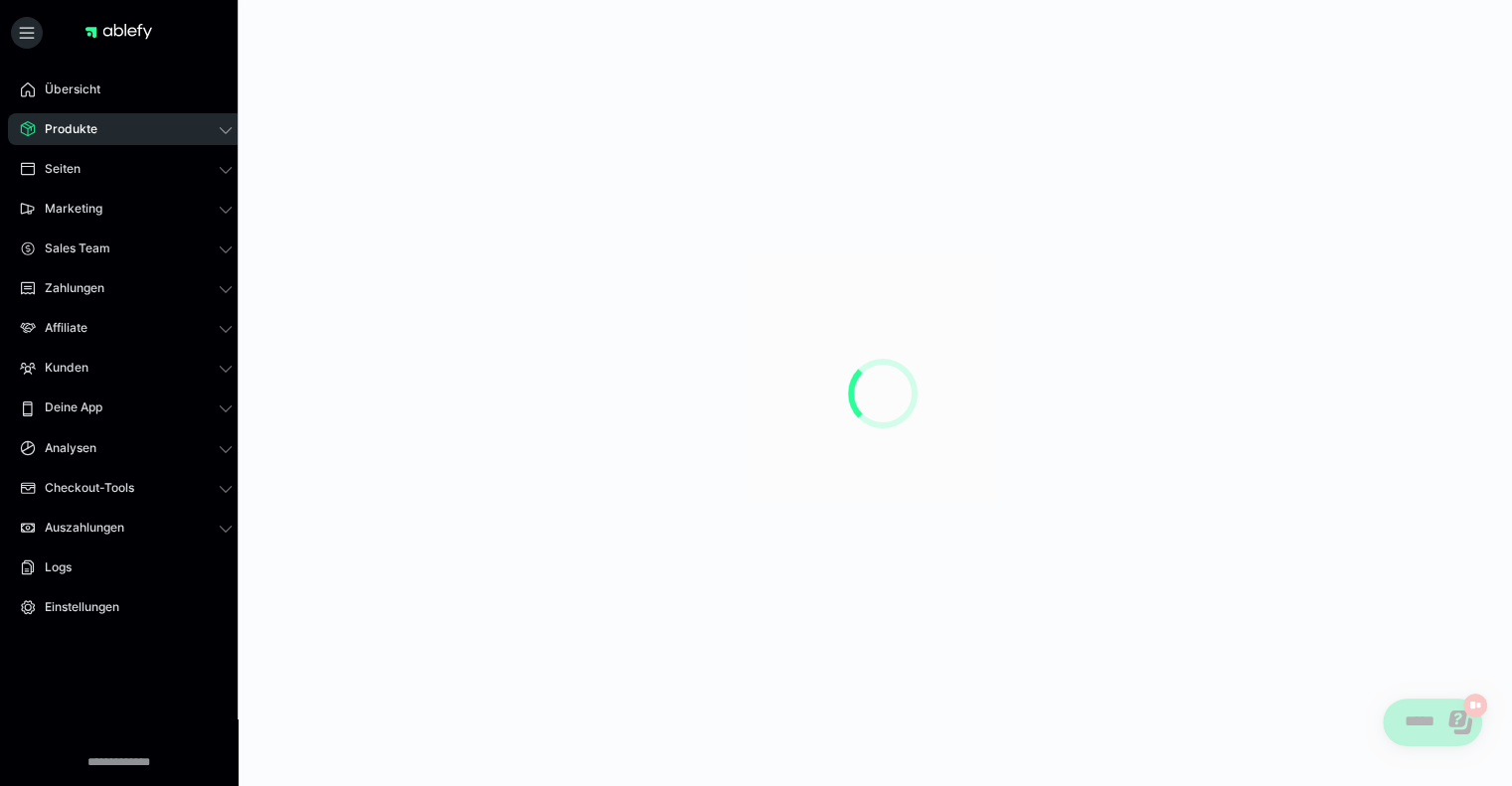 scroll, scrollTop: 0, scrollLeft: 0, axis: both 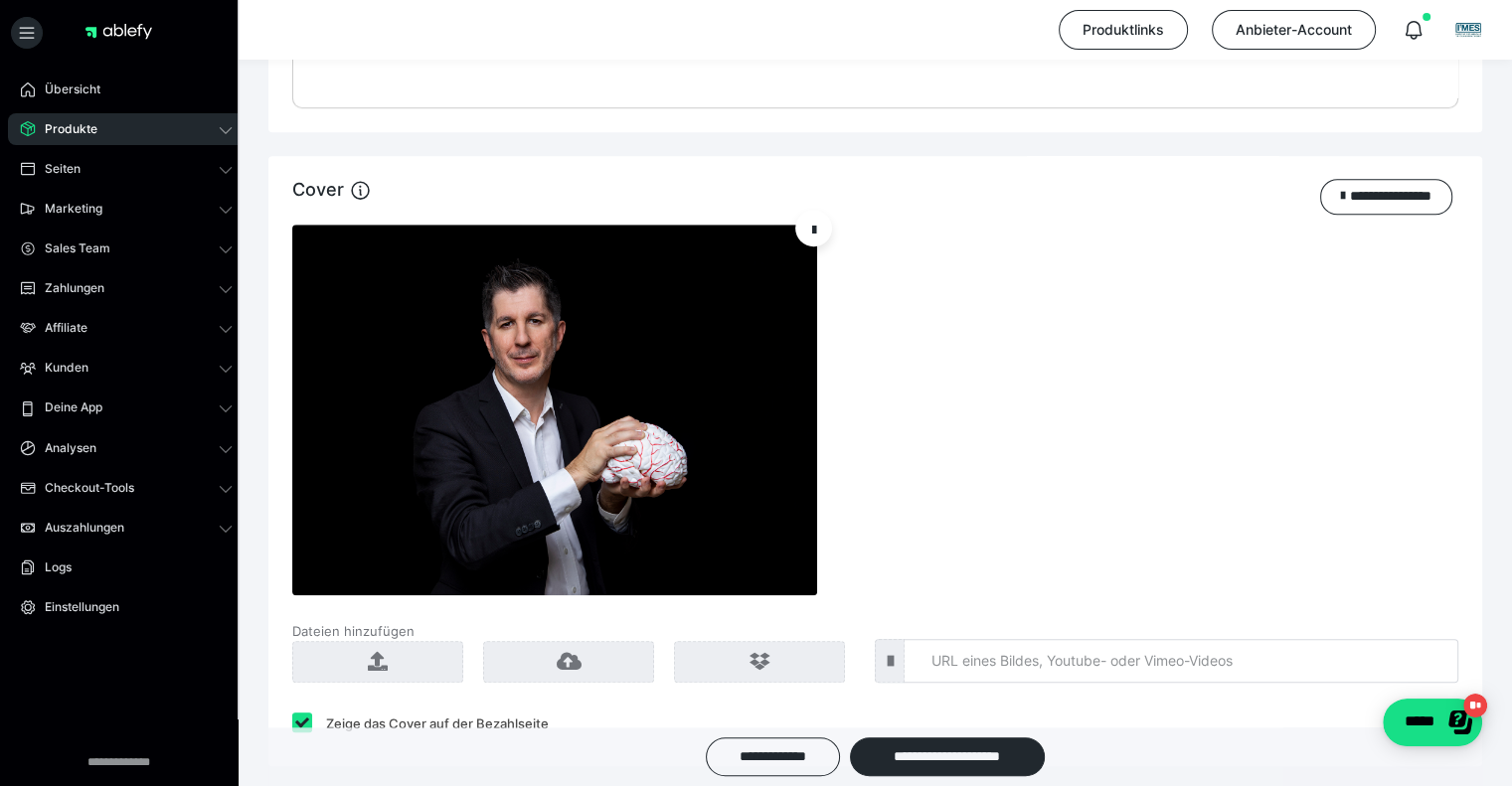 click at bounding box center [555, 409] 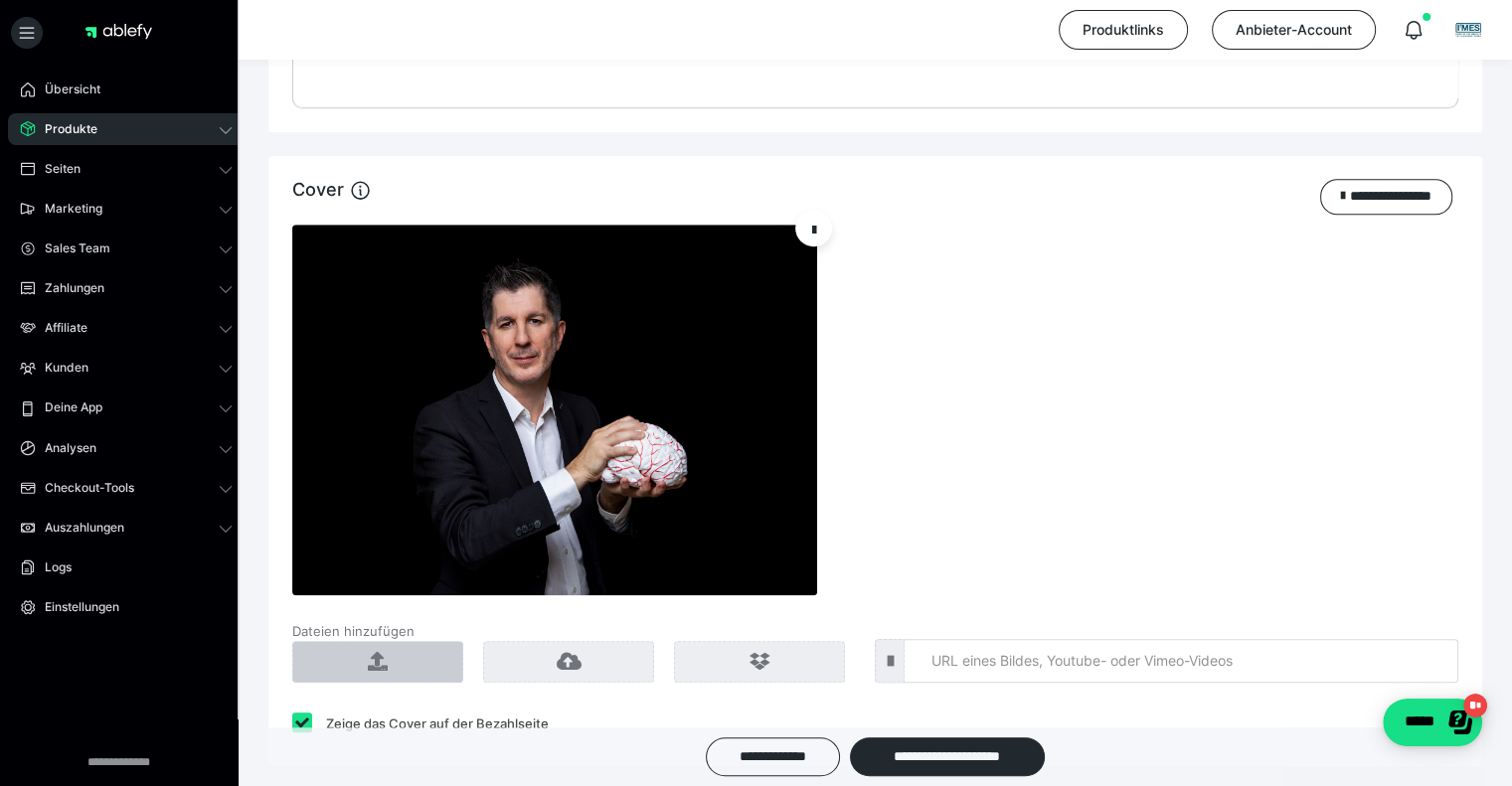 click at bounding box center (378, 662) 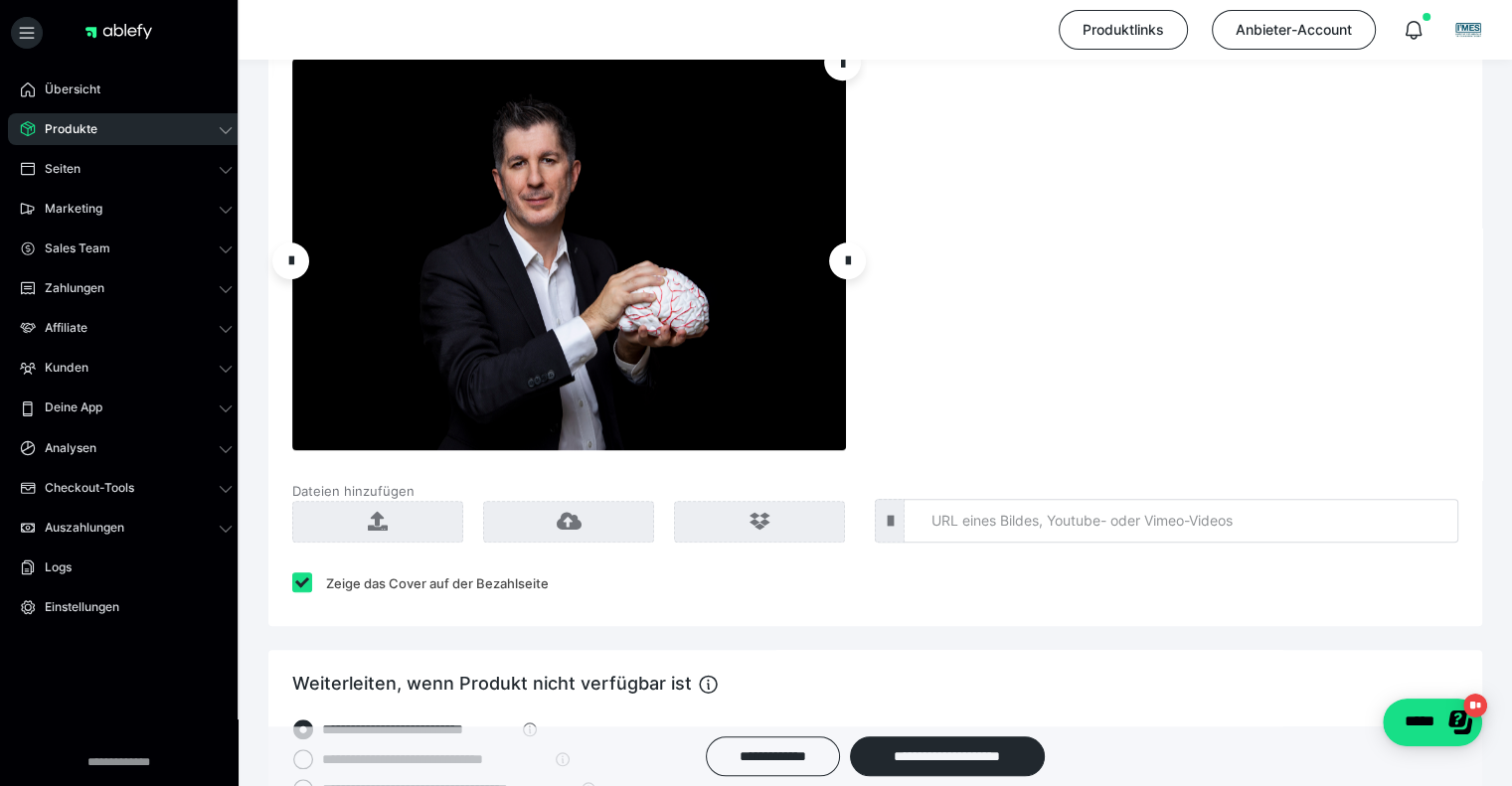 scroll, scrollTop: 1679, scrollLeft: 0, axis: vertical 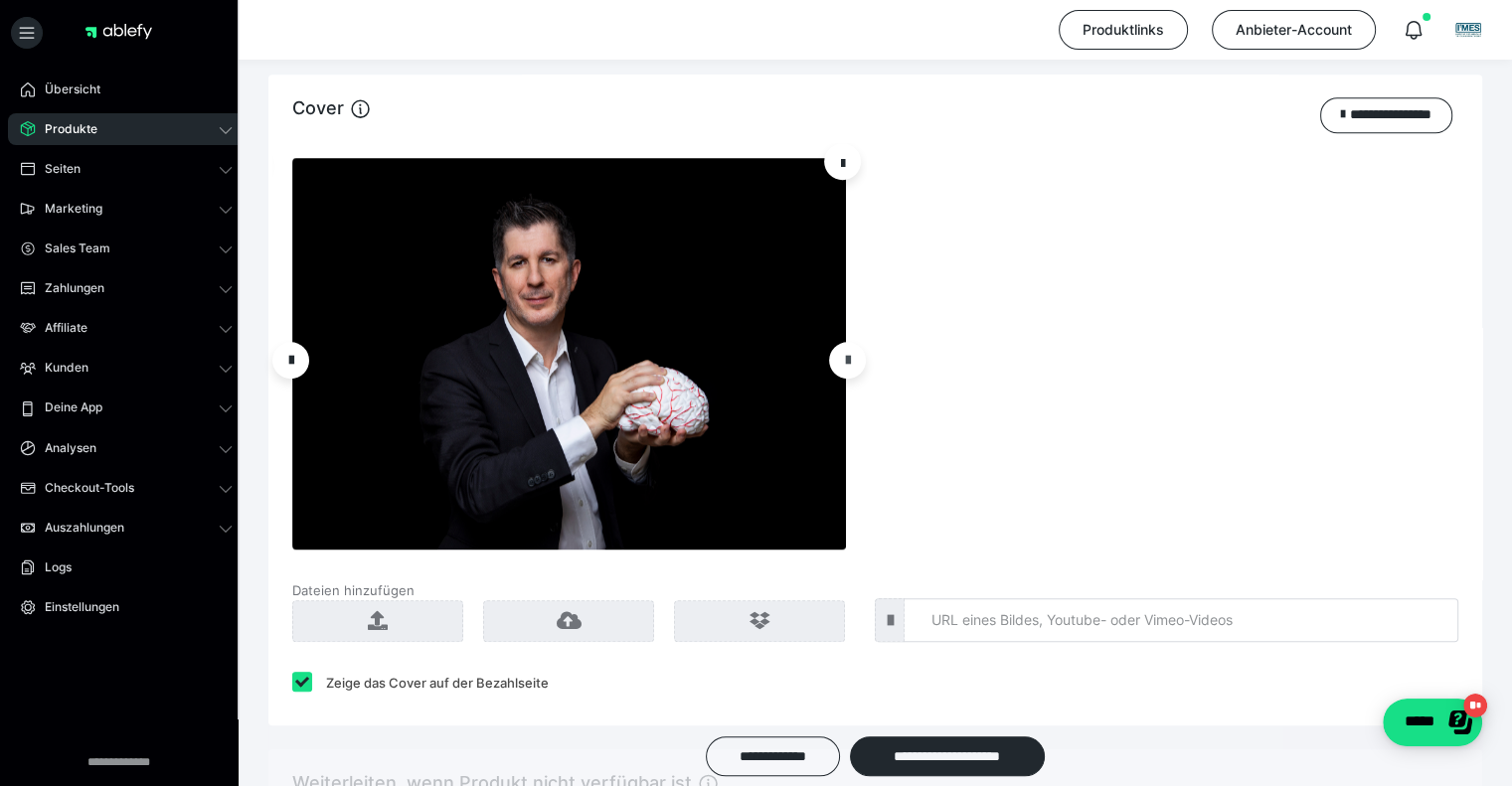 click at bounding box center (848, 360) 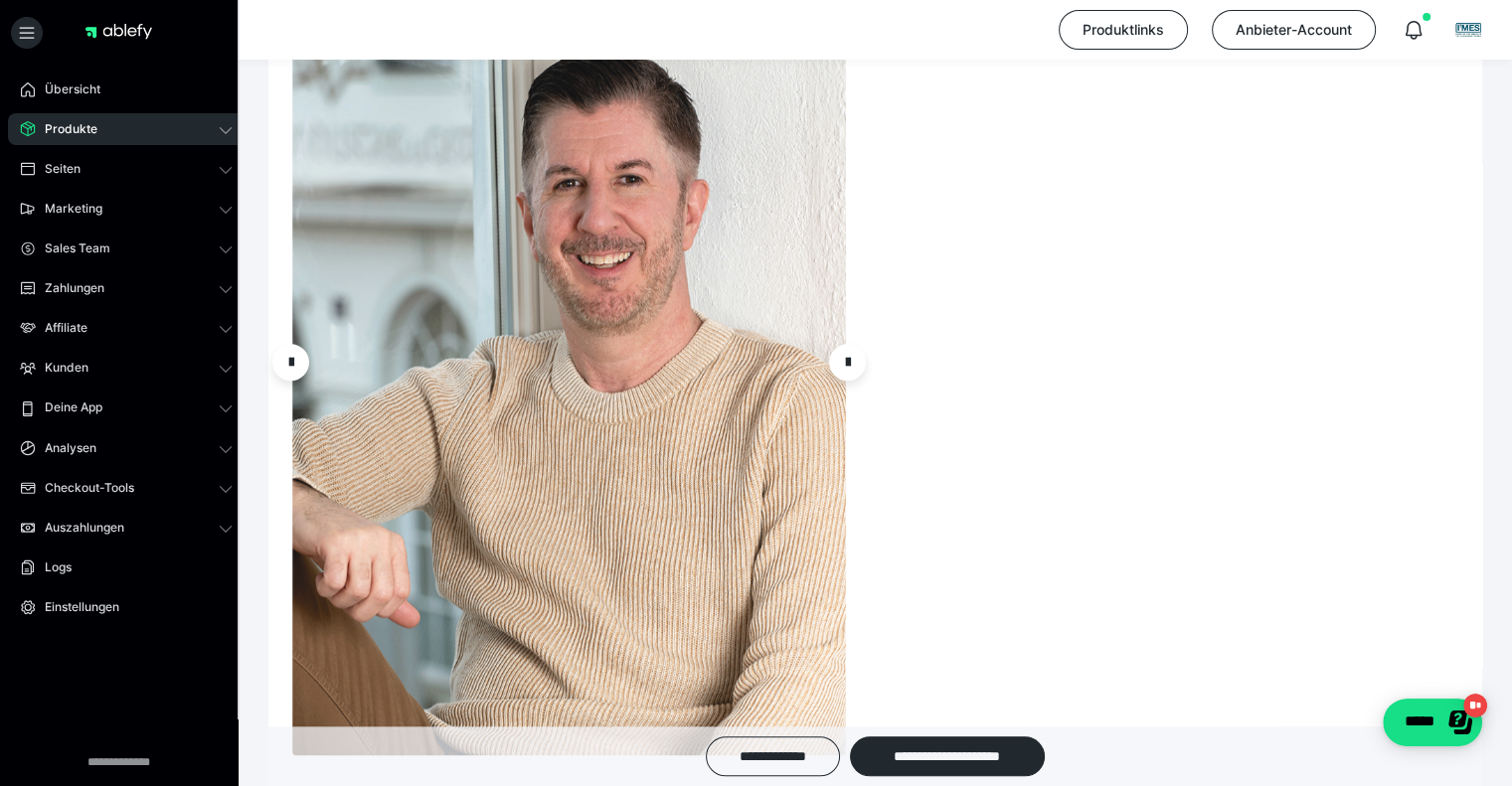 scroll, scrollTop: 1834, scrollLeft: 0, axis: vertical 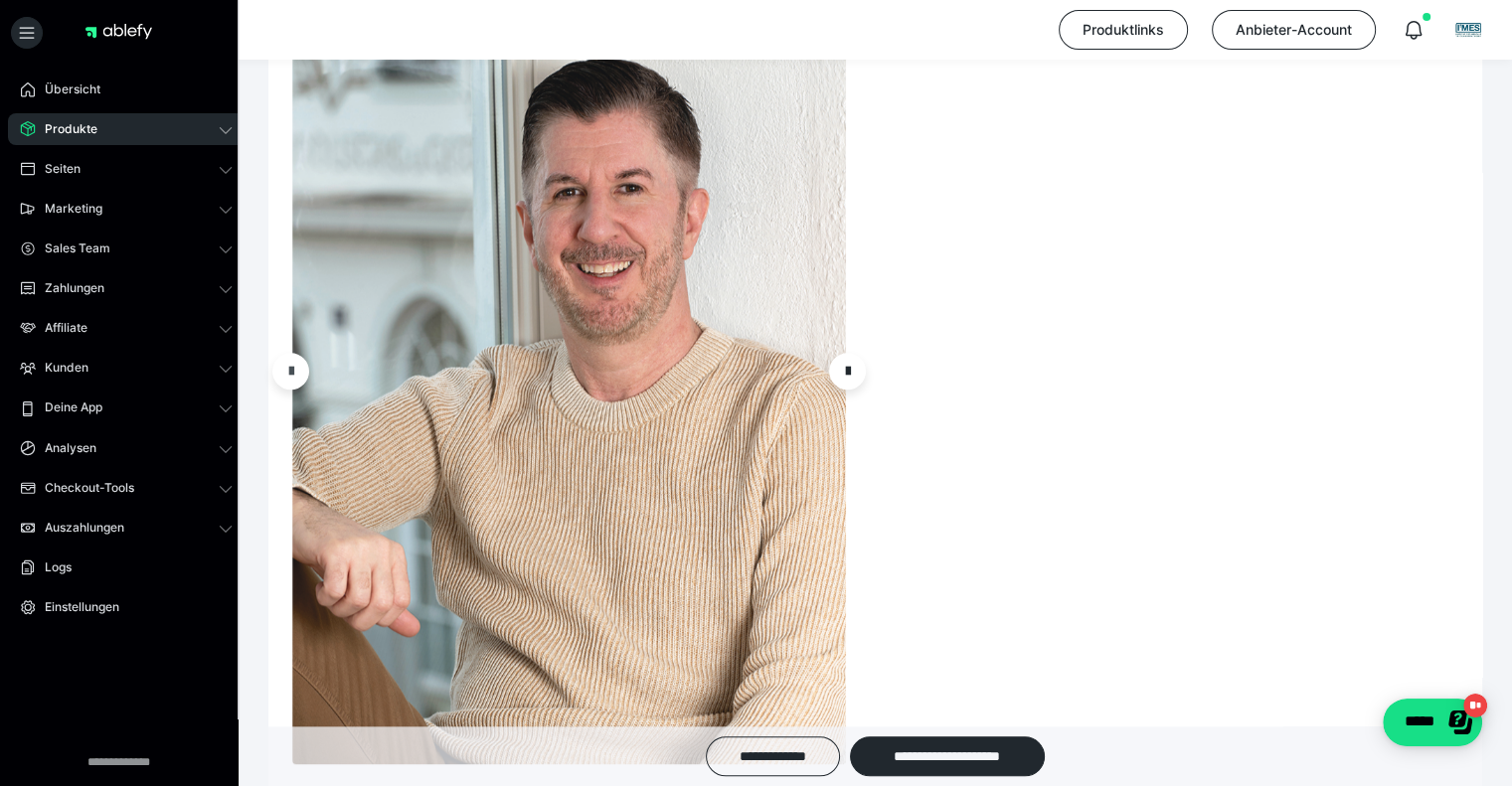 click at bounding box center [290, 371] 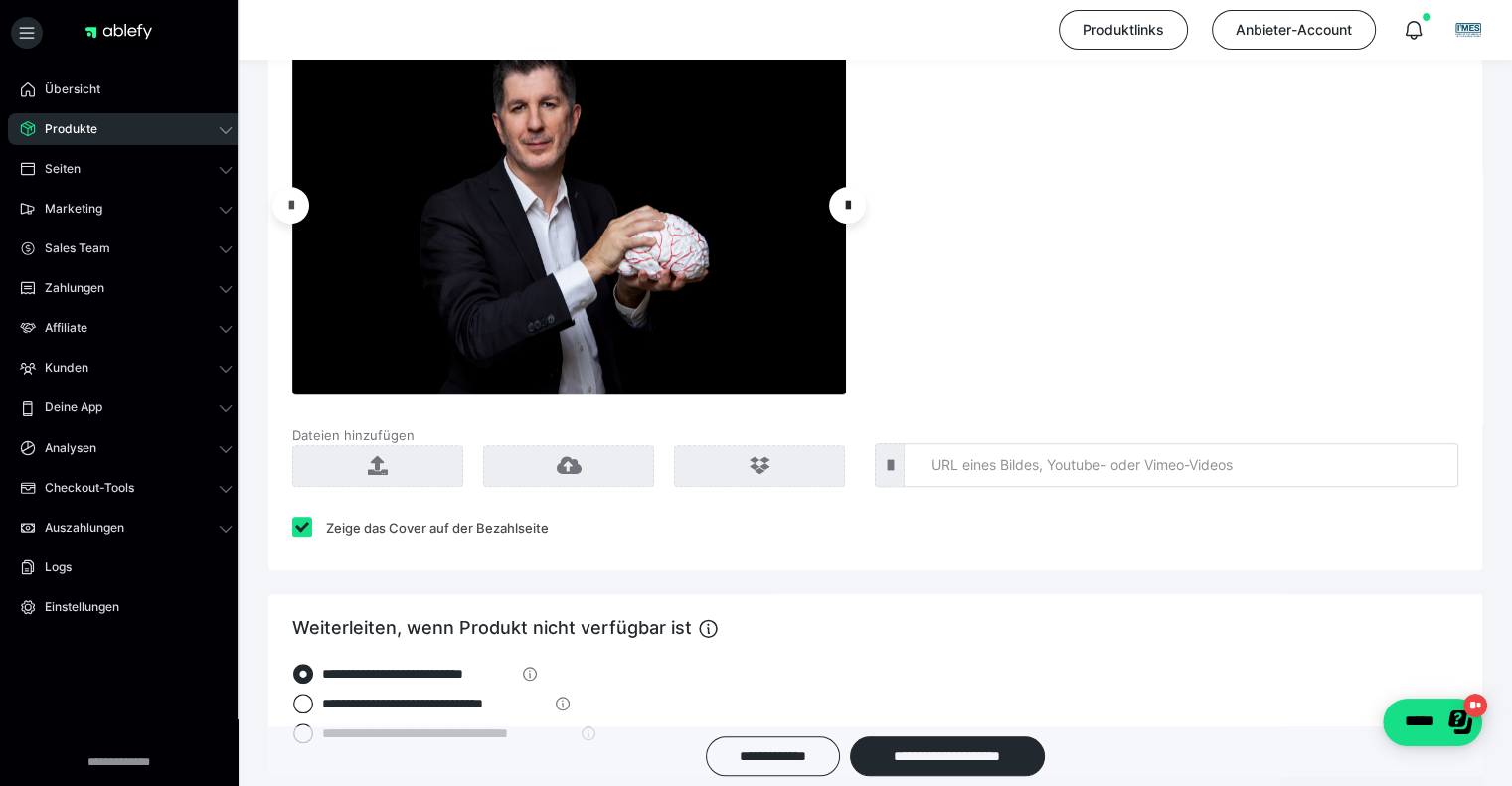 scroll, scrollTop: 1668, scrollLeft: 0, axis: vertical 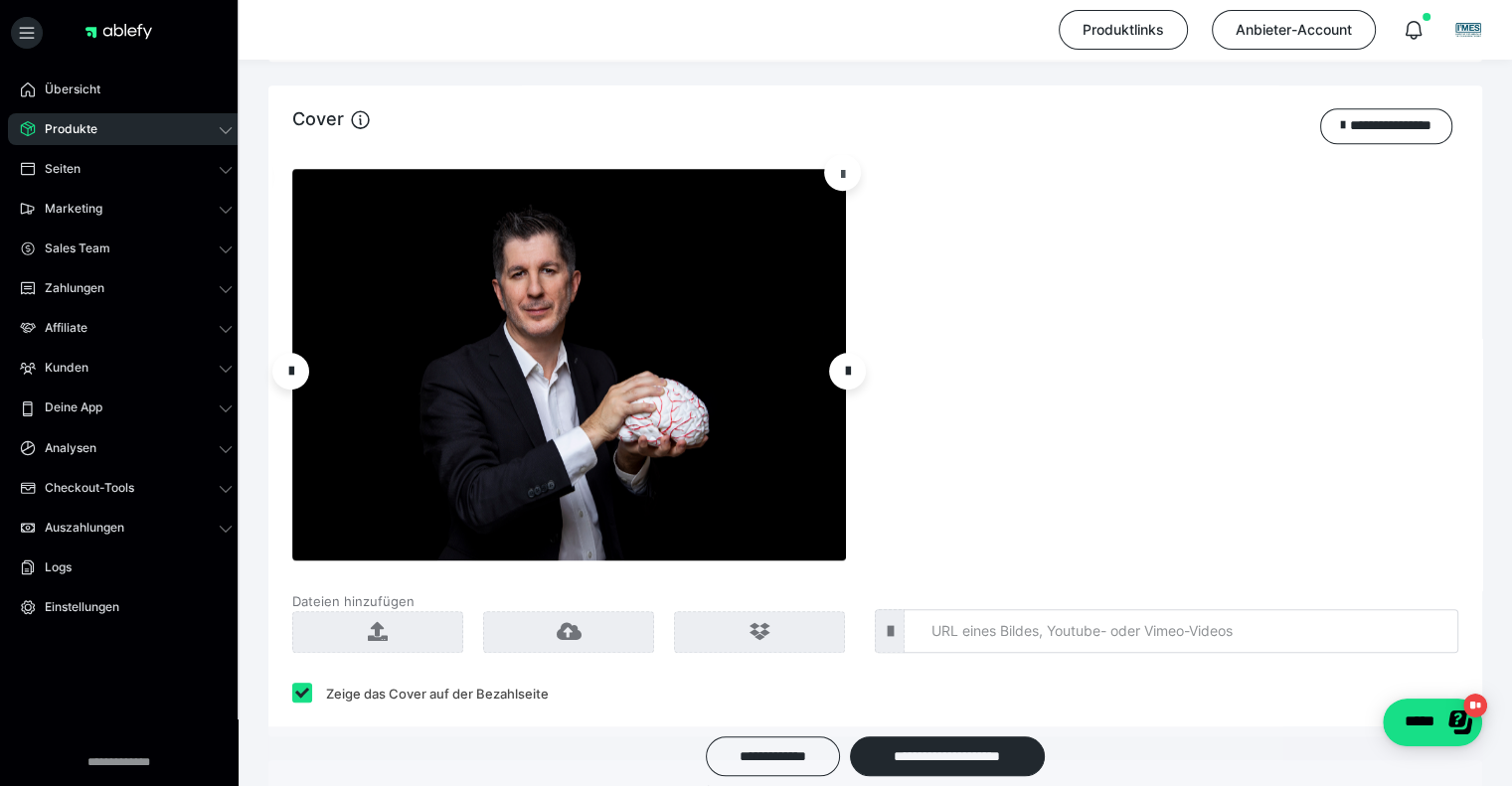 click at bounding box center (843, 173) 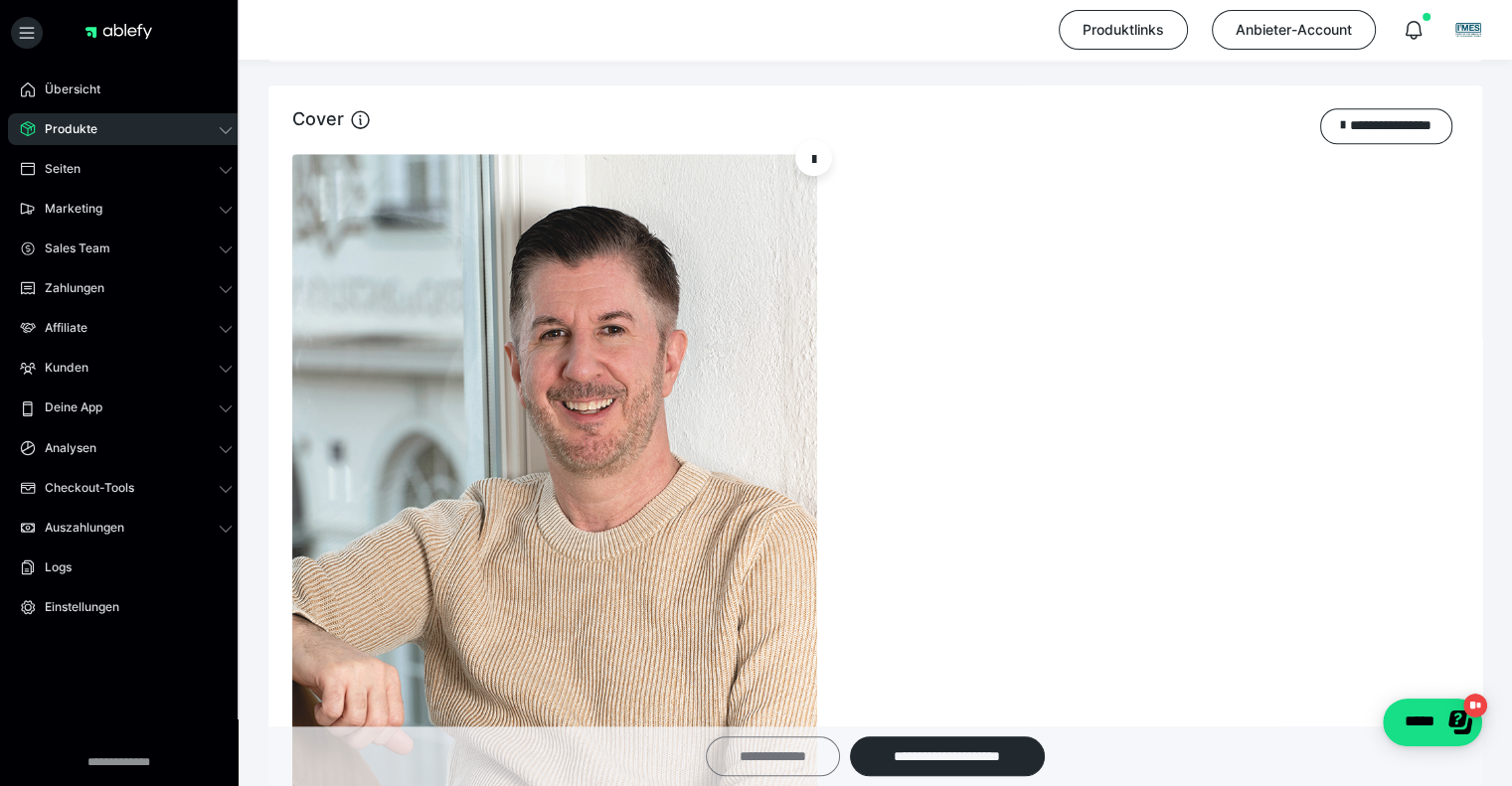 click on "**********" at bounding box center [772, 756] 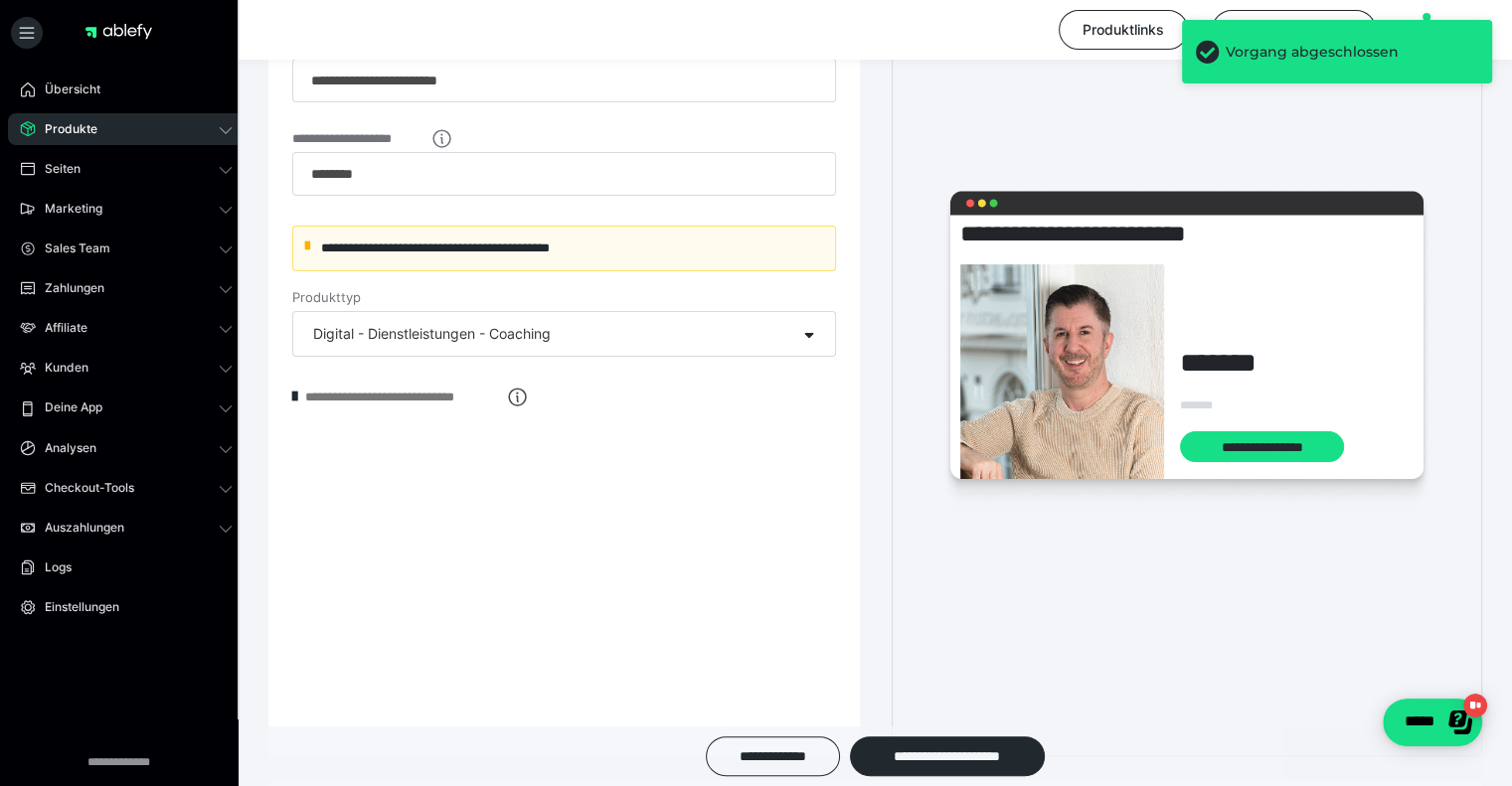 scroll, scrollTop: 390, scrollLeft: 0, axis: vertical 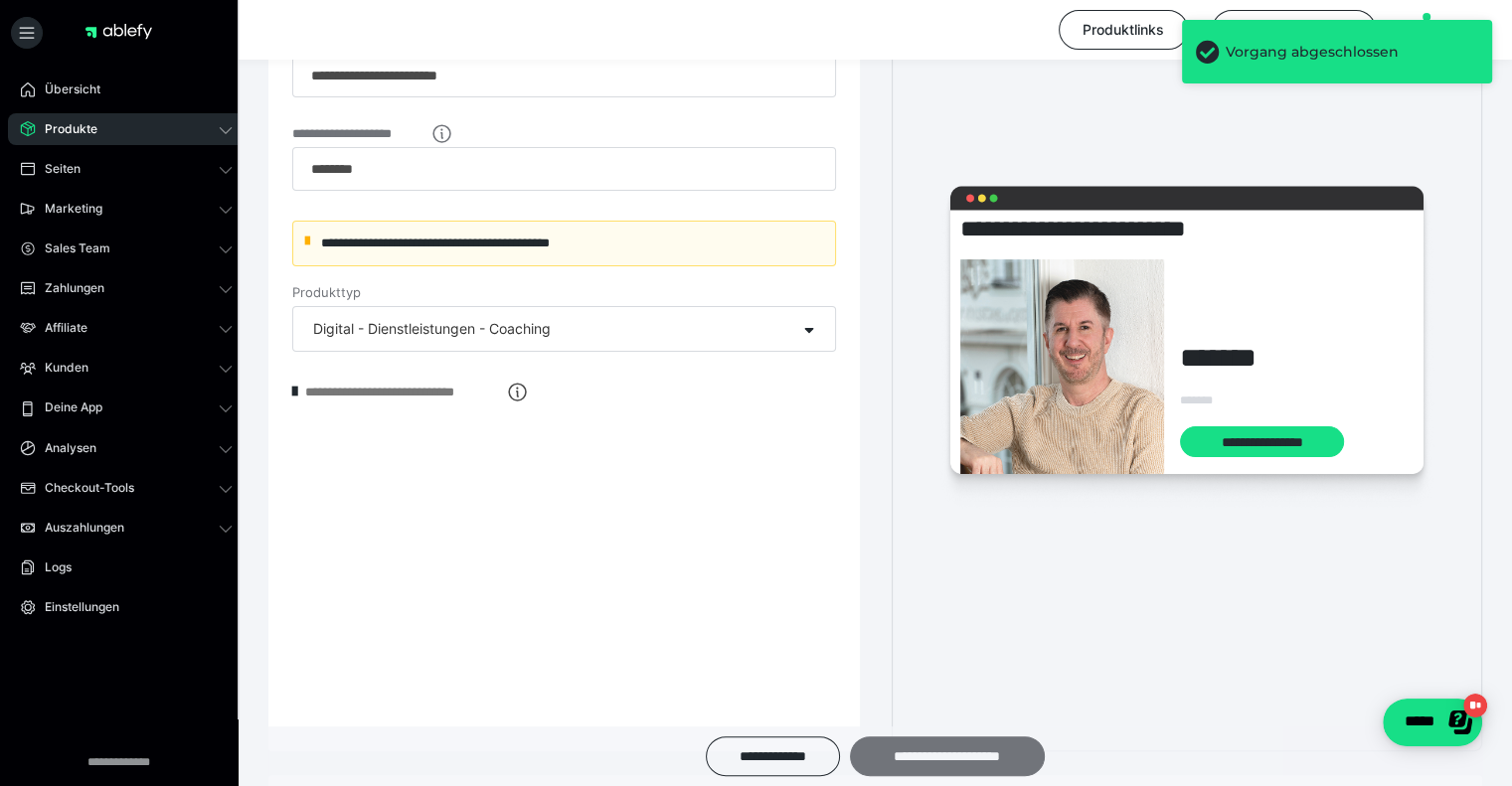 click on "**********" at bounding box center (947, 756) 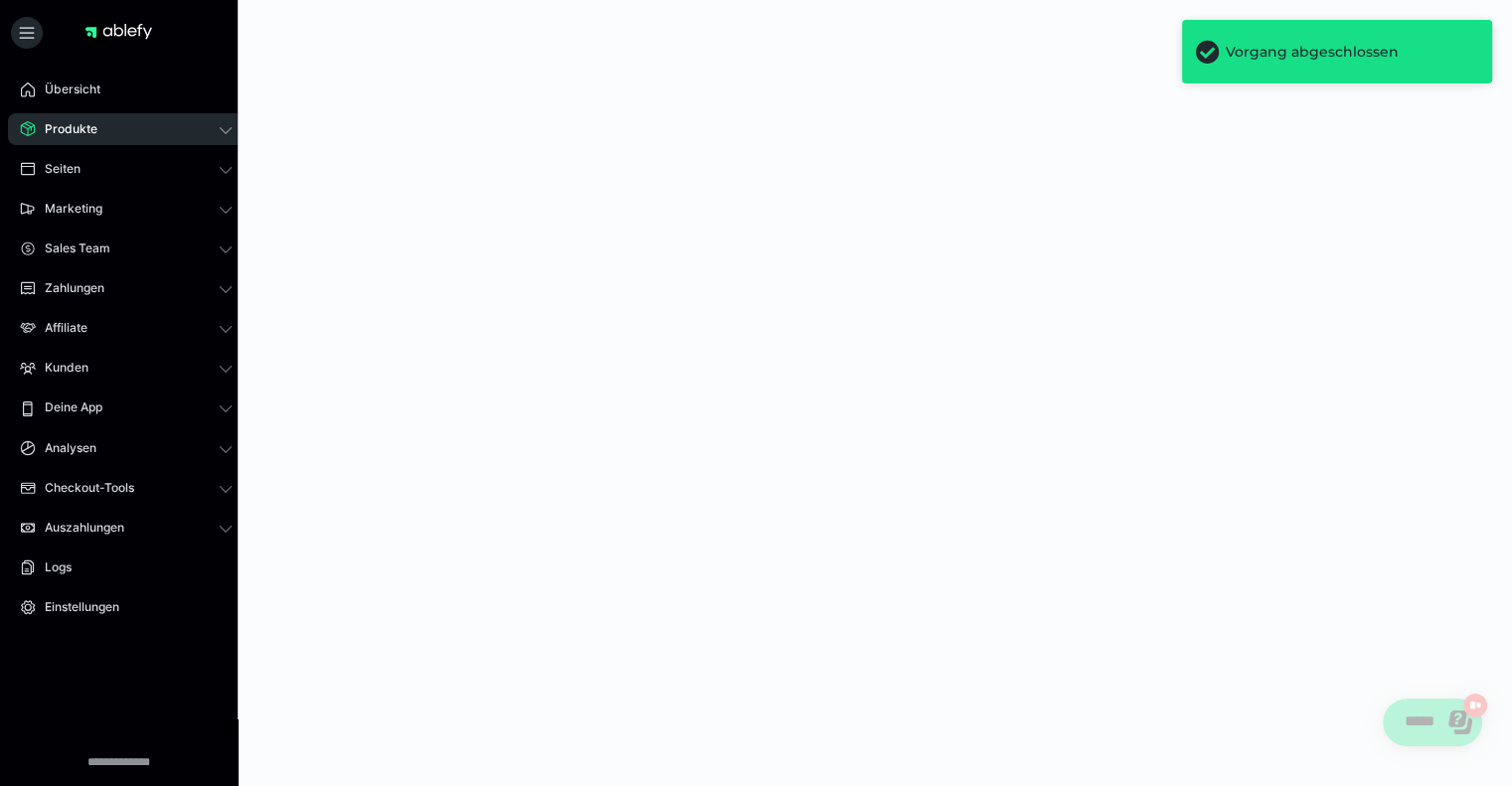 scroll, scrollTop: 0, scrollLeft: 0, axis: both 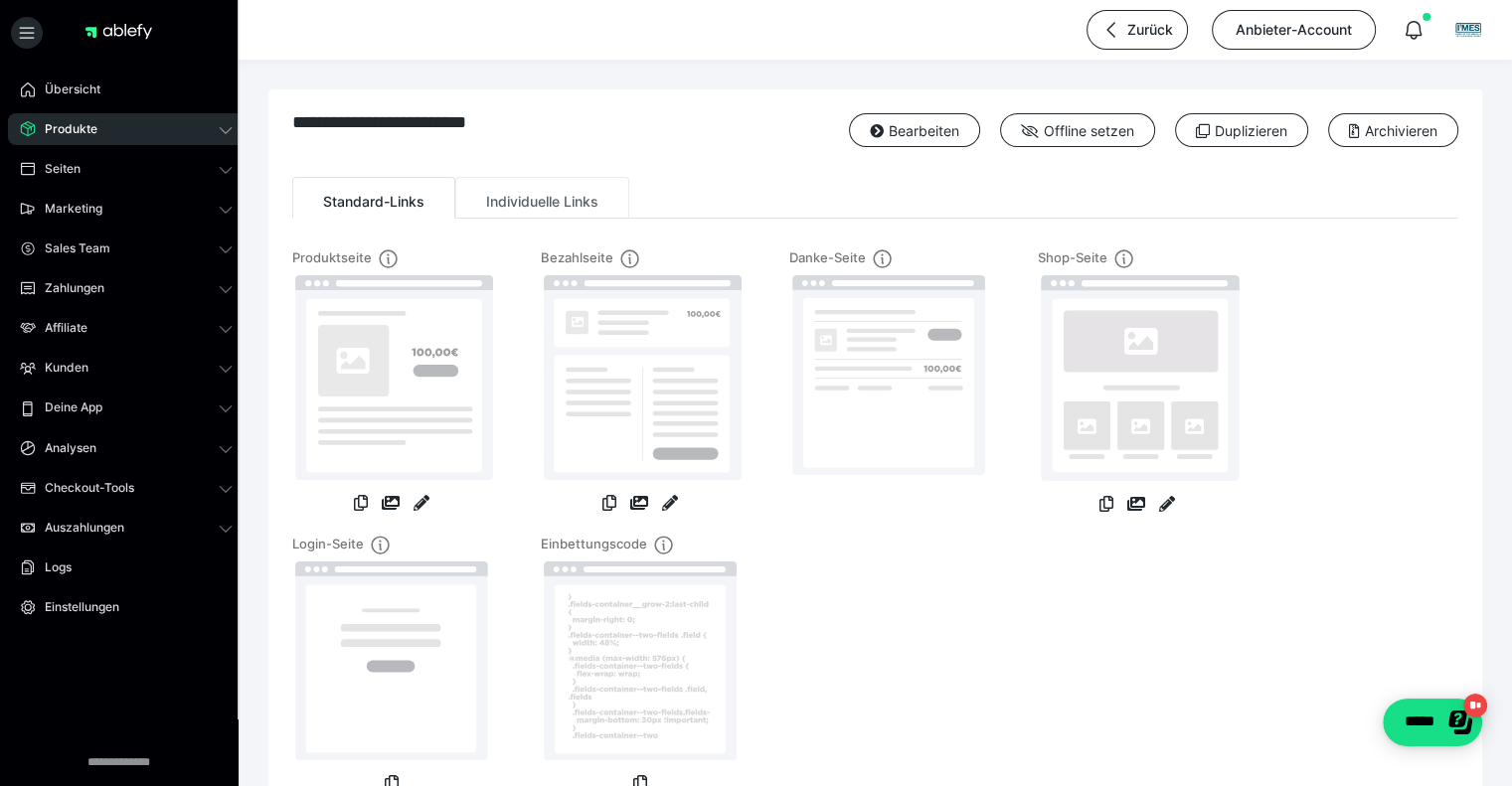 click on "Individuelle Links" at bounding box center (542, 198) 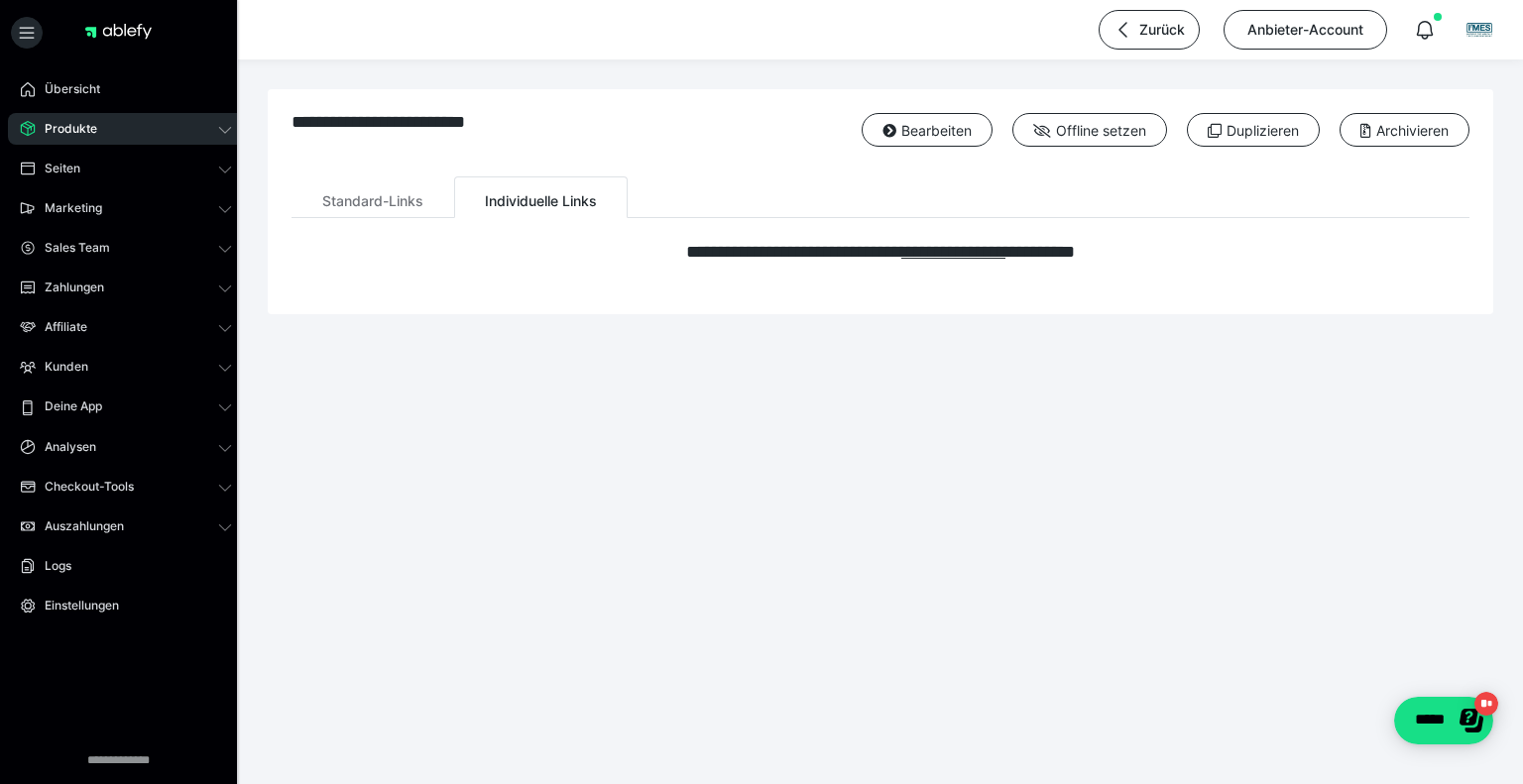 click on "**********" at bounding box center (880, 145) 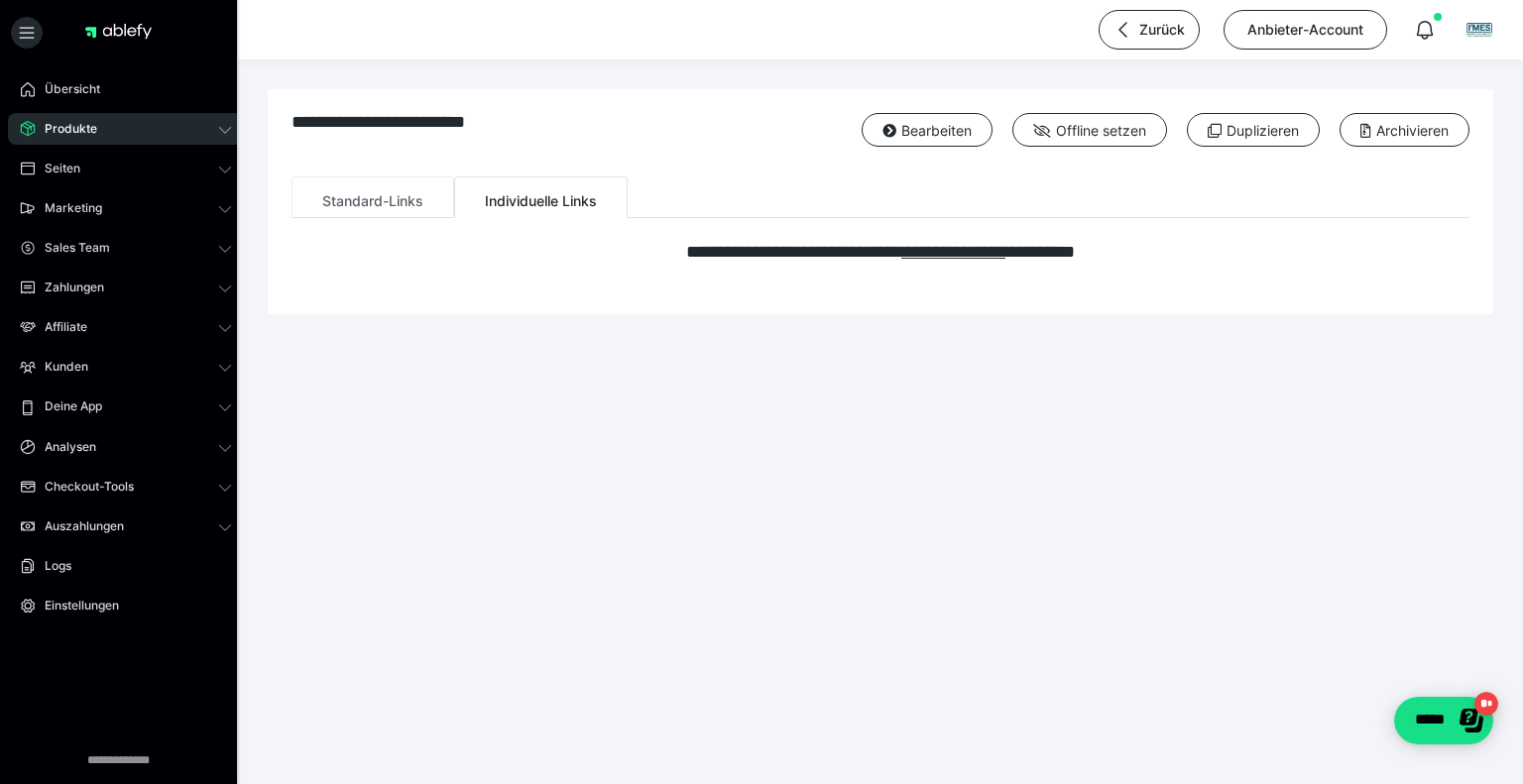 click on "Standard-Links" at bounding box center [373, 197] 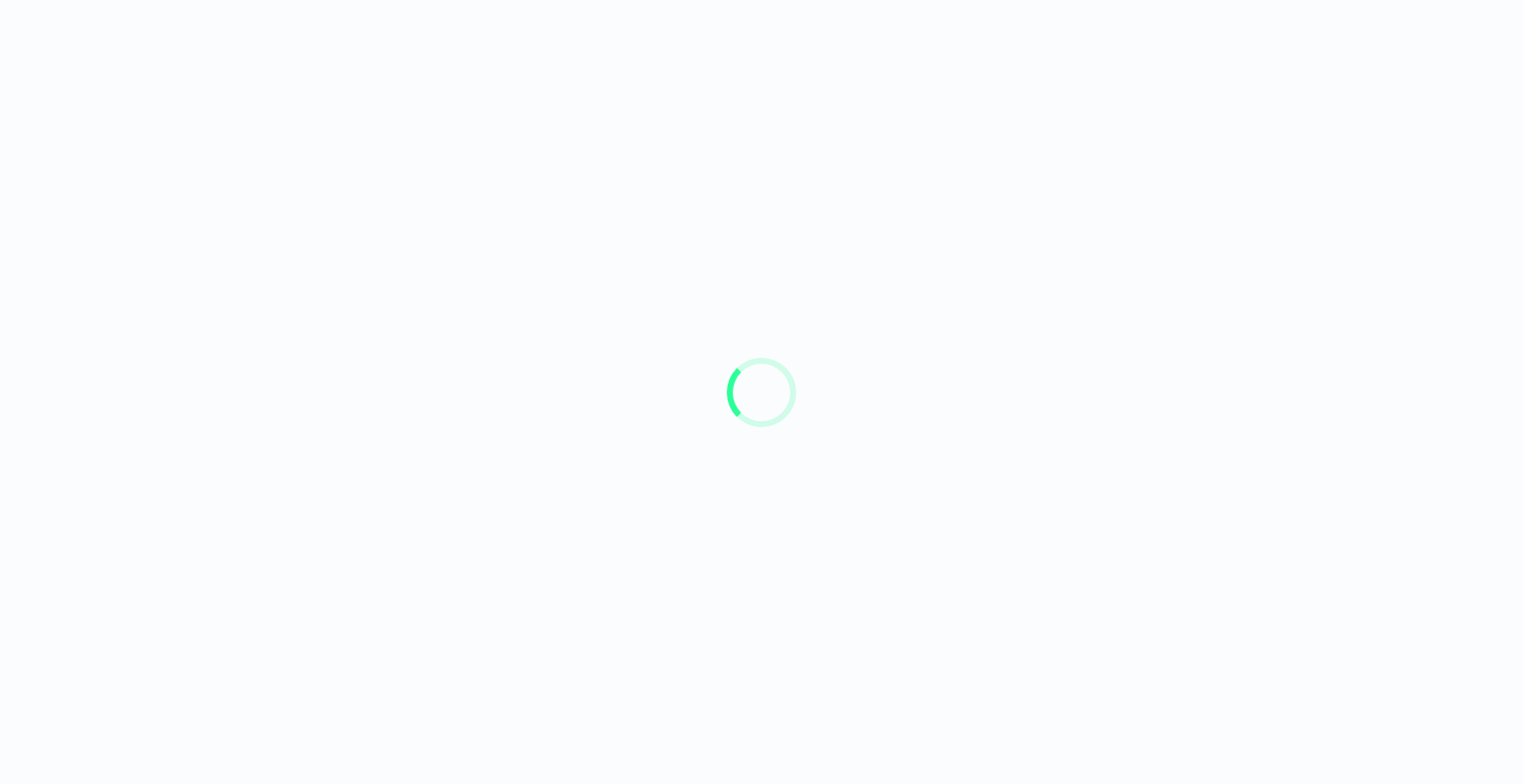 scroll, scrollTop: 0, scrollLeft: 0, axis: both 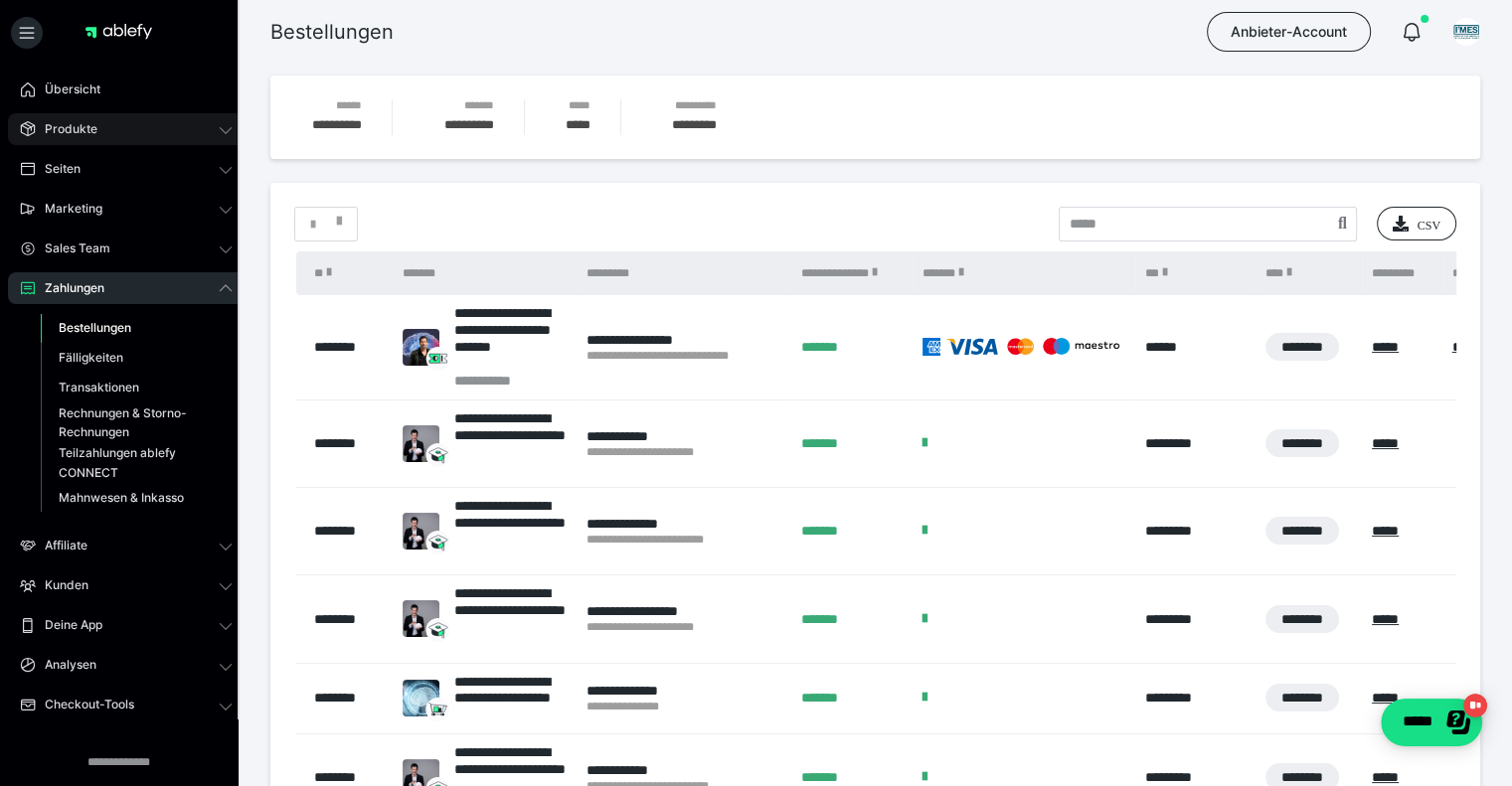 click on "Produkte" at bounding box center [126, 129] 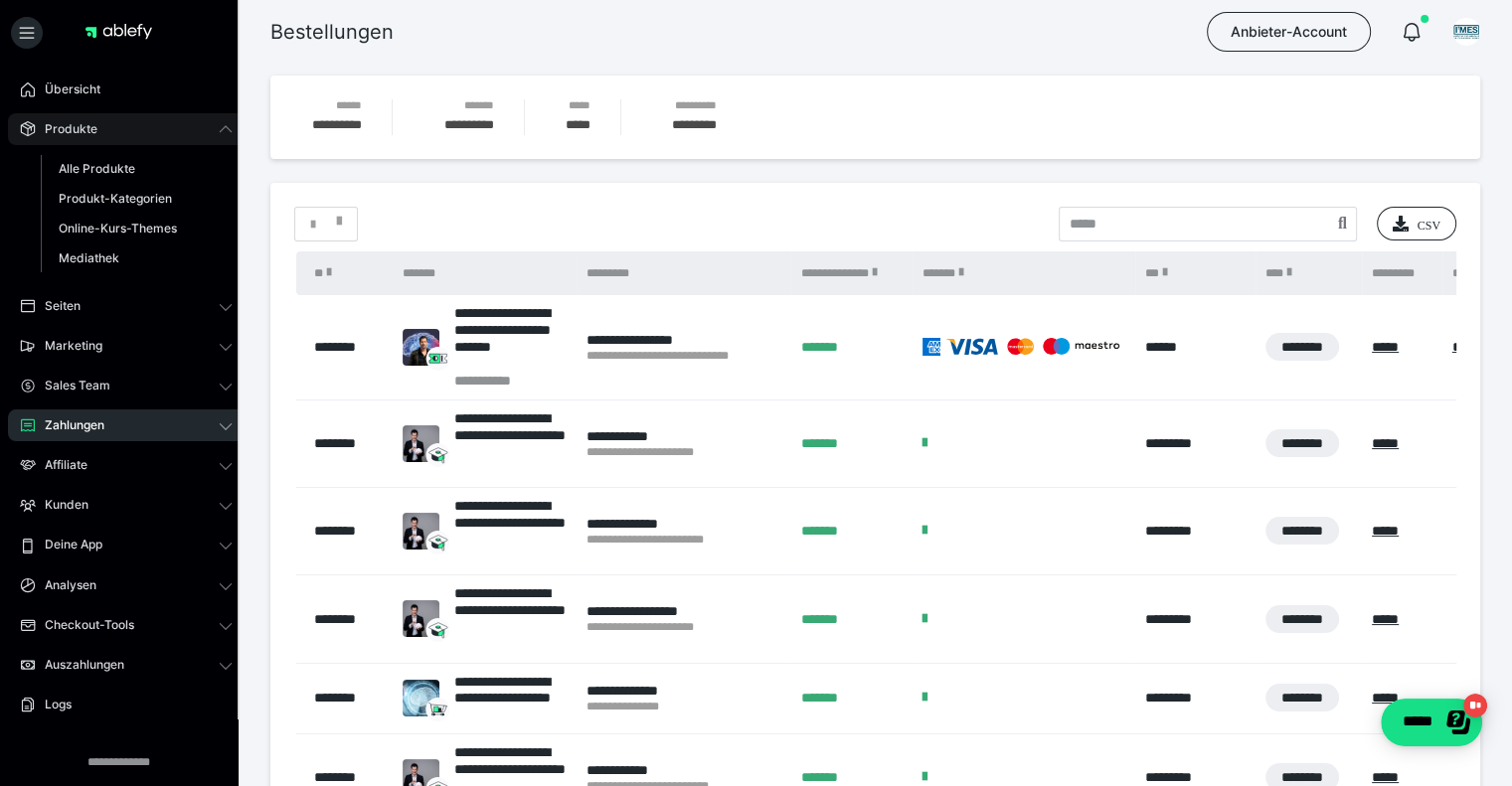 click on "Produkte" at bounding box center [64, 129] 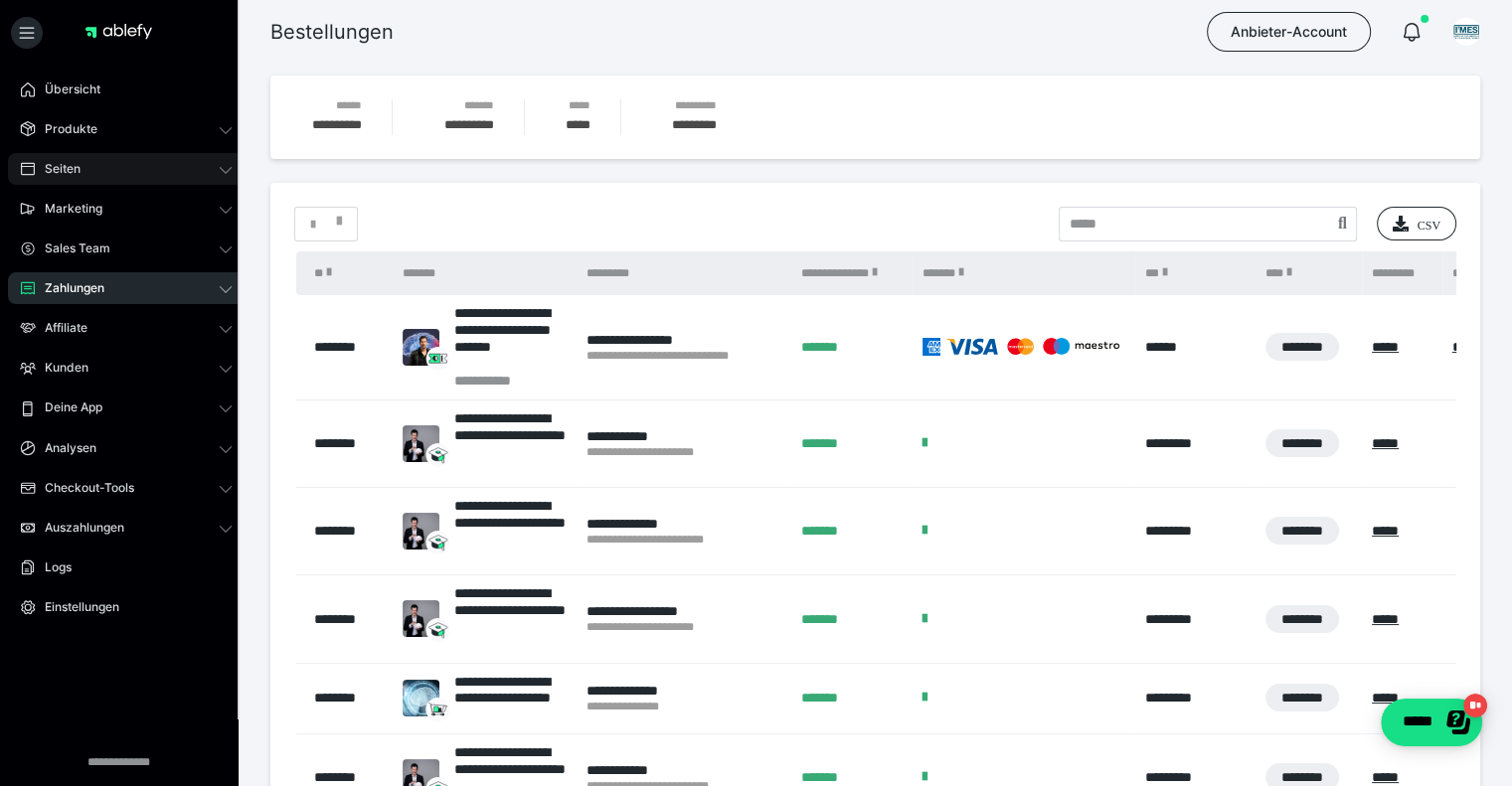 click on "Seiten" at bounding box center (56, 169) 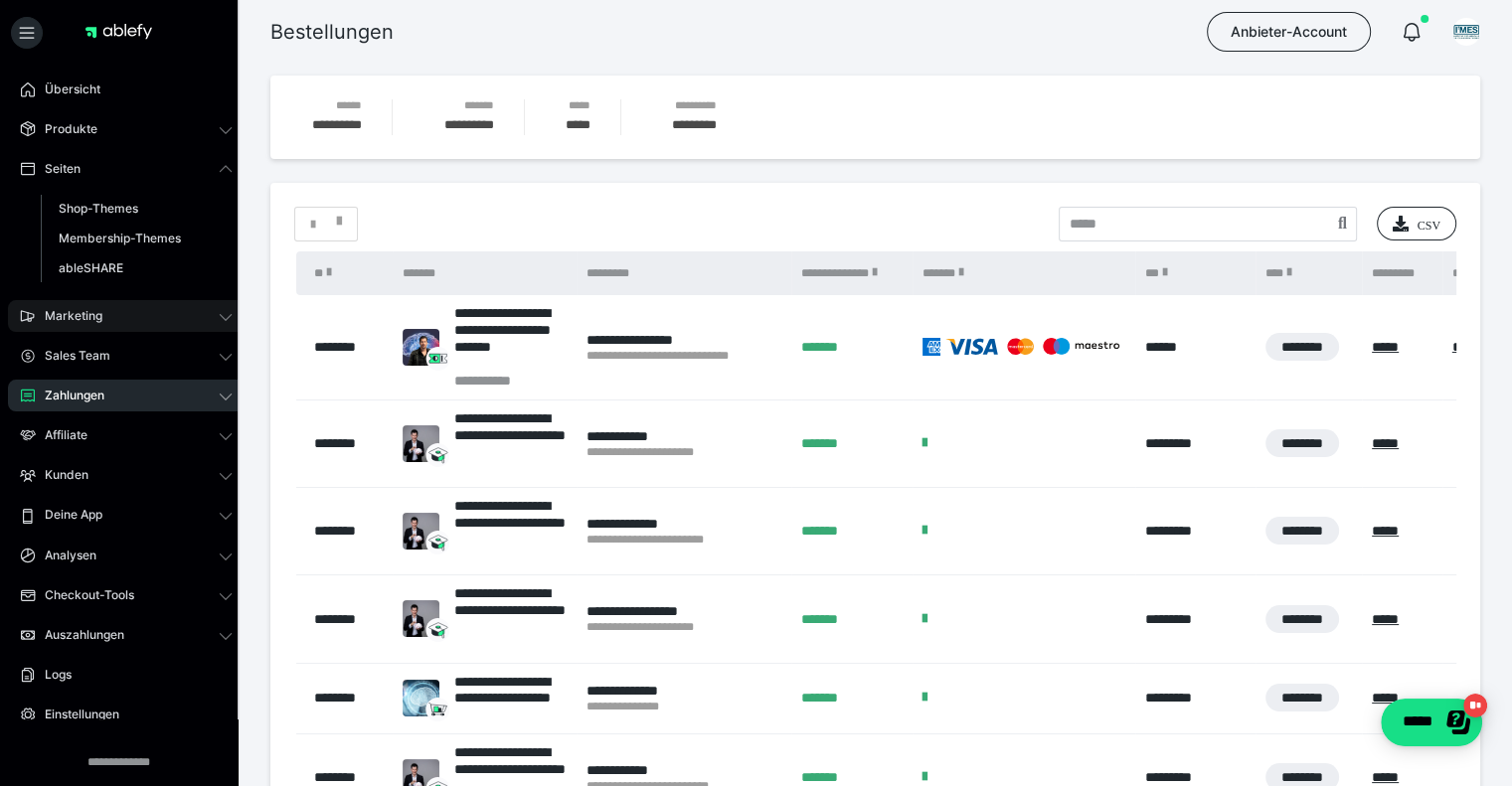 click on "Marketing" at bounding box center (126, 316) 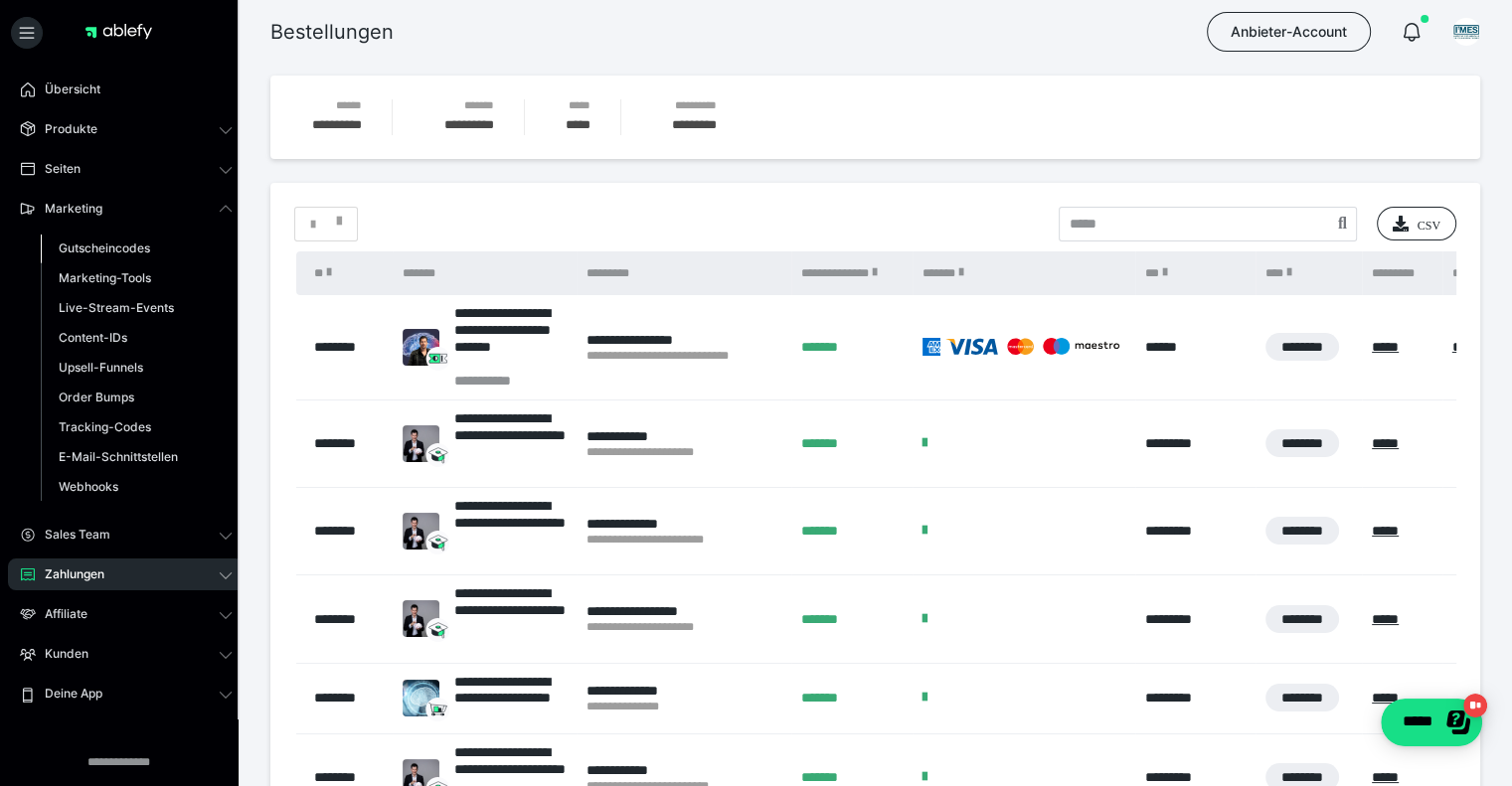 click on "Gutscheincodes" at bounding box center [104, 247] 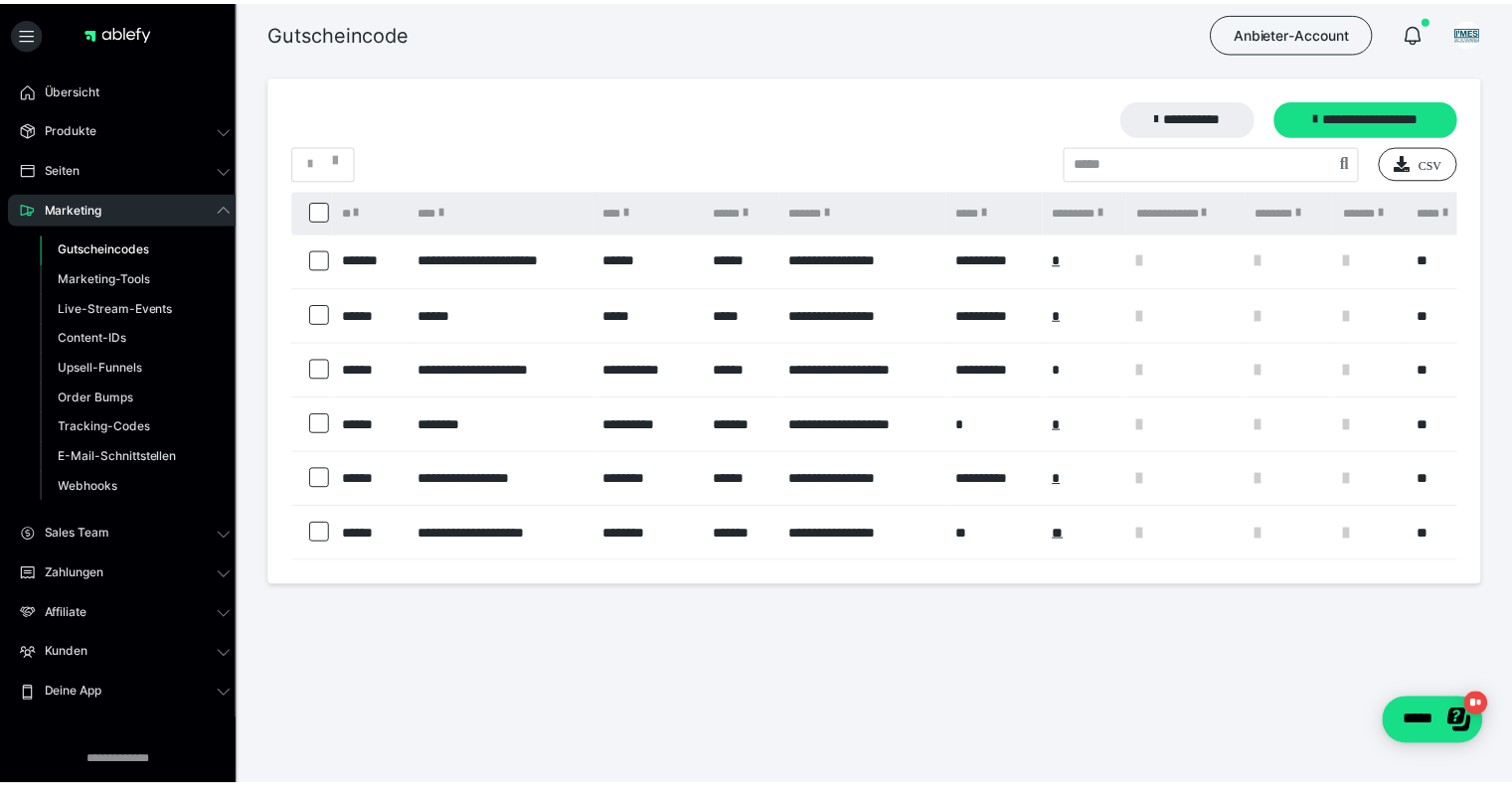 scroll, scrollTop: 0, scrollLeft: 0, axis: both 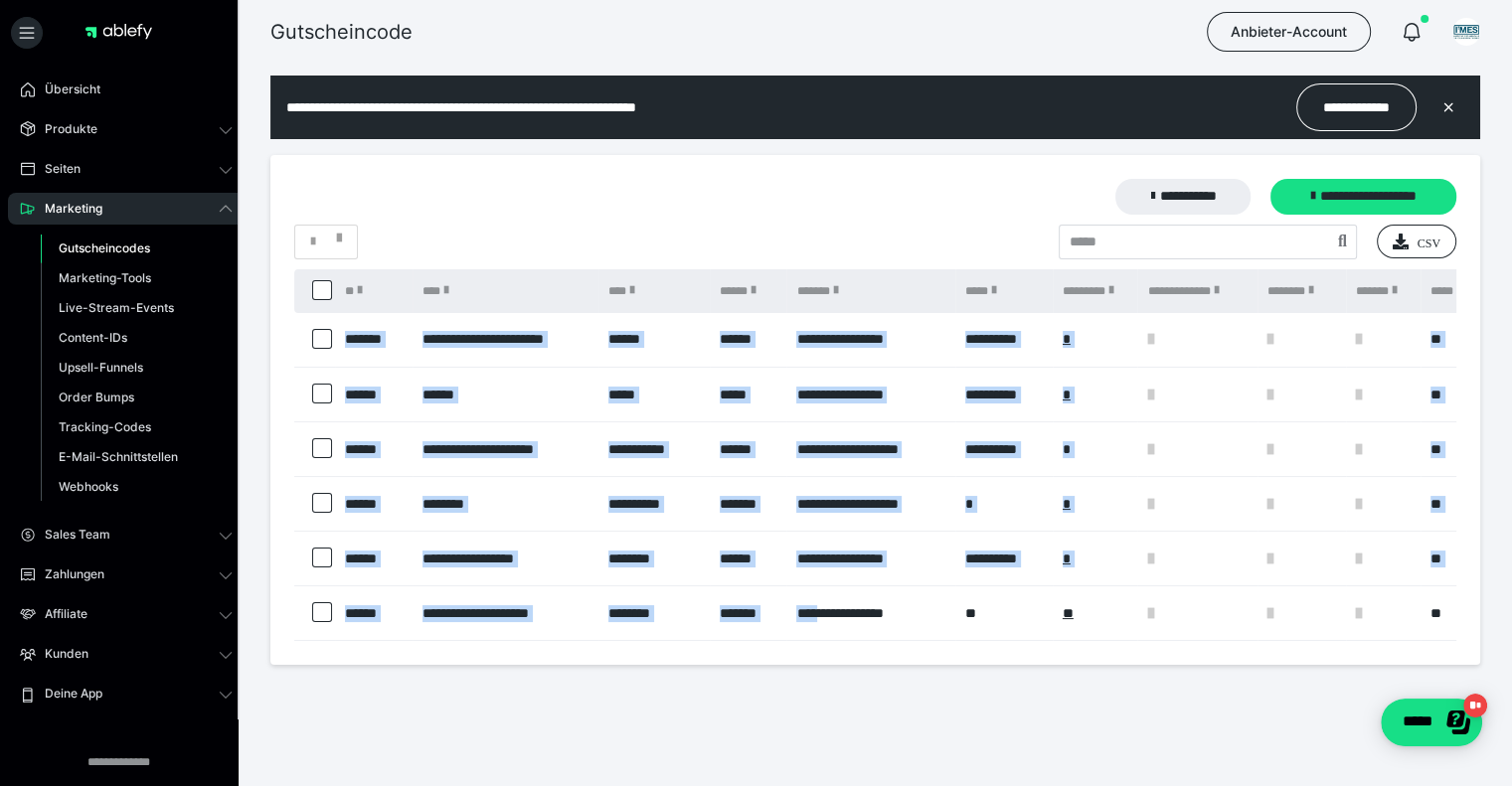 drag, startPoint x: 823, startPoint y: 639, endPoint x: 1048, endPoint y: 673, distance: 227.55439 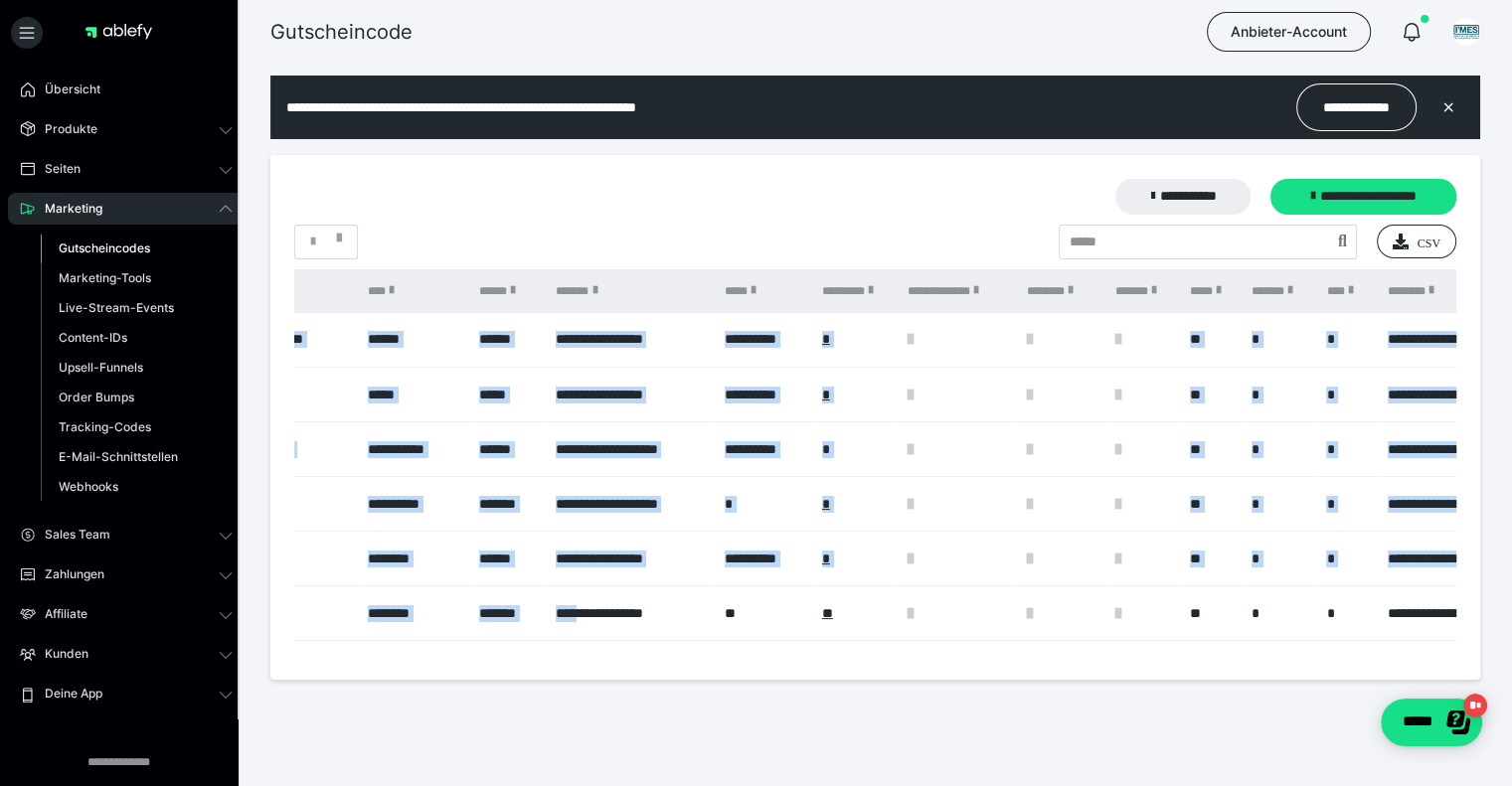 scroll, scrollTop: 0, scrollLeft: 372, axis: horizontal 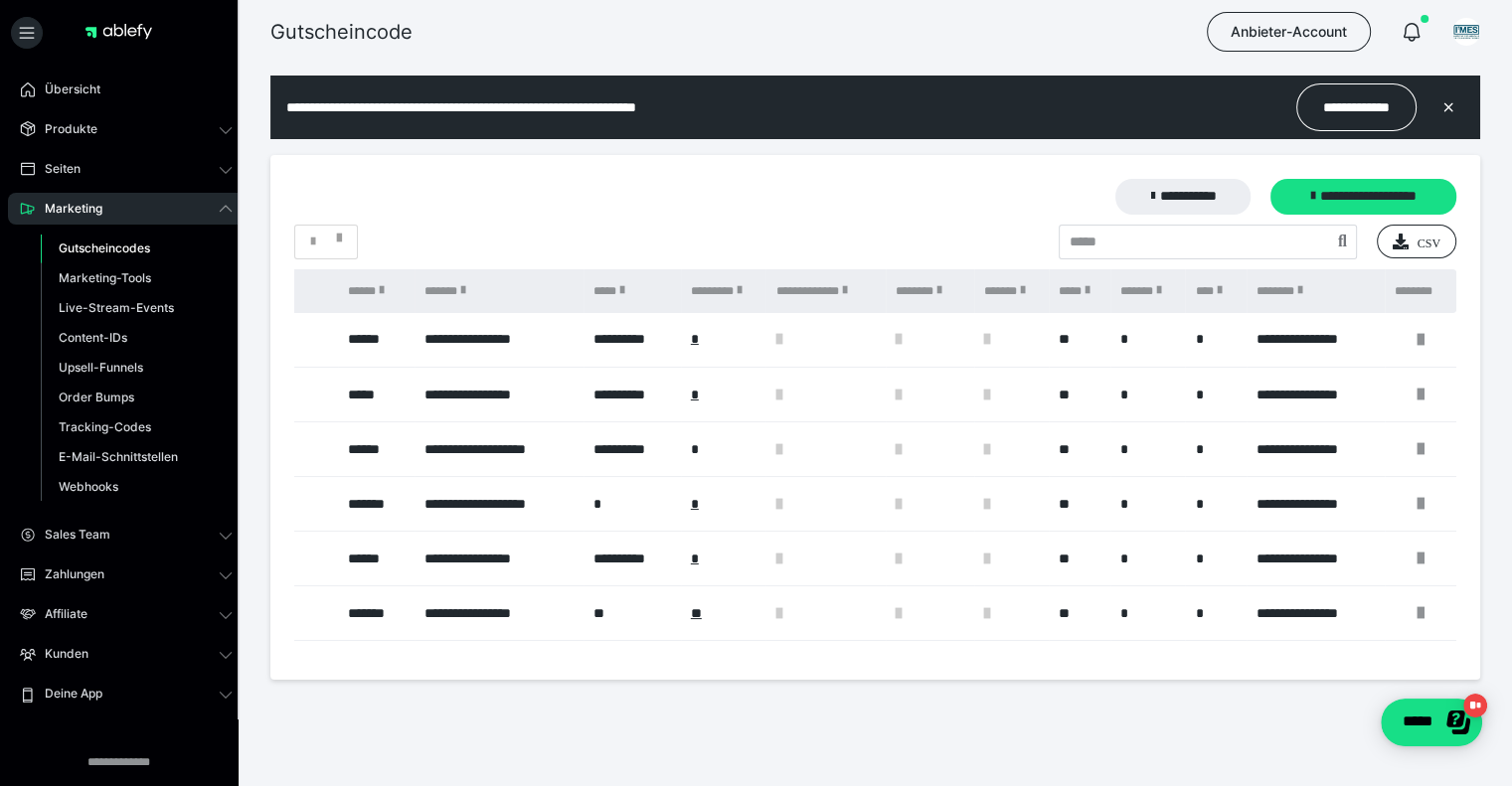 click on "**********" at bounding box center [875, 431] 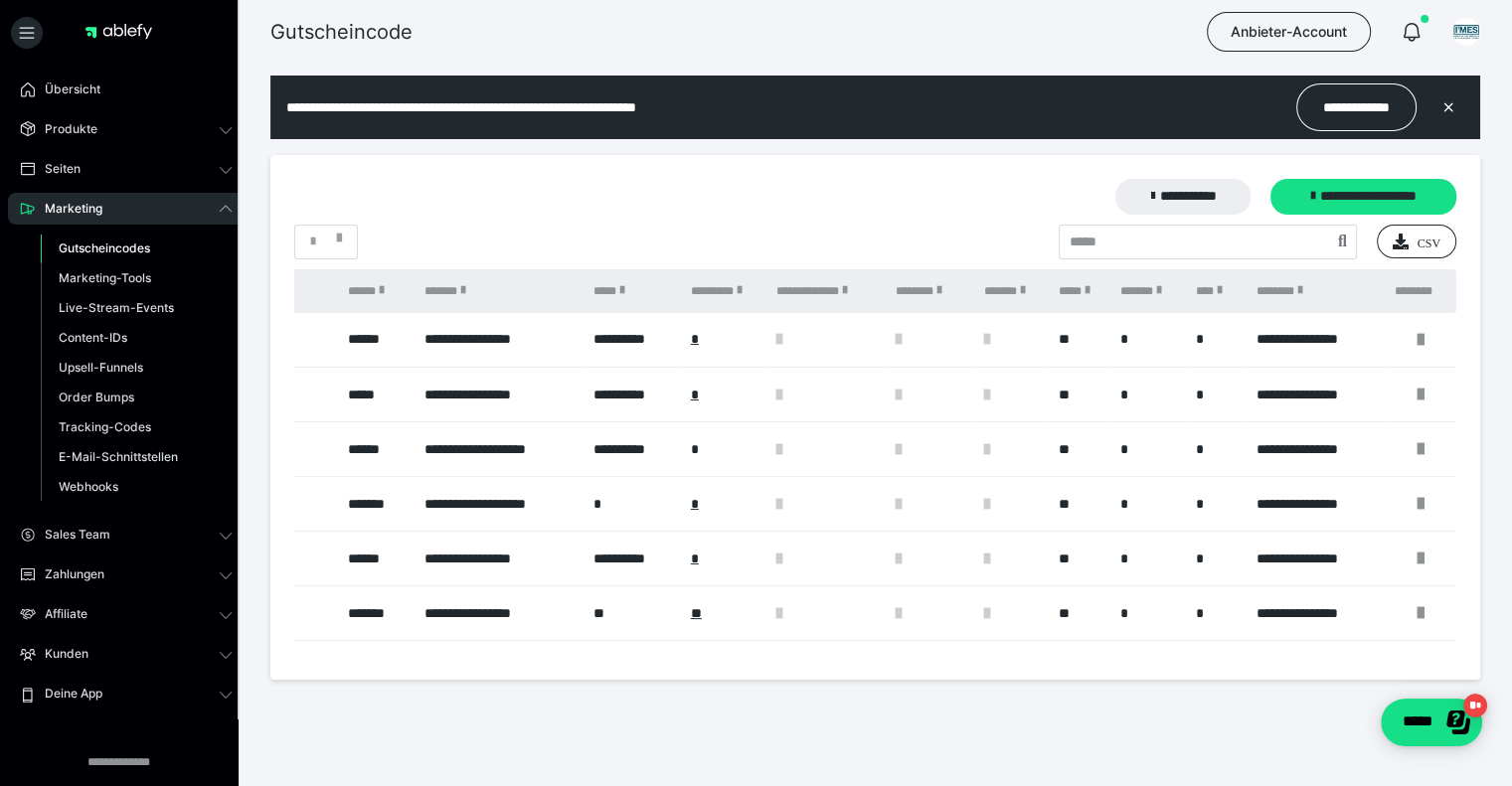 scroll, scrollTop: 0, scrollLeft: 0, axis: both 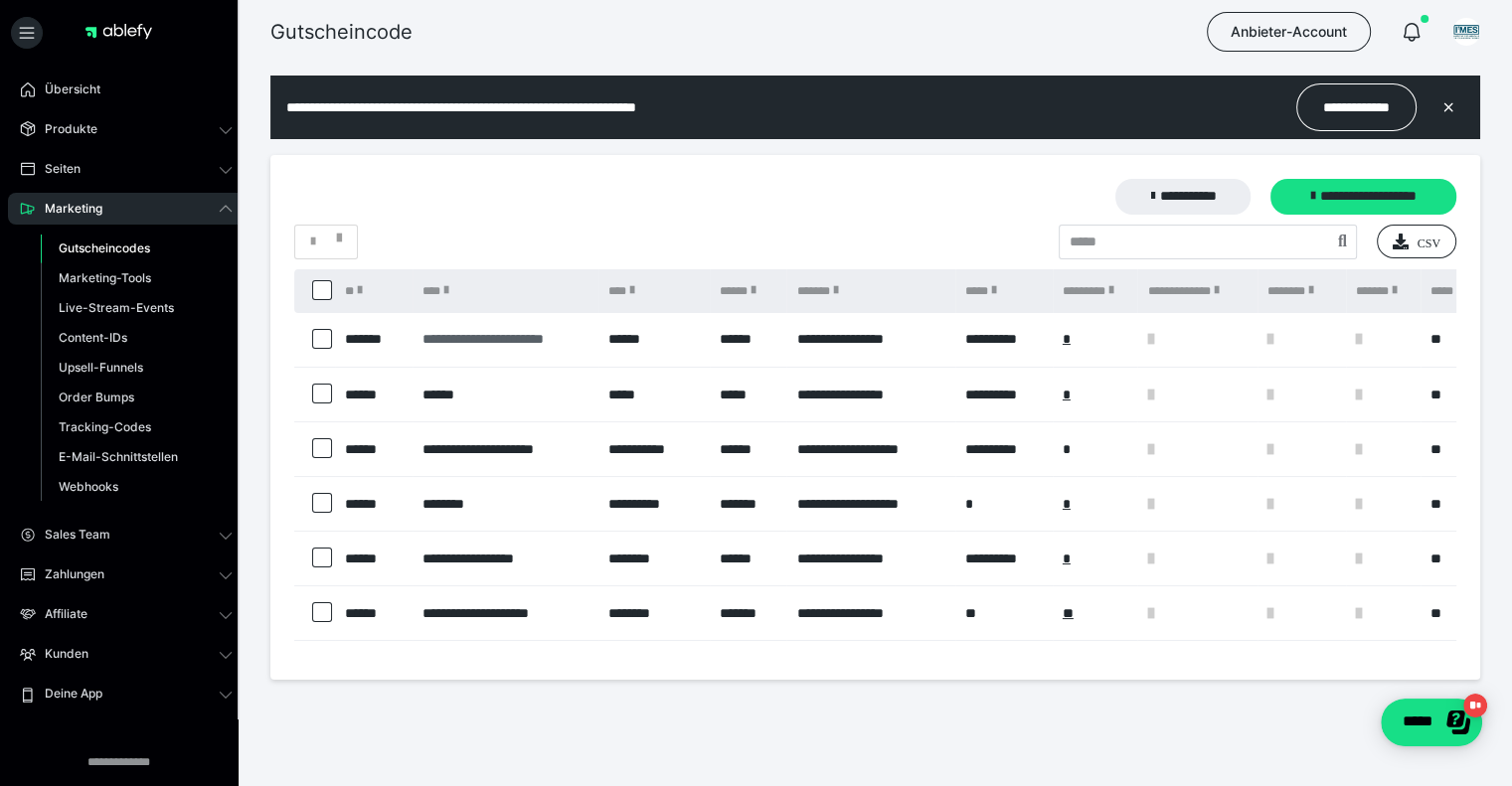 click on "**********" at bounding box center (505, 339) 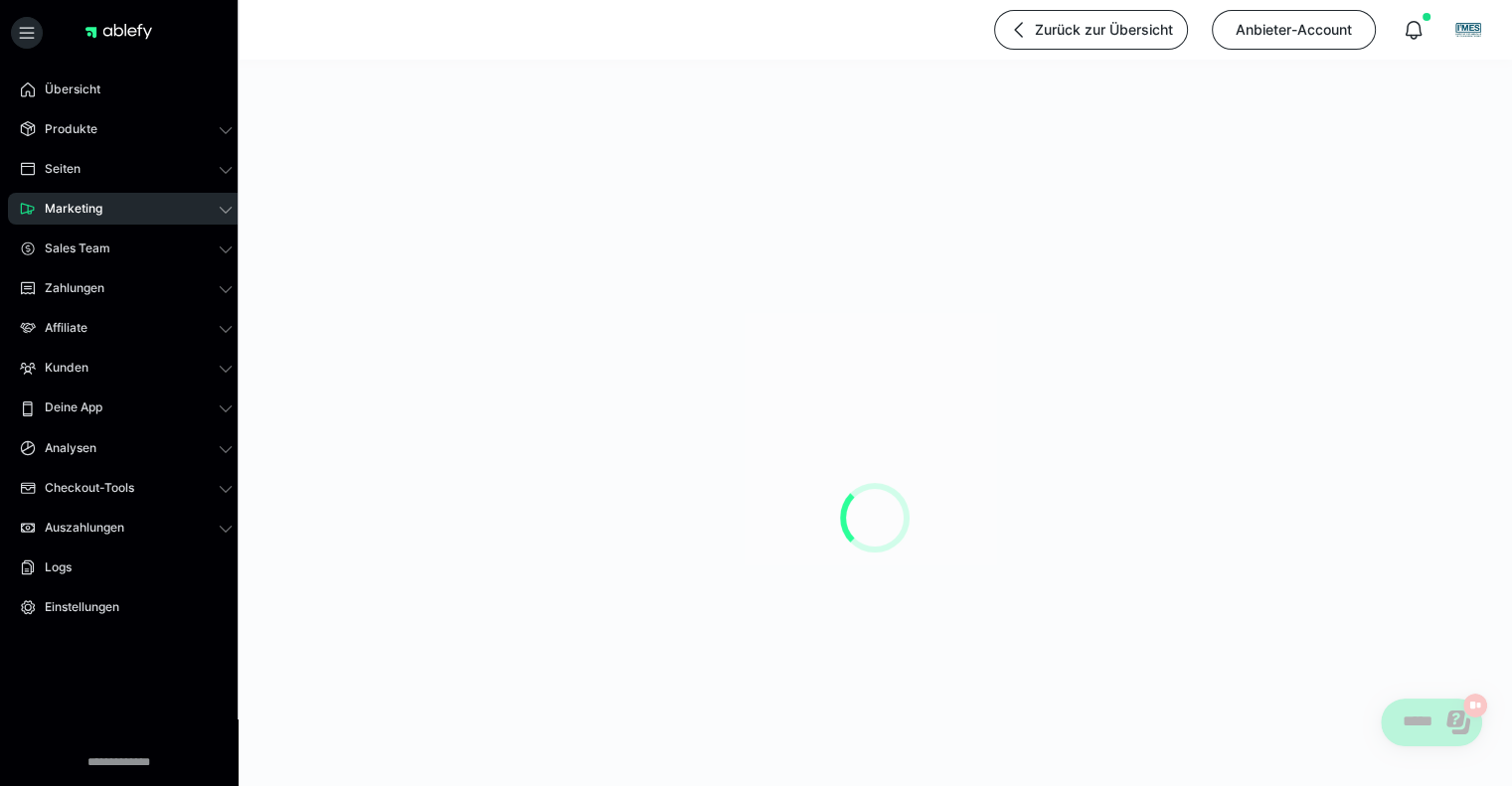 scroll, scrollTop: 0, scrollLeft: 0, axis: both 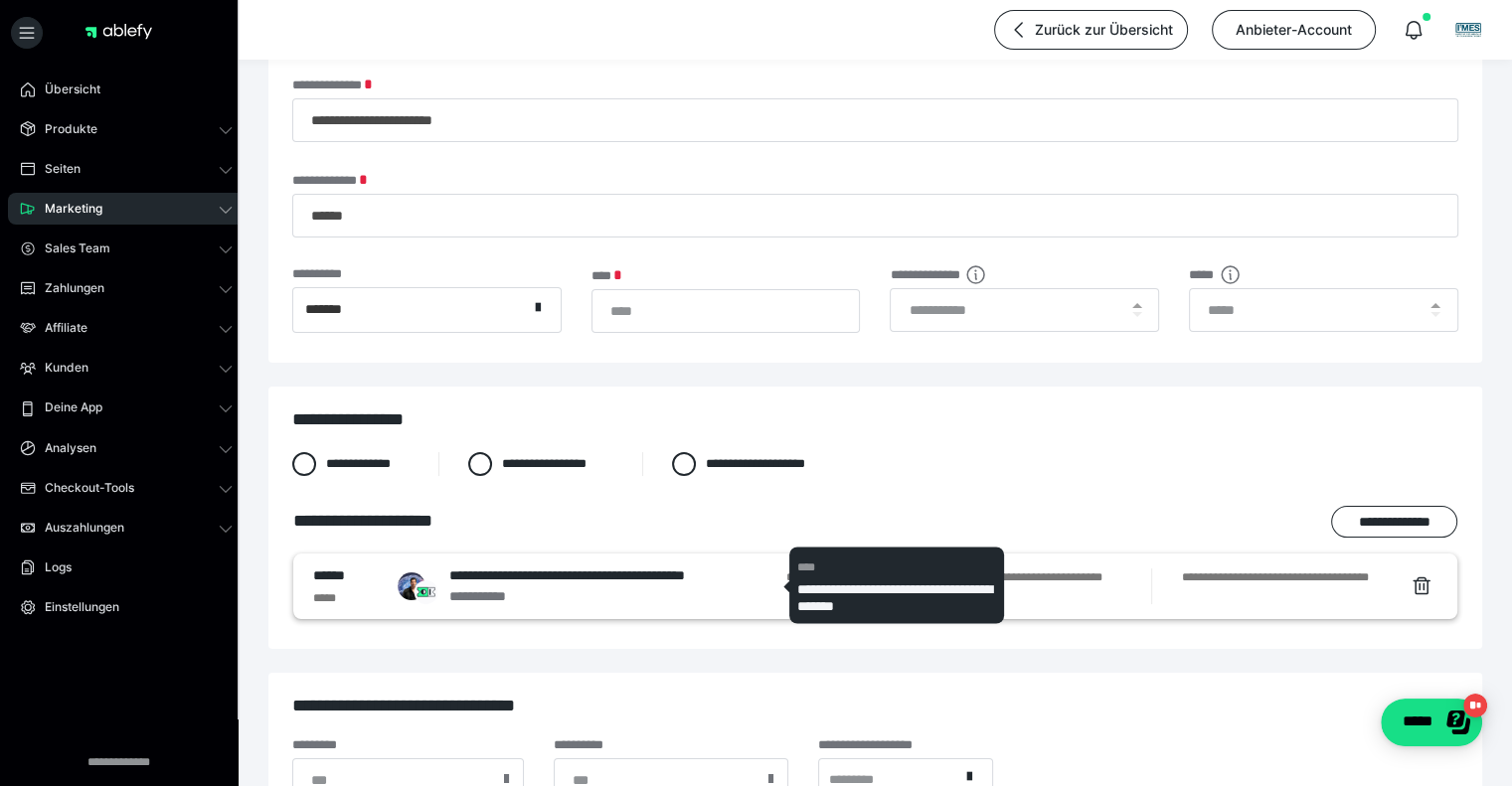 click on "**********" at bounding box center (615, 575) 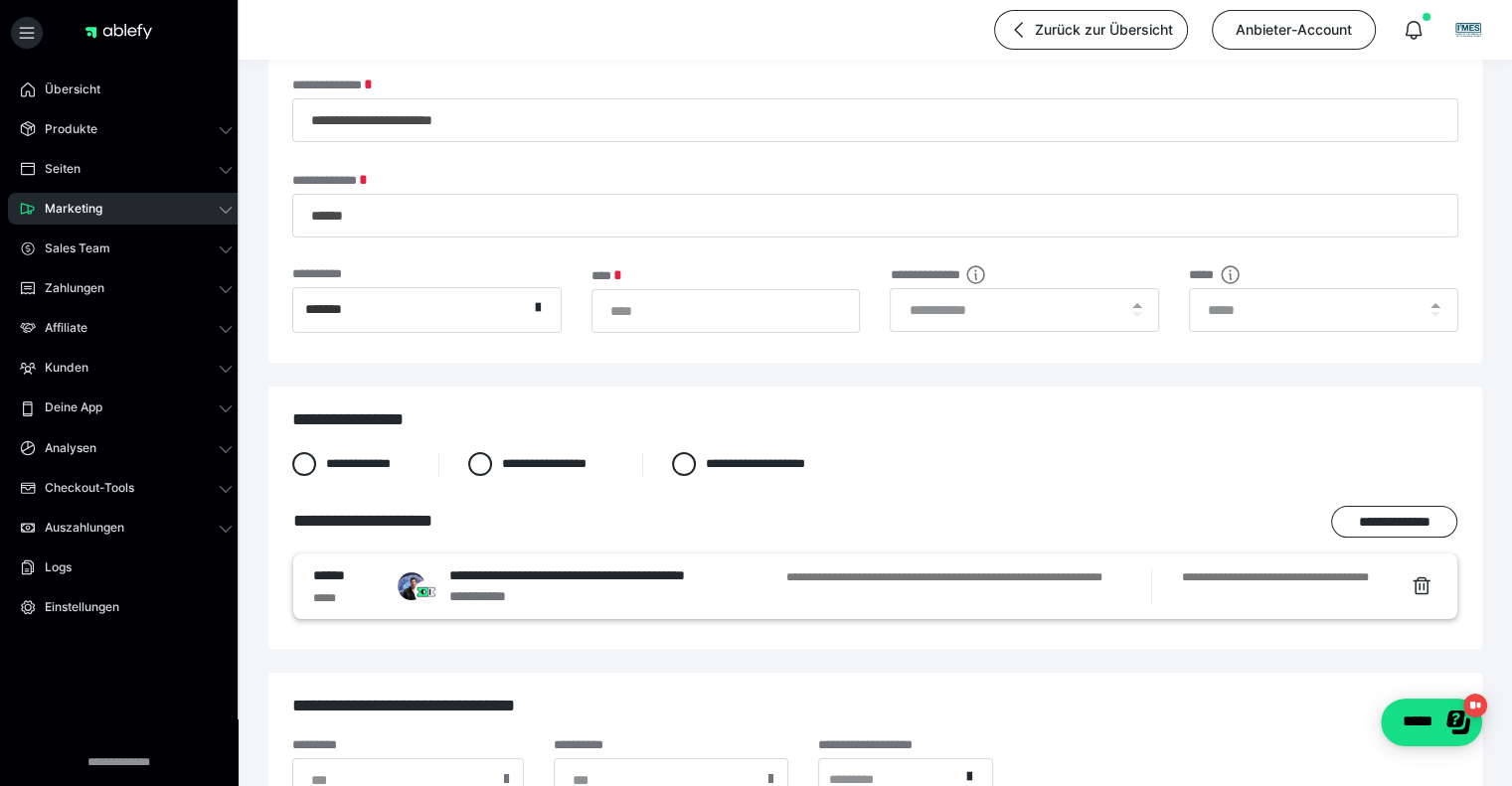 click on "******" at bounding box center (338, 575) 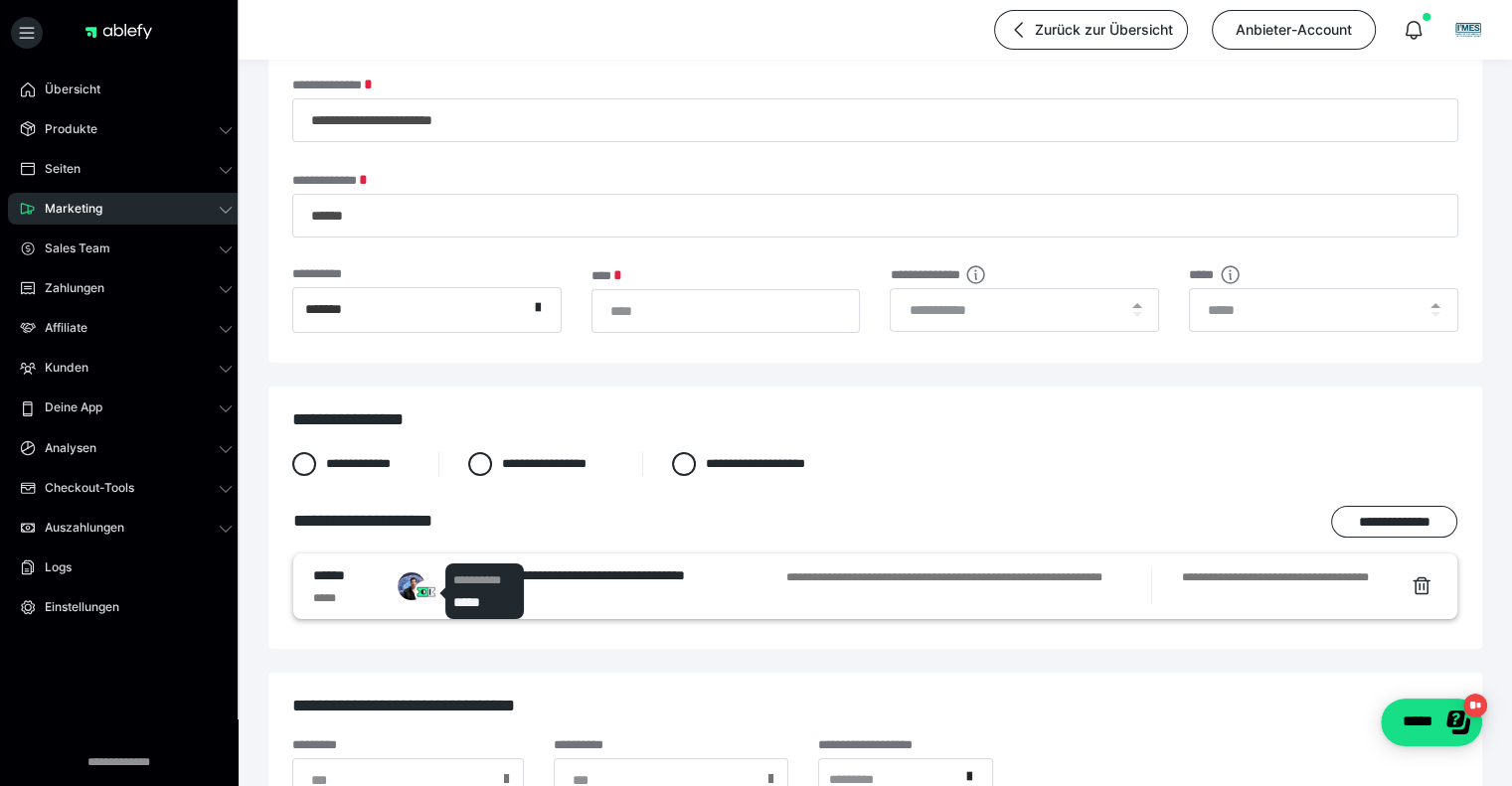 click 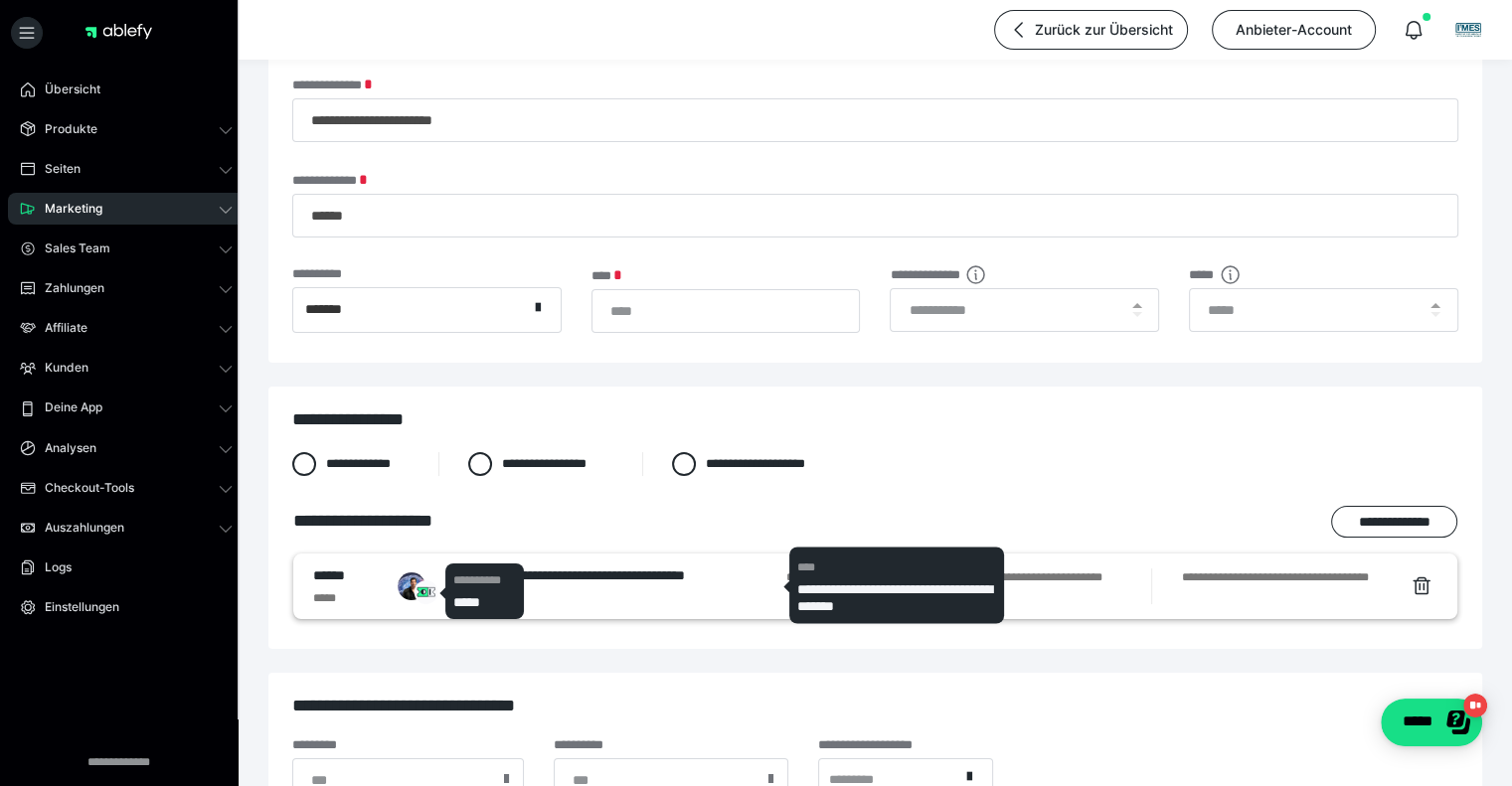 click on "**********" at bounding box center (615, 575) 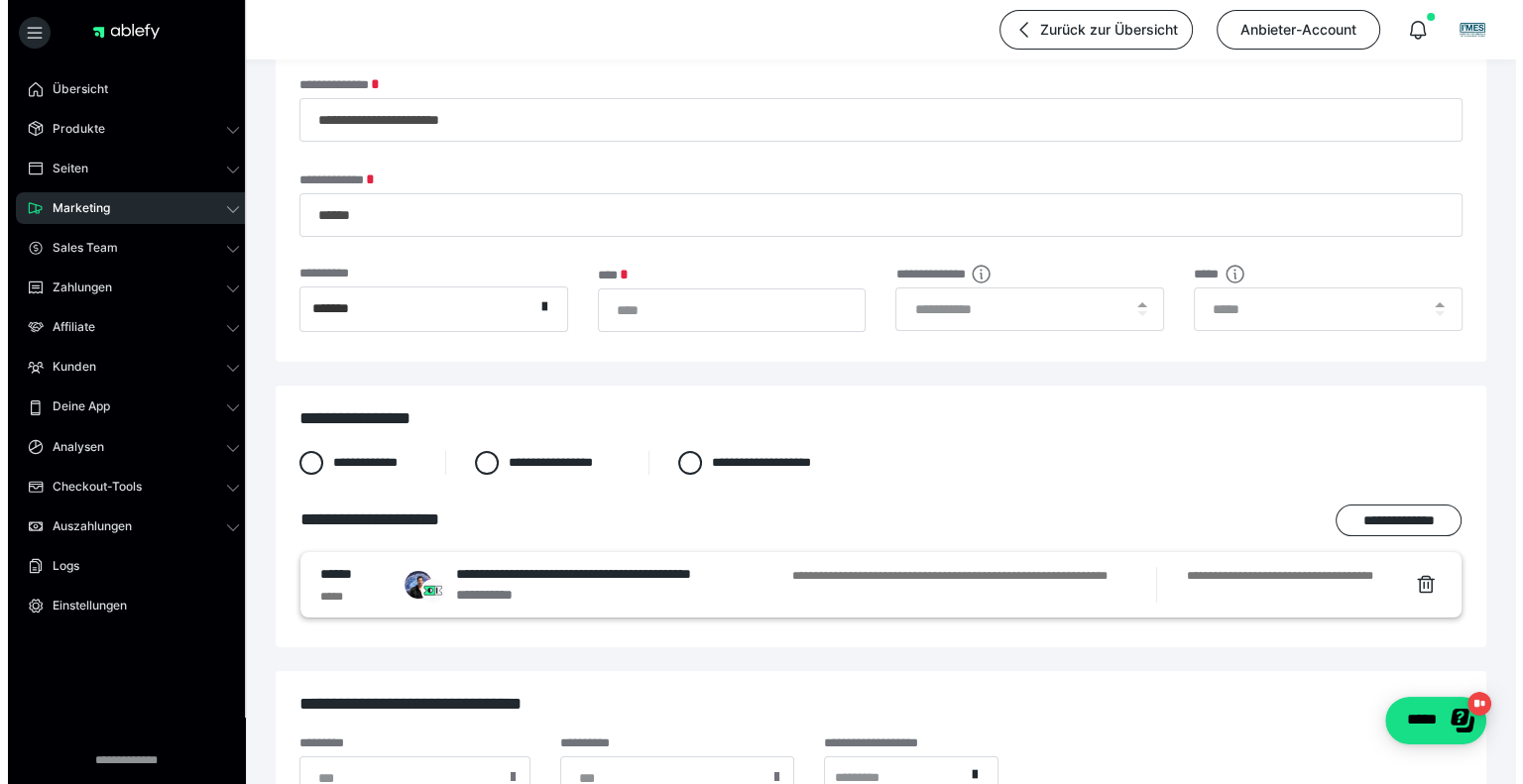 scroll, scrollTop: 0, scrollLeft: 0, axis: both 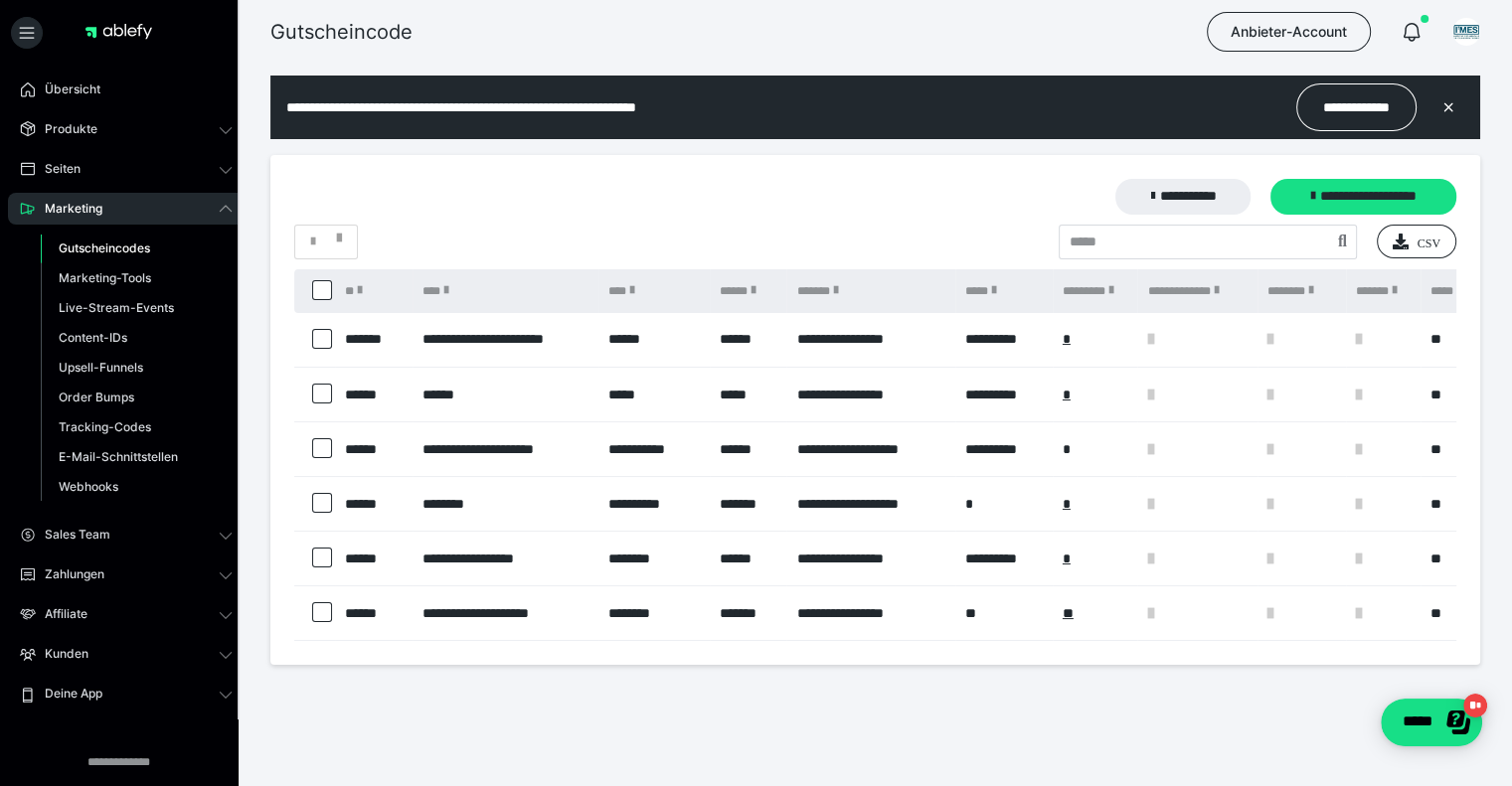 click at bounding box center [322, 393] 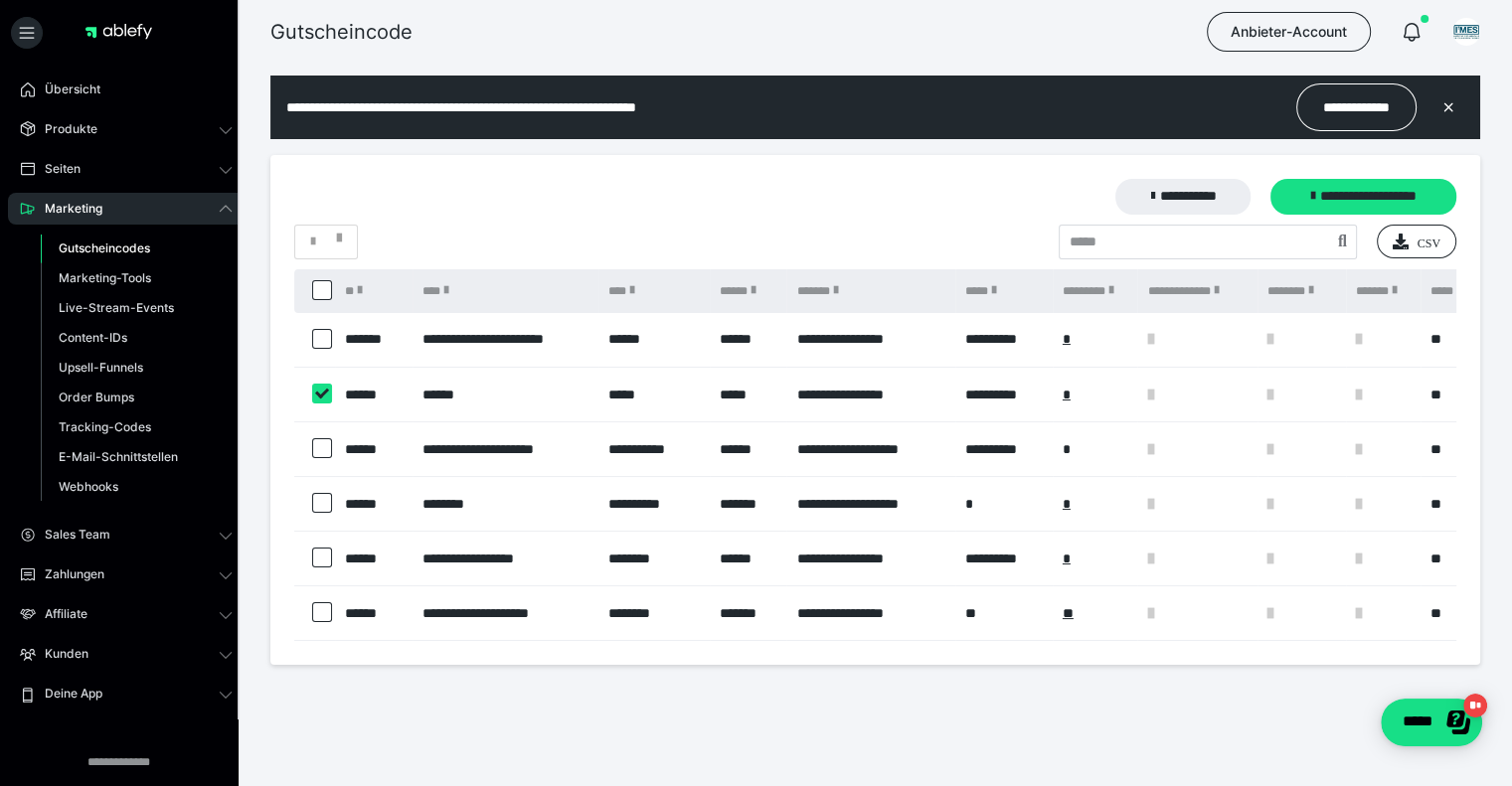 checkbox on "****" 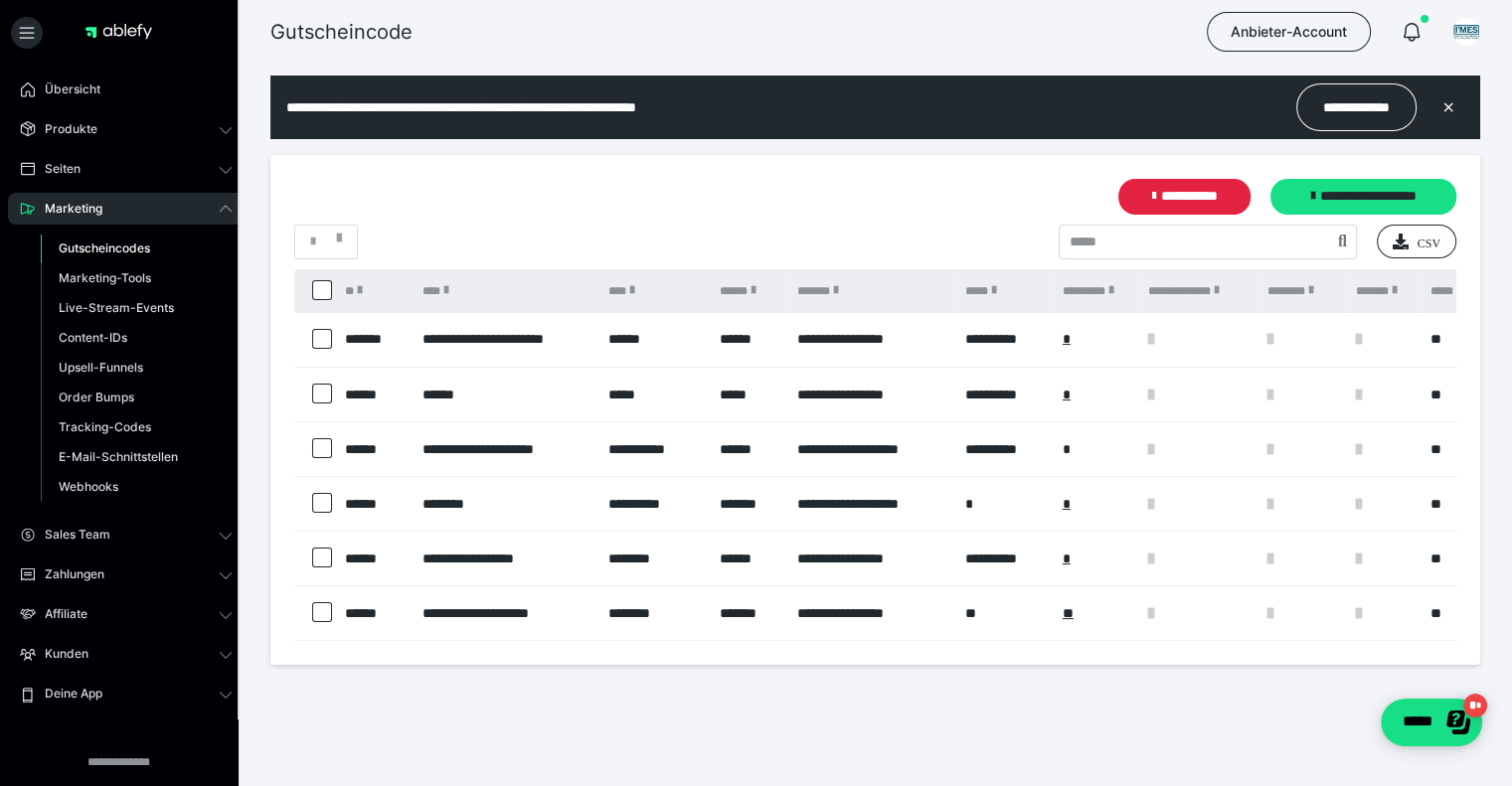 click at bounding box center [322, 448] 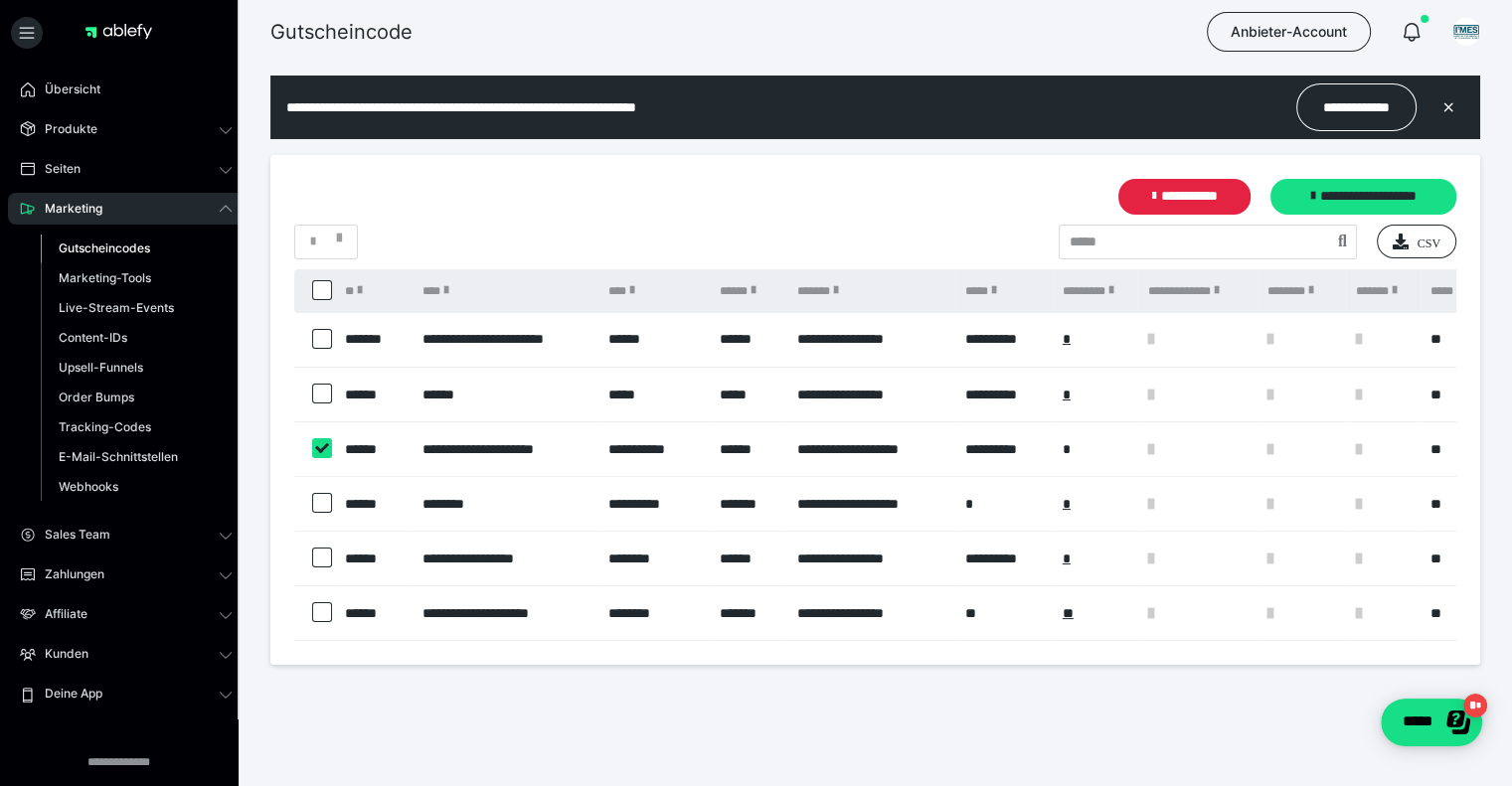 checkbox on "****" 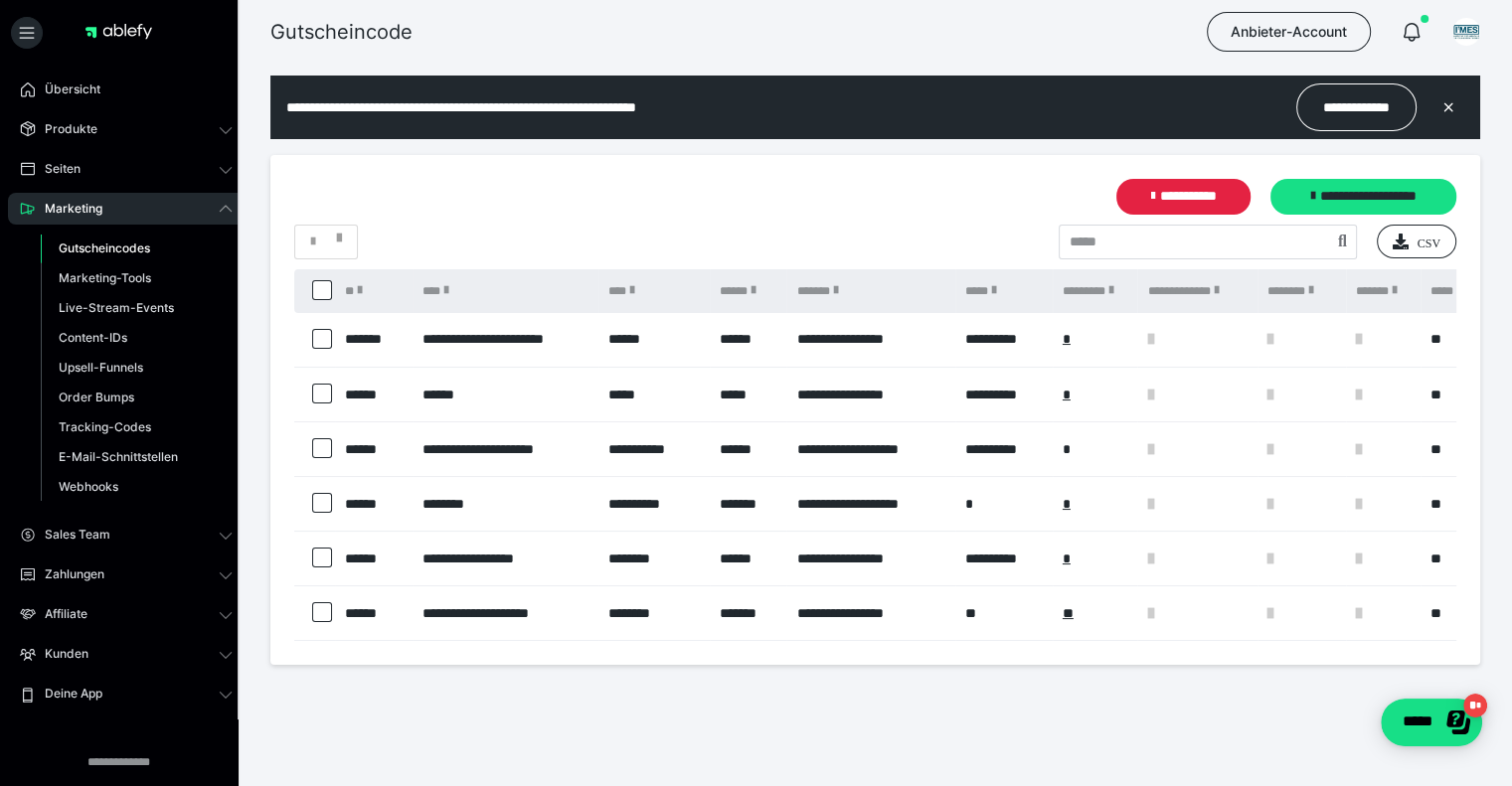 click at bounding box center [322, 503] 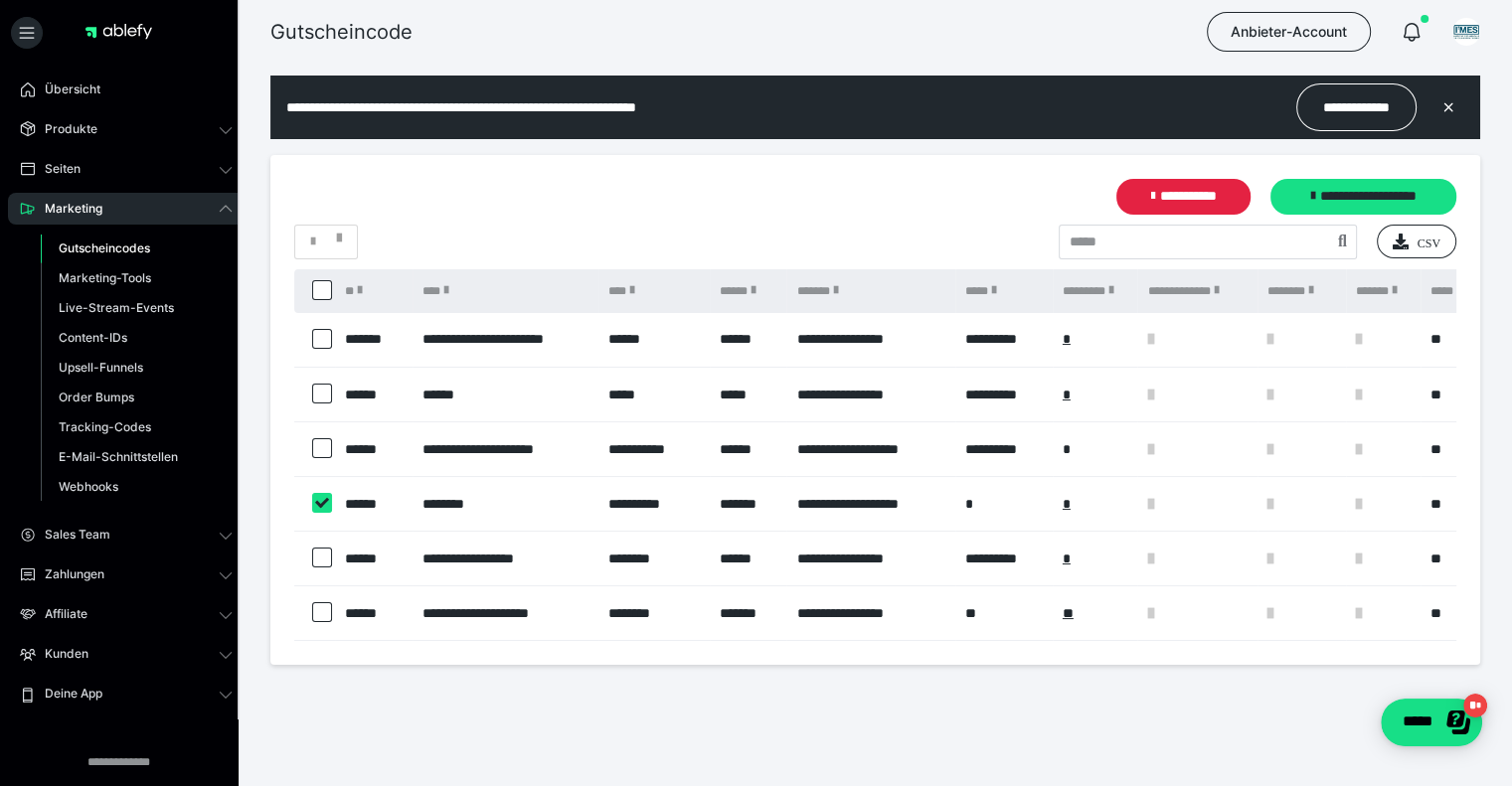 checkbox on "****" 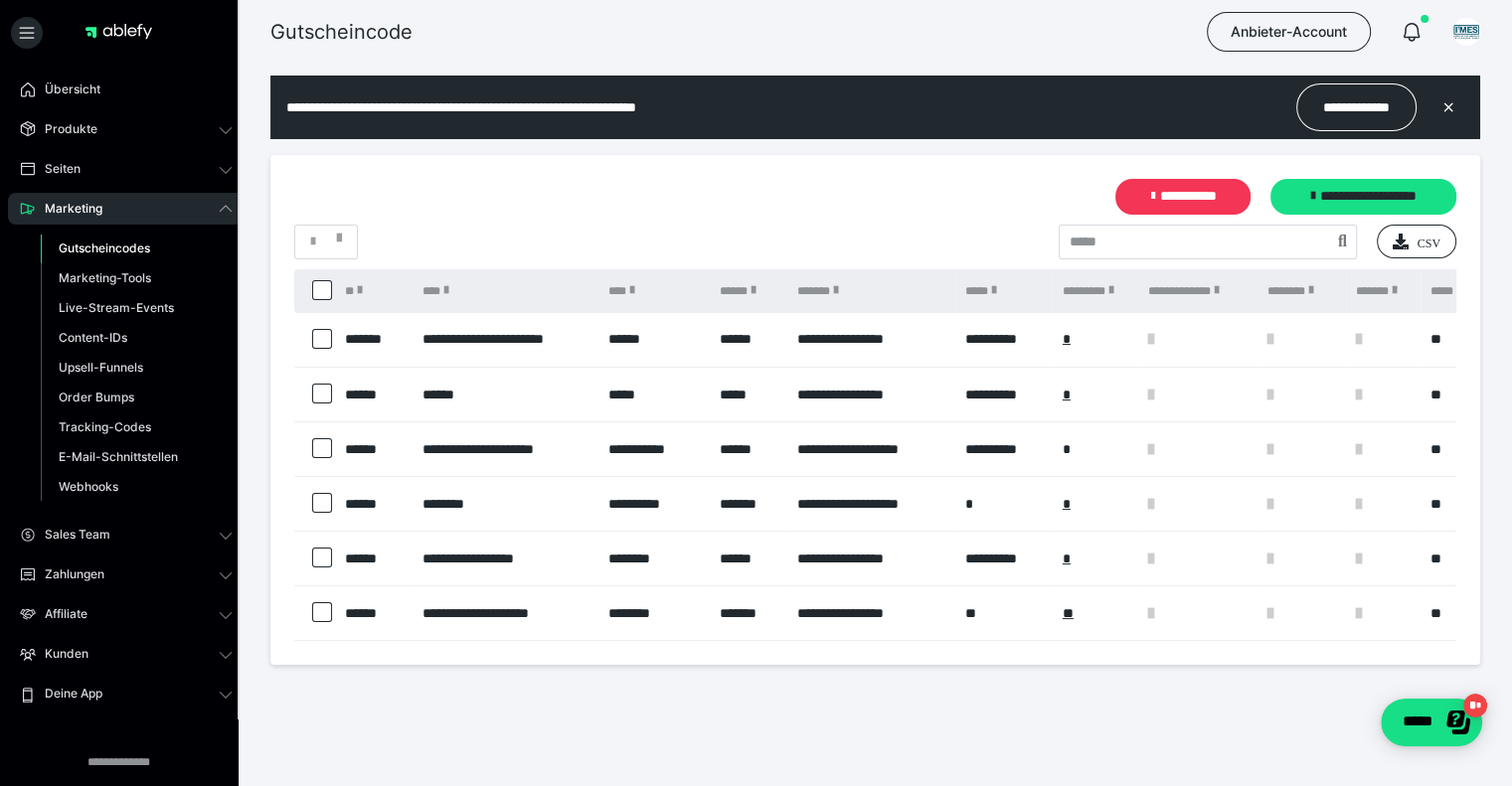 click on "**********" at bounding box center (1183, 197) 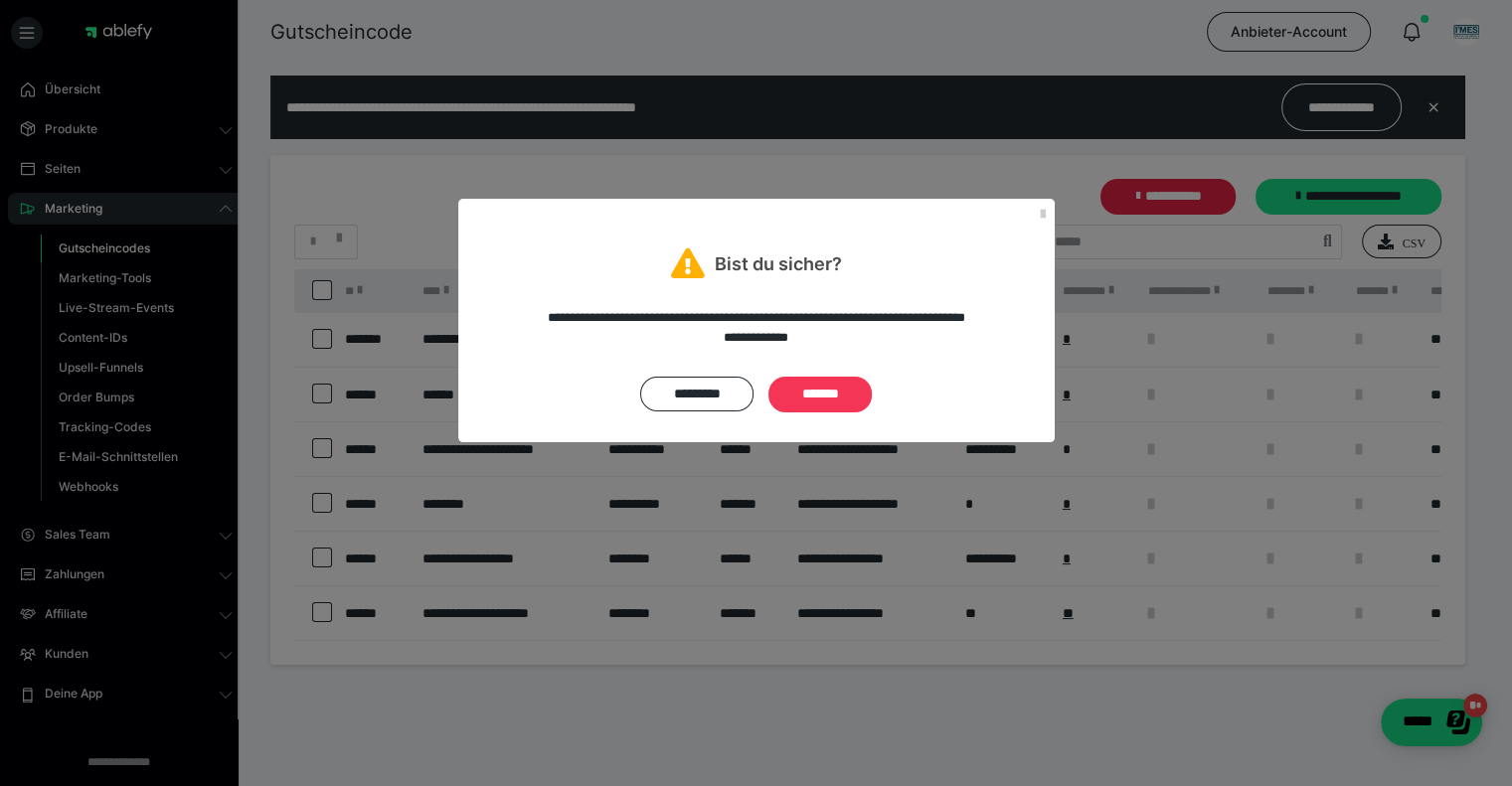 click on "*******" at bounding box center (820, 394) 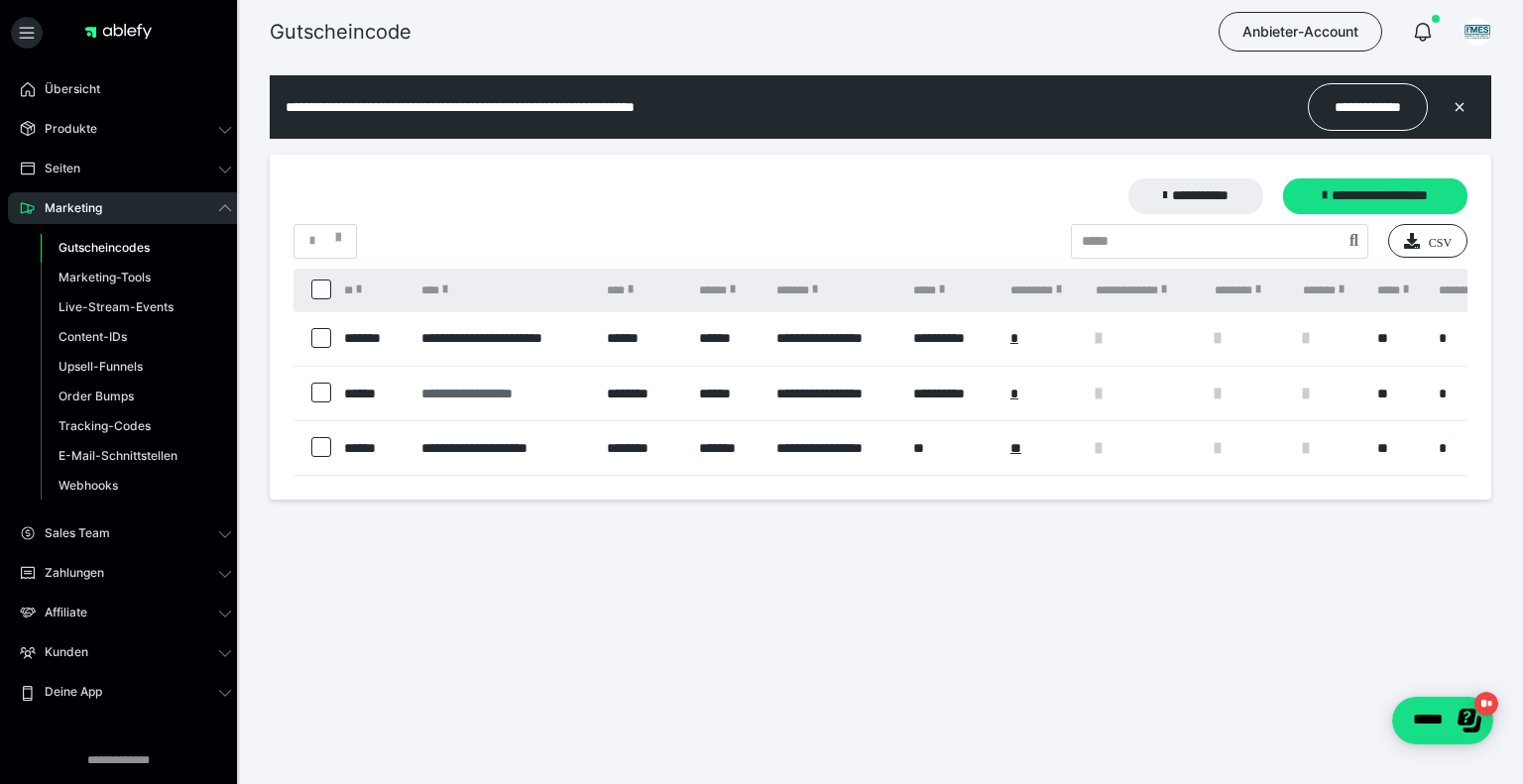 click on "**********" at bounding box center (504, 393) 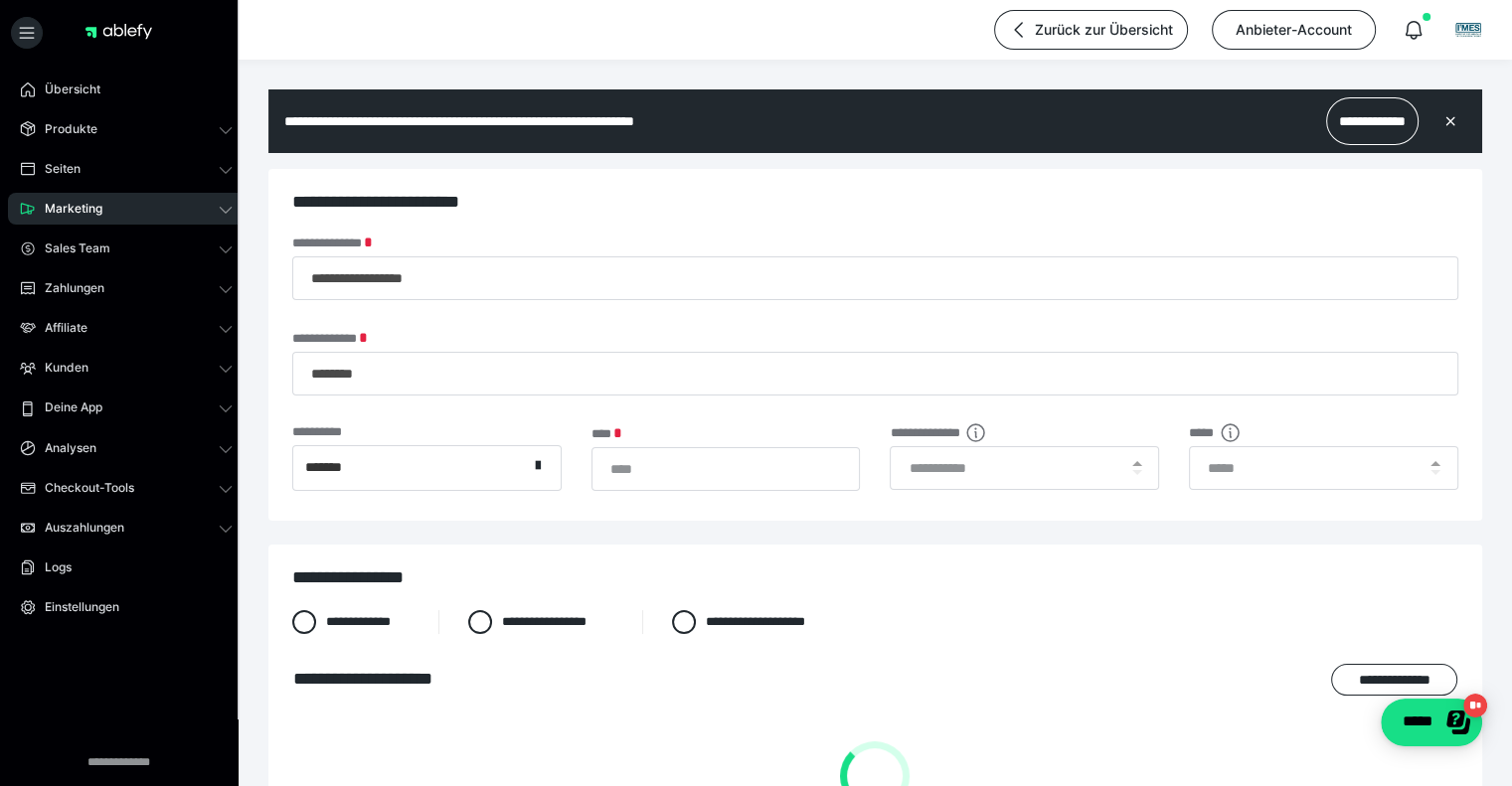 scroll, scrollTop: 0, scrollLeft: 0, axis: both 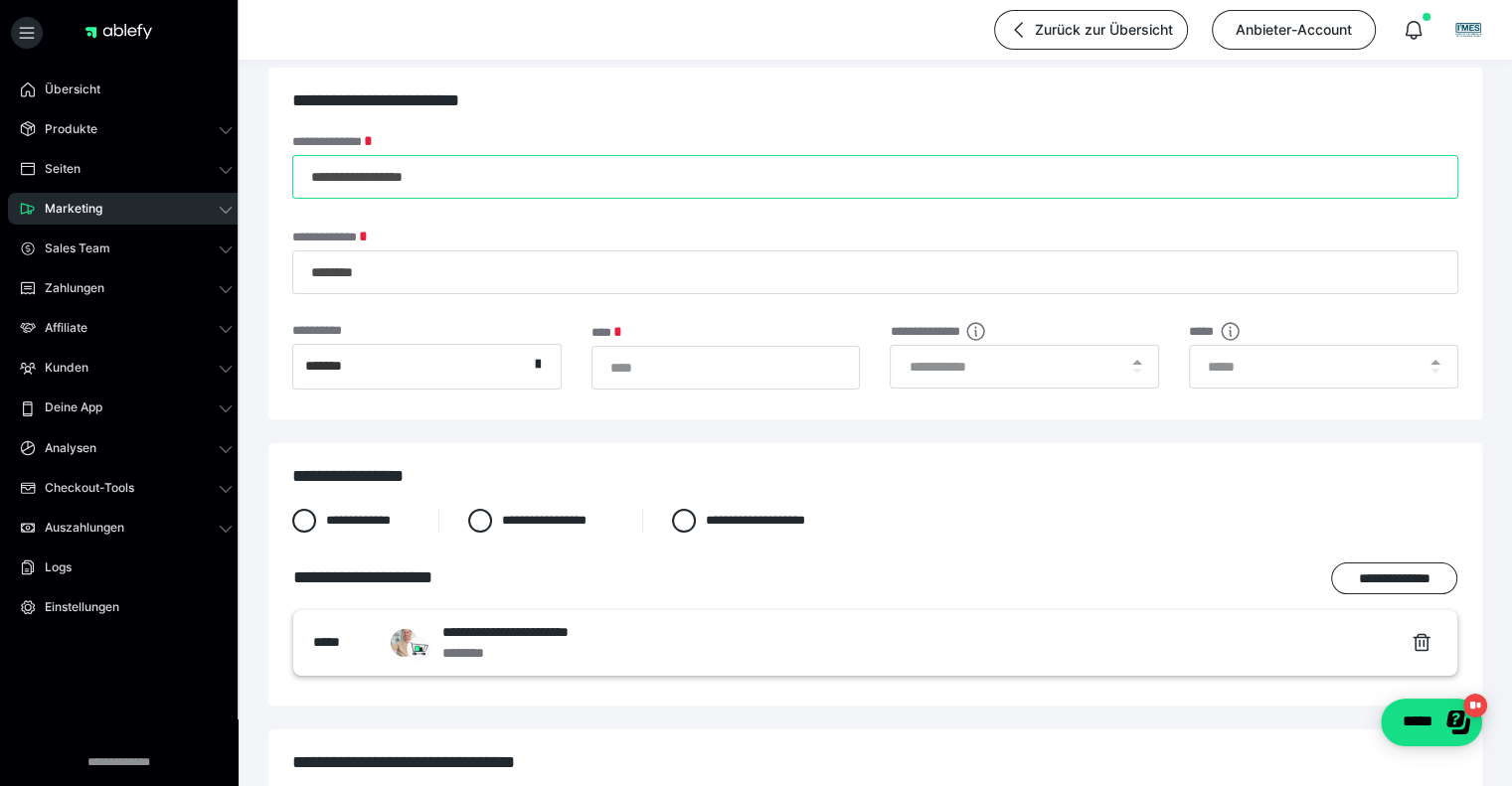 click on "**********" at bounding box center (875, 177) 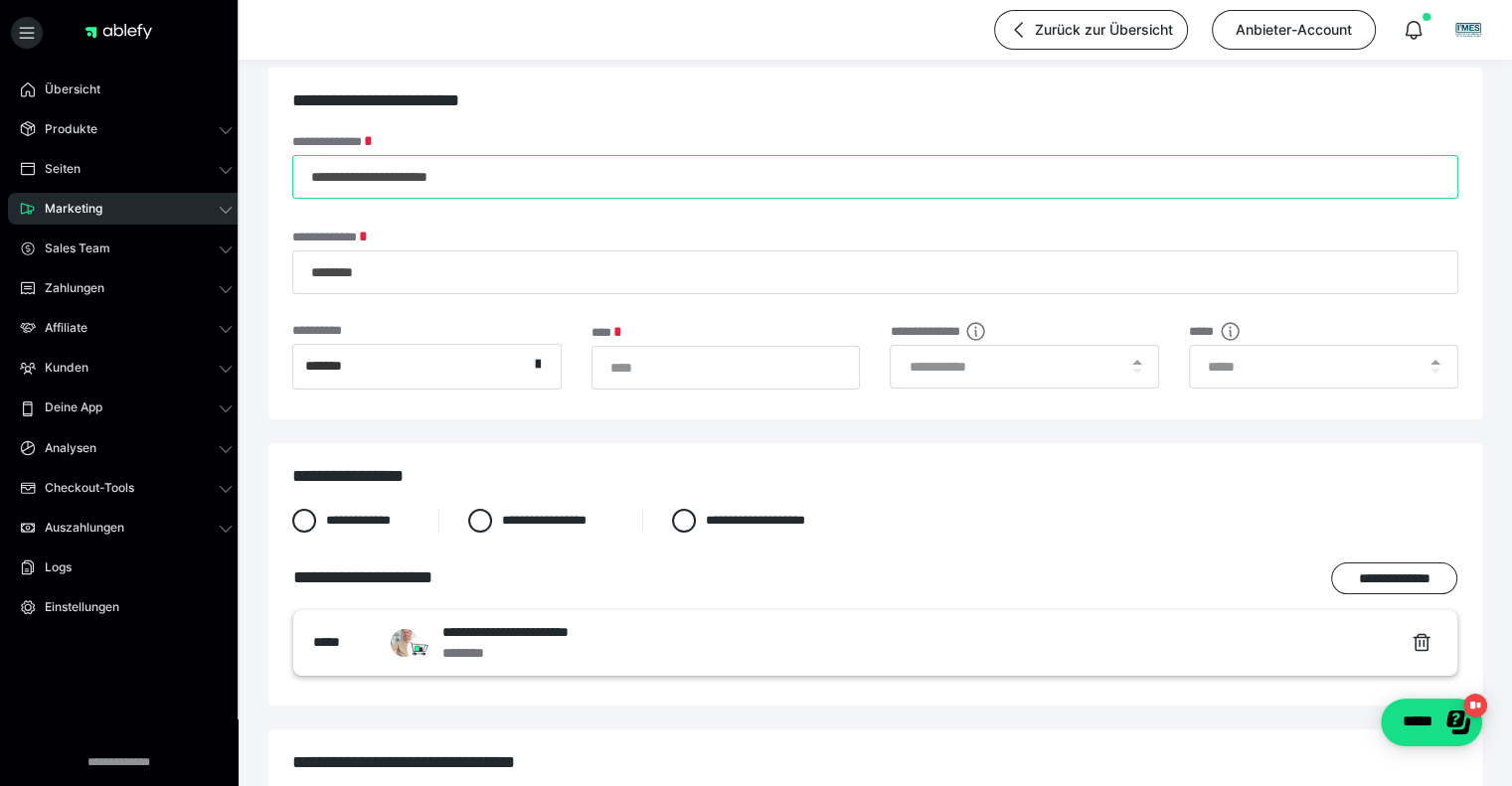 type on "**********" 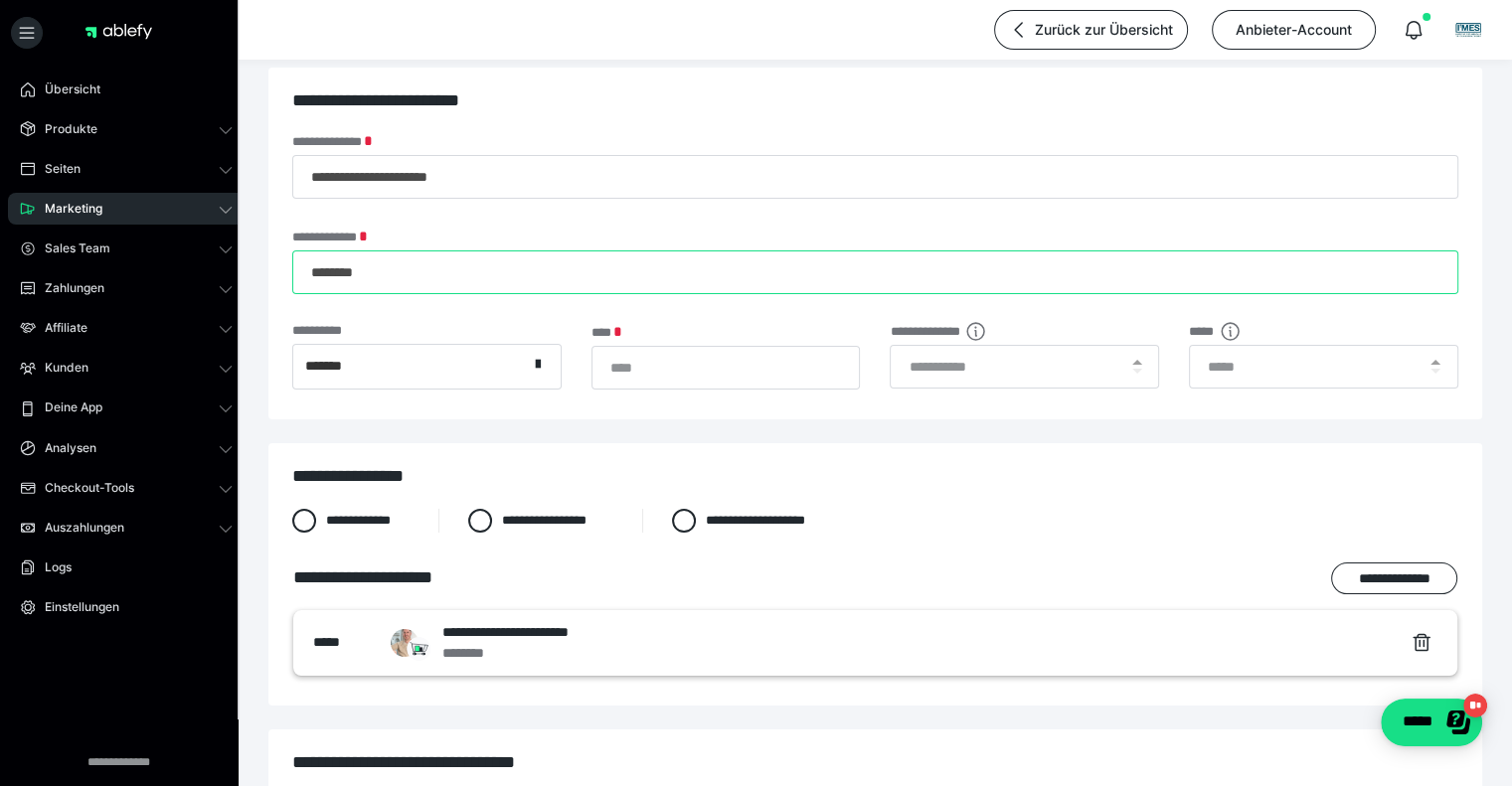 click on "********" at bounding box center [875, 272] 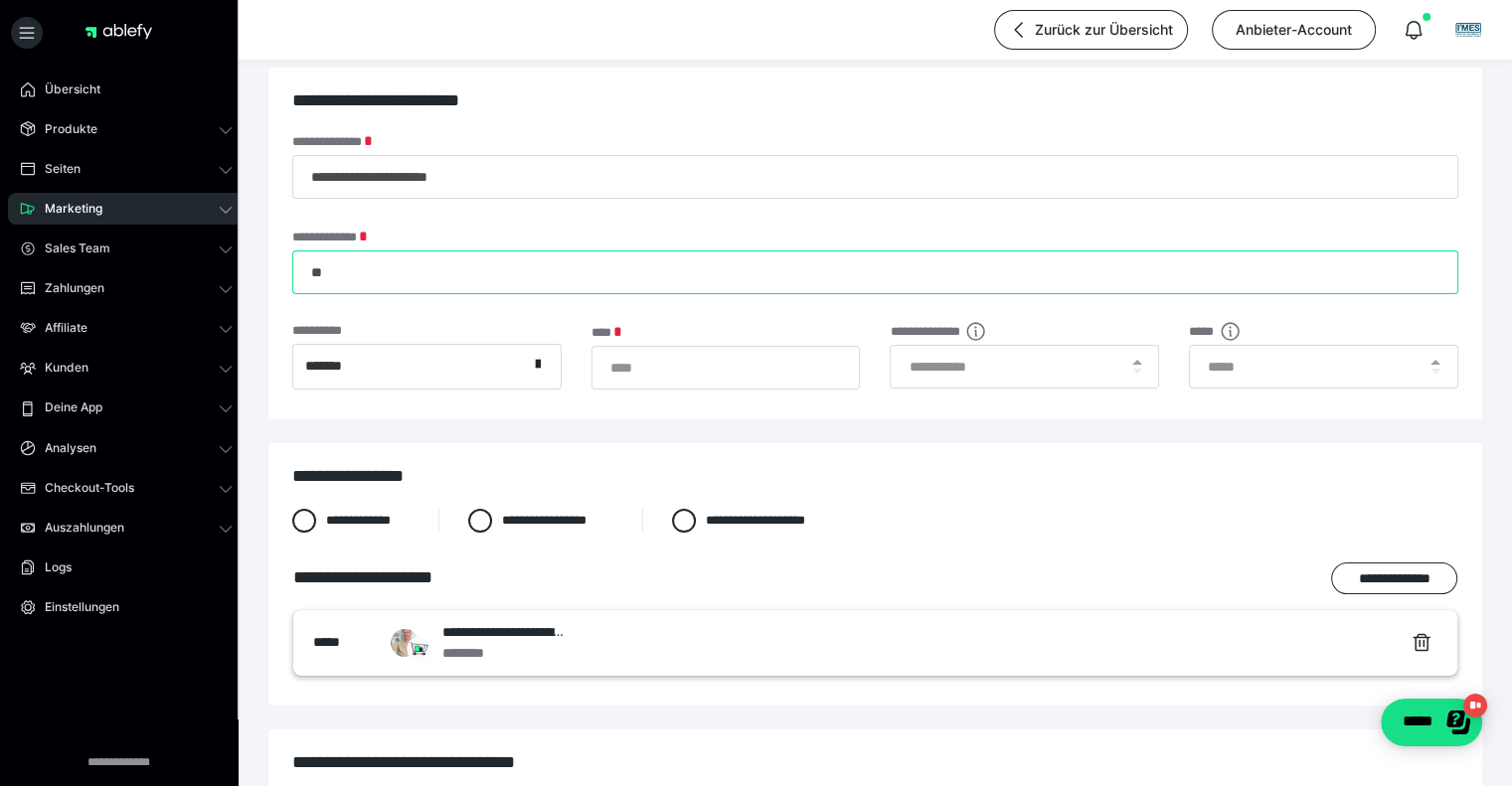 type on "*" 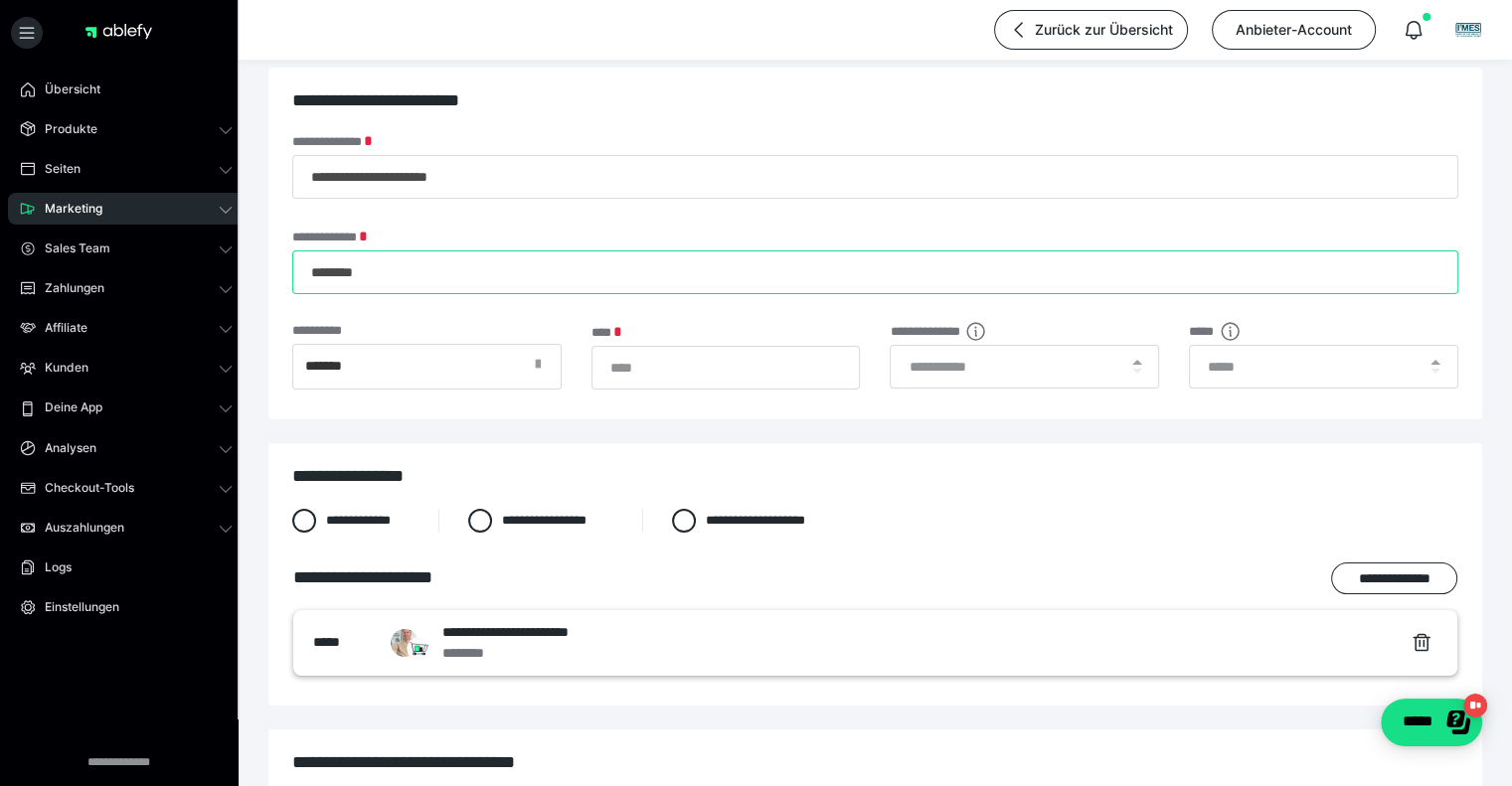 type on "********" 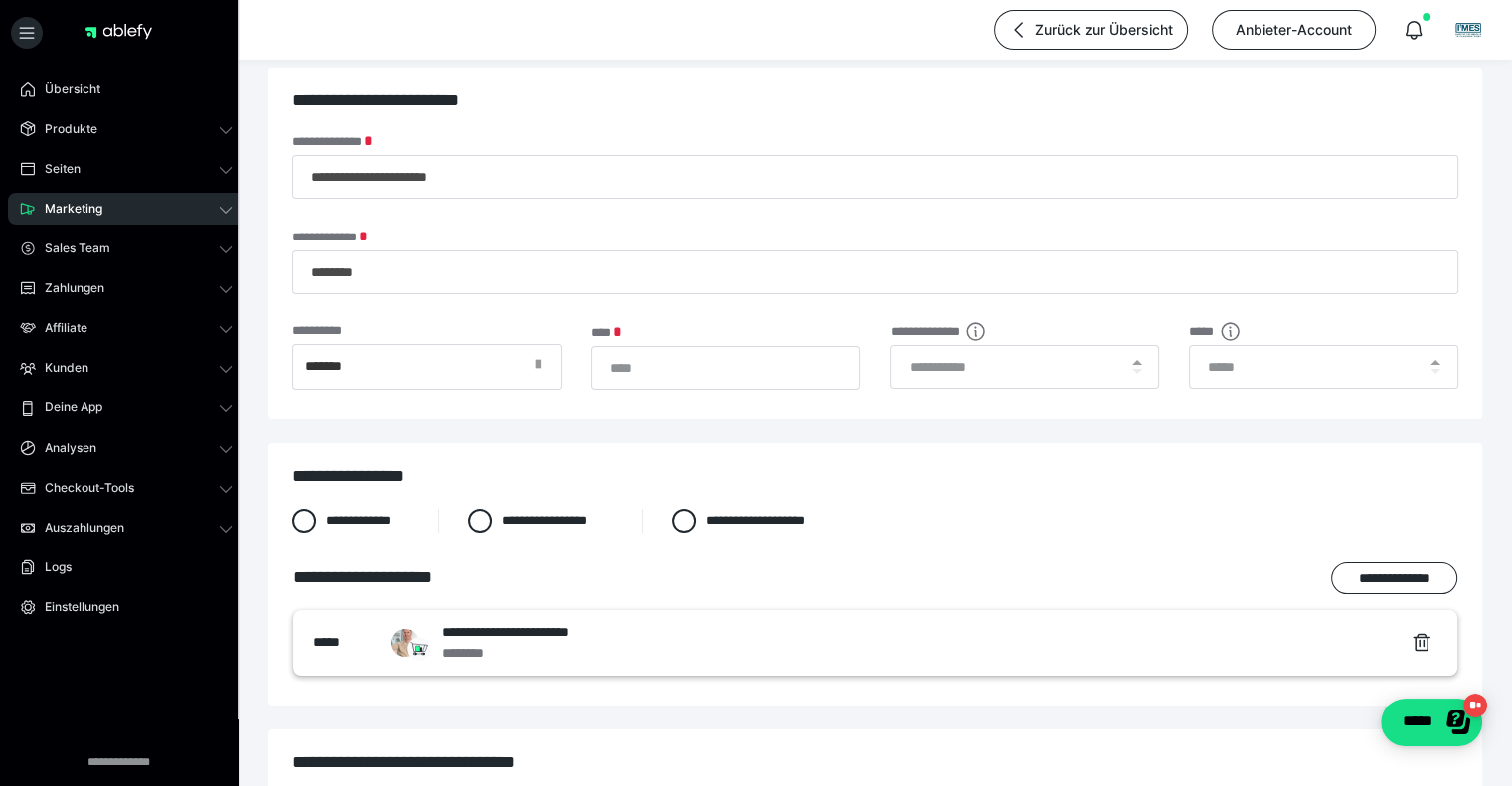 click at bounding box center [544, 367] 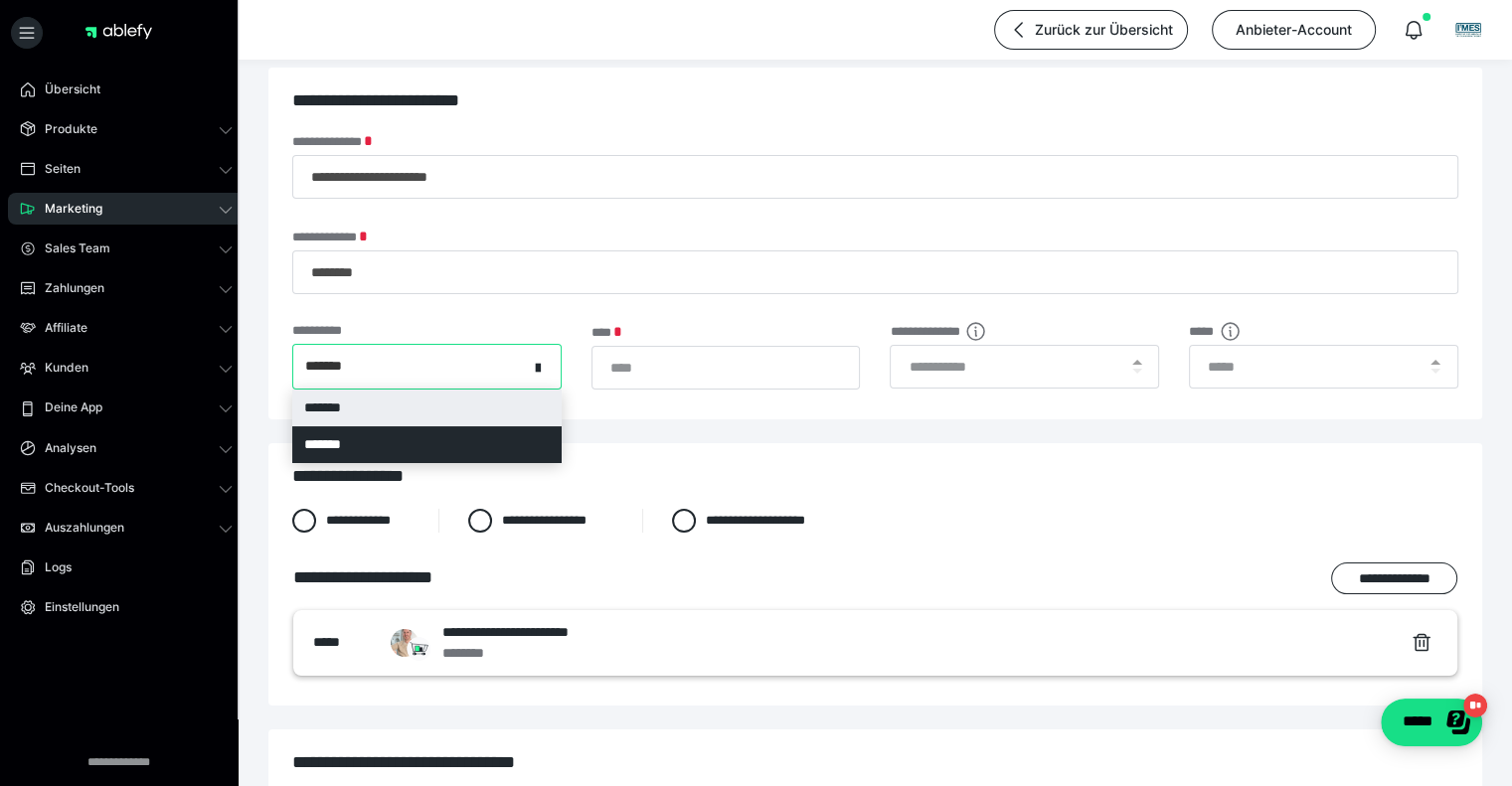 click on "*******" at bounding box center (426, 407) 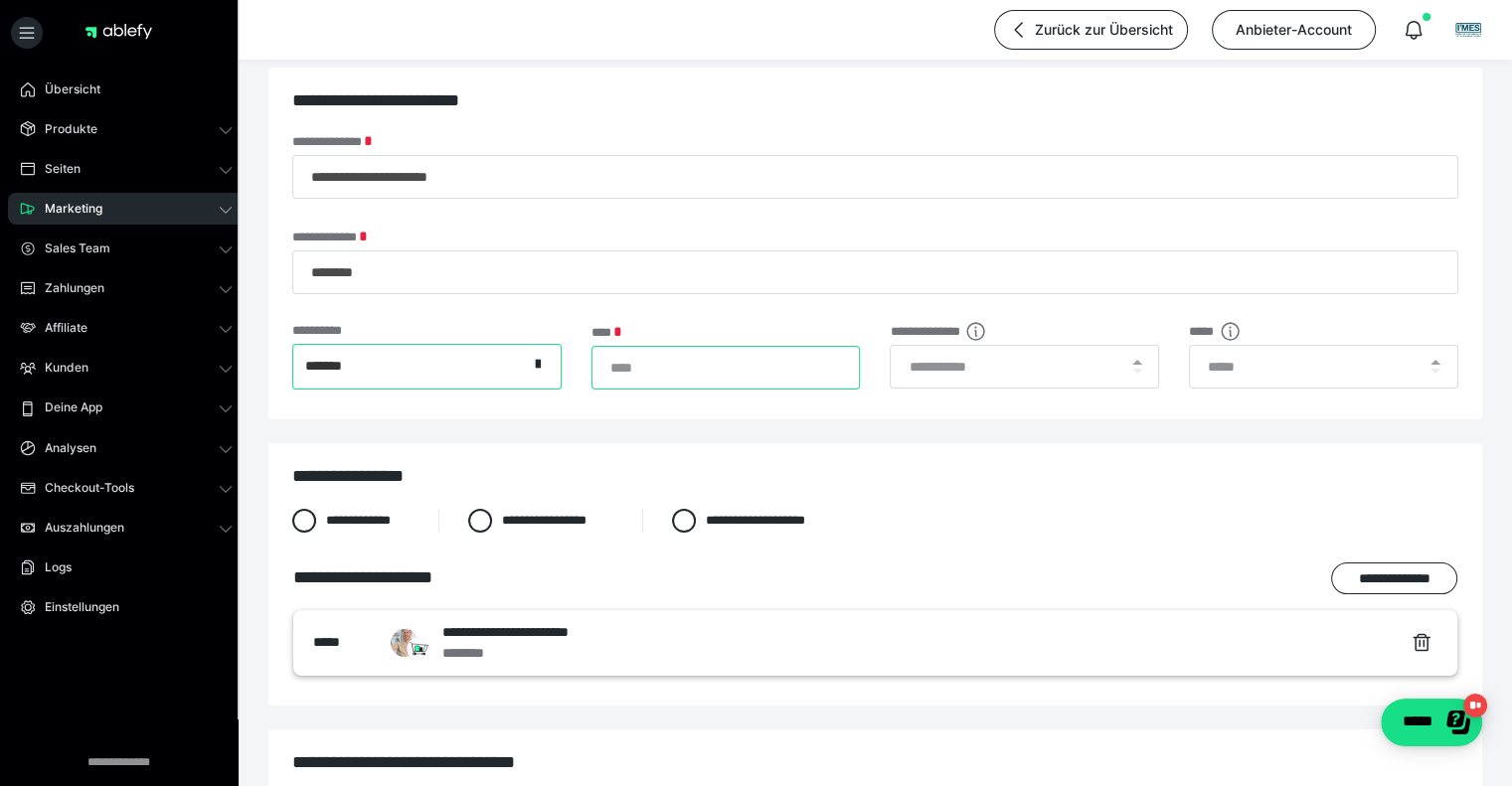click on "****" at bounding box center [726, 368] 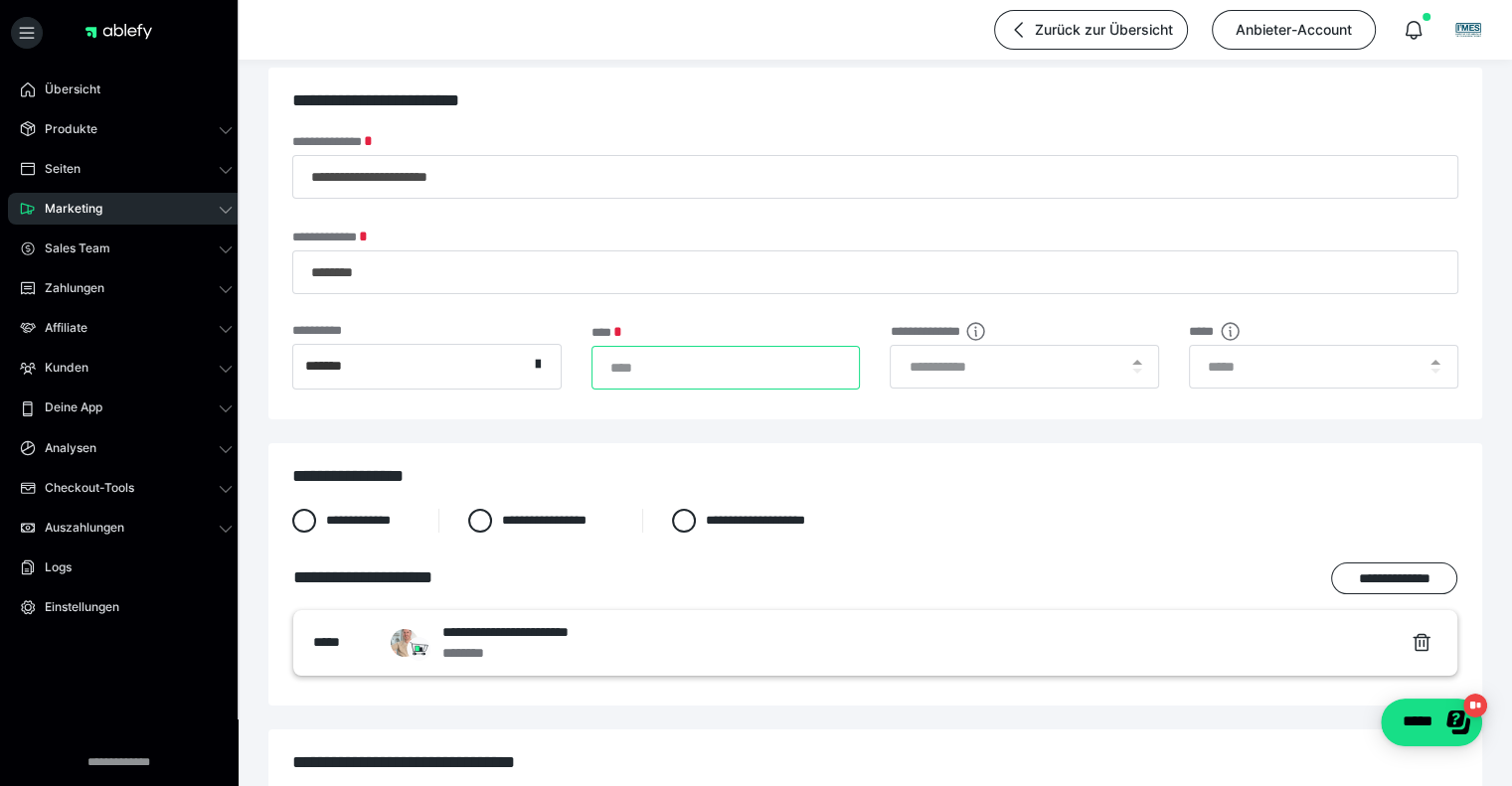 drag, startPoint x: 671, startPoint y: 365, endPoint x: 573, endPoint y: 373, distance: 98.32599 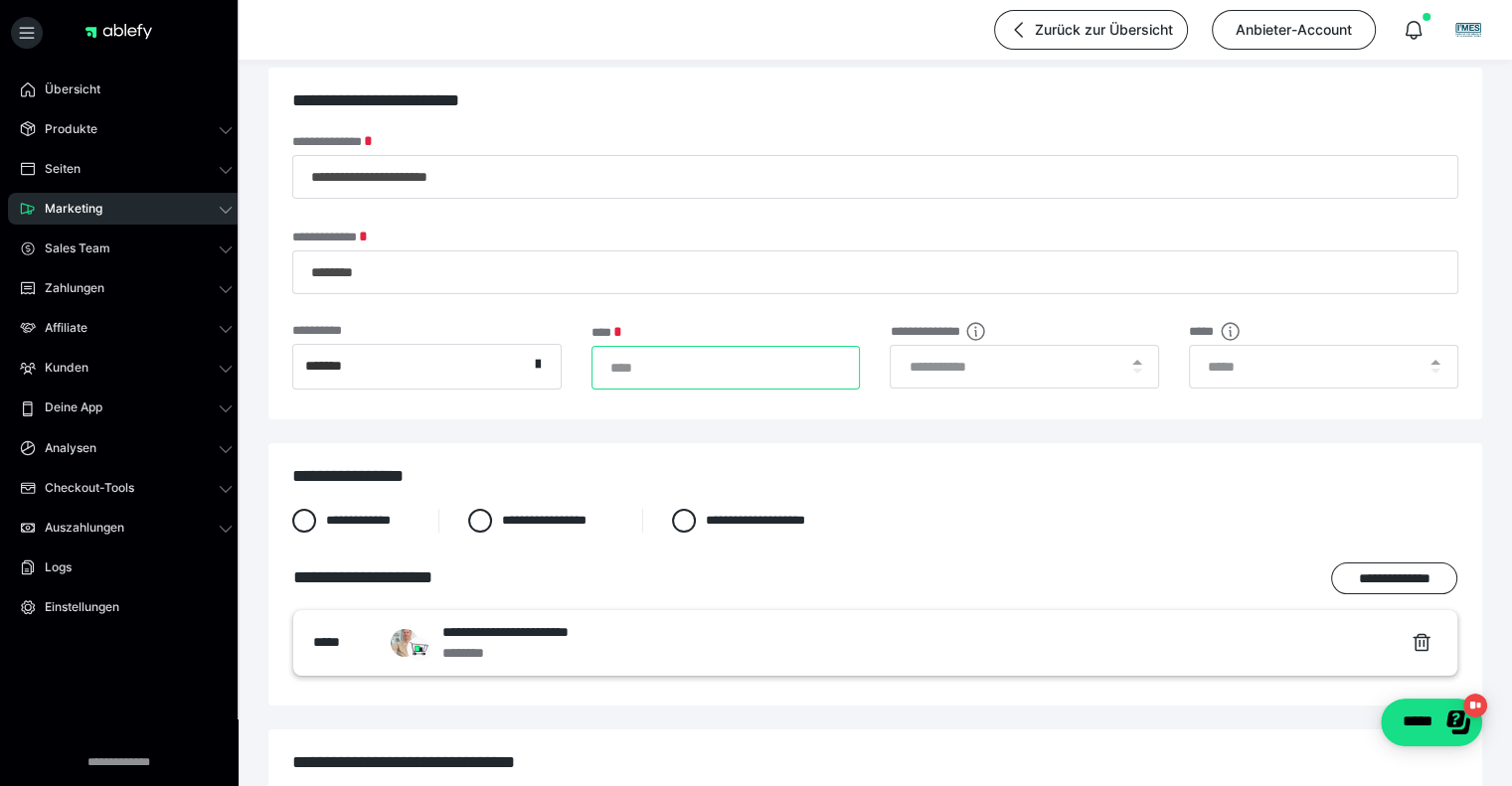 type on "***" 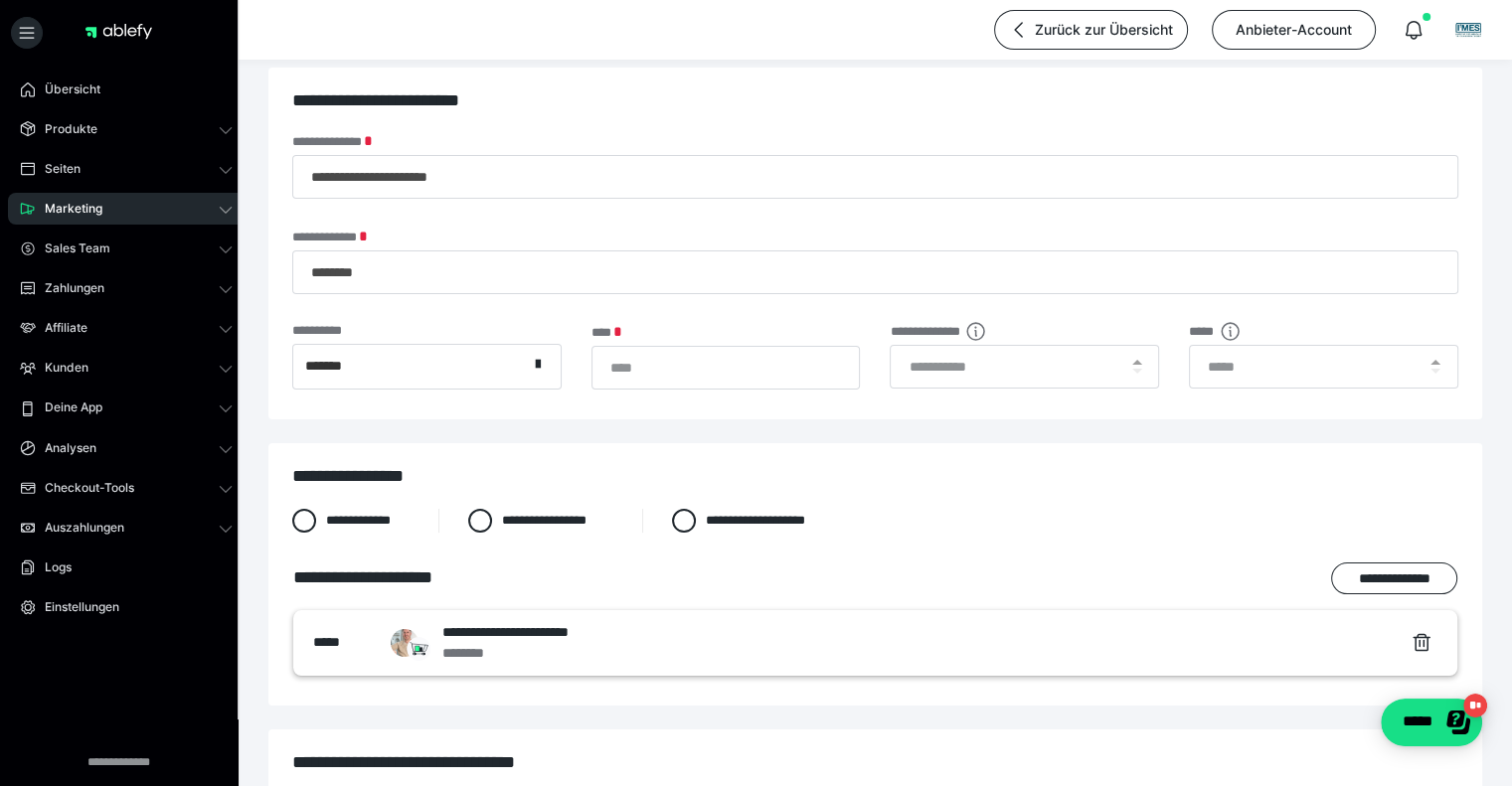 click on "**********" at bounding box center (875, 574) 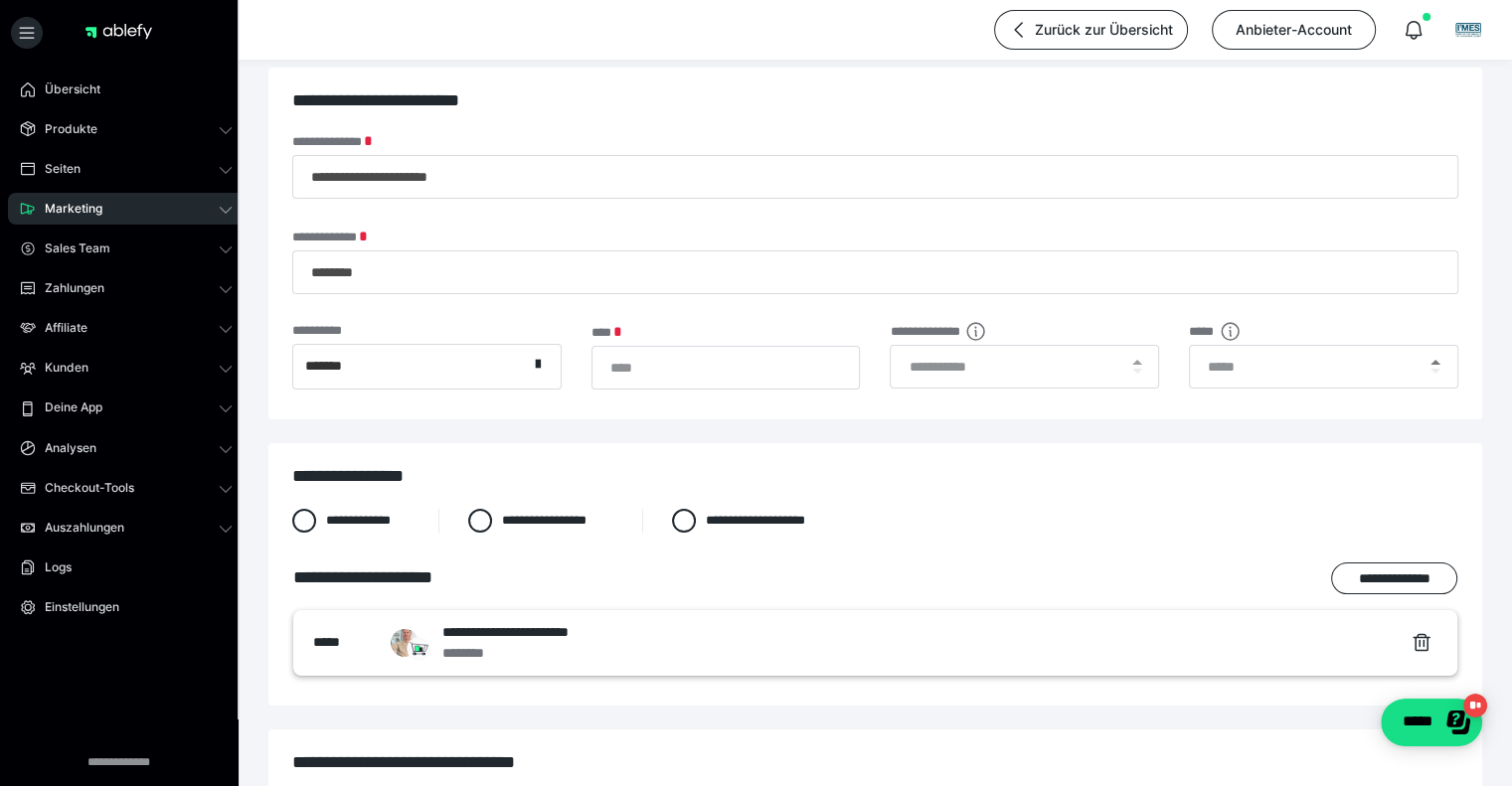 click at bounding box center (1435, 362) 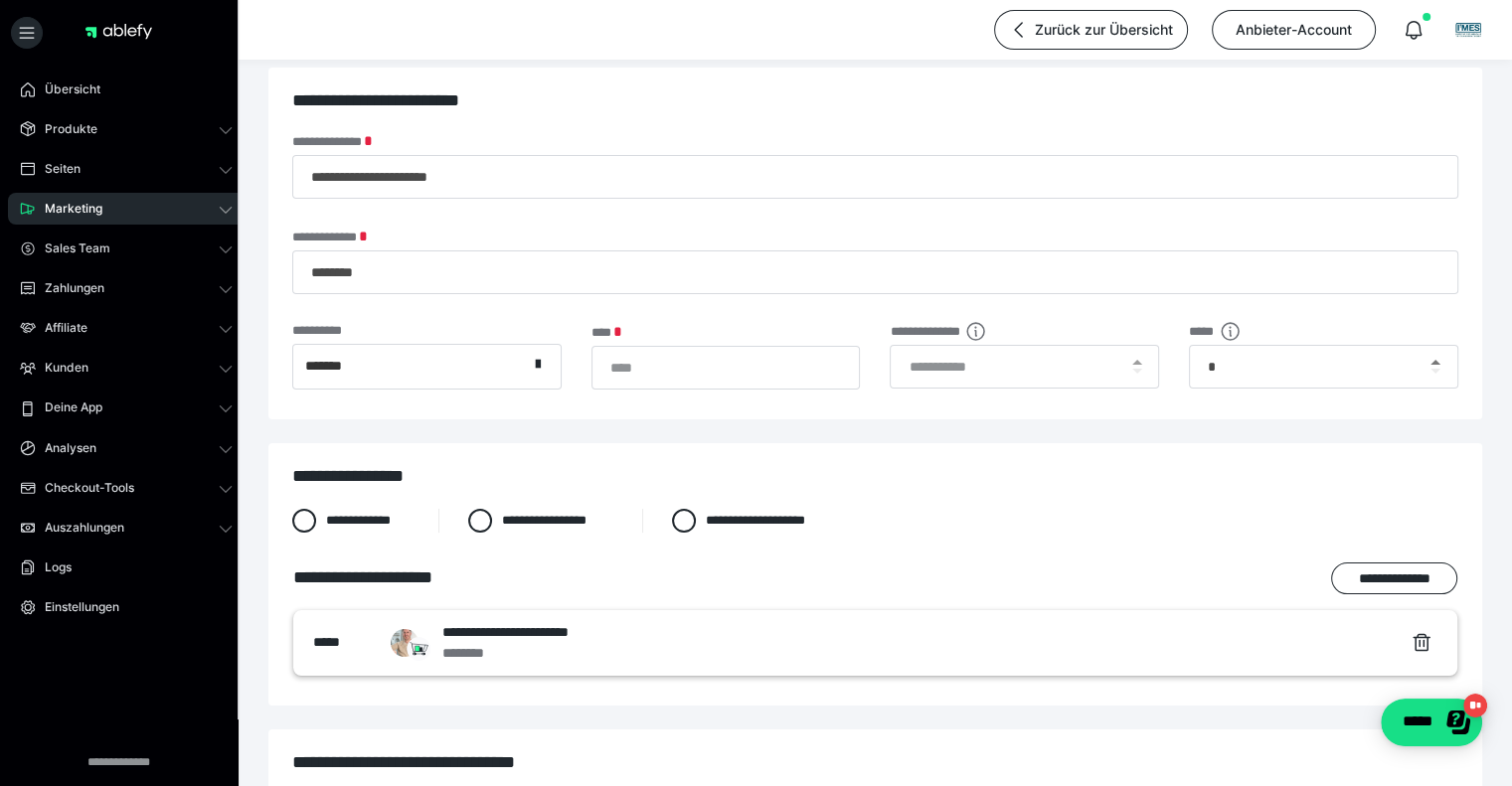 click at bounding box center (1435, 362) 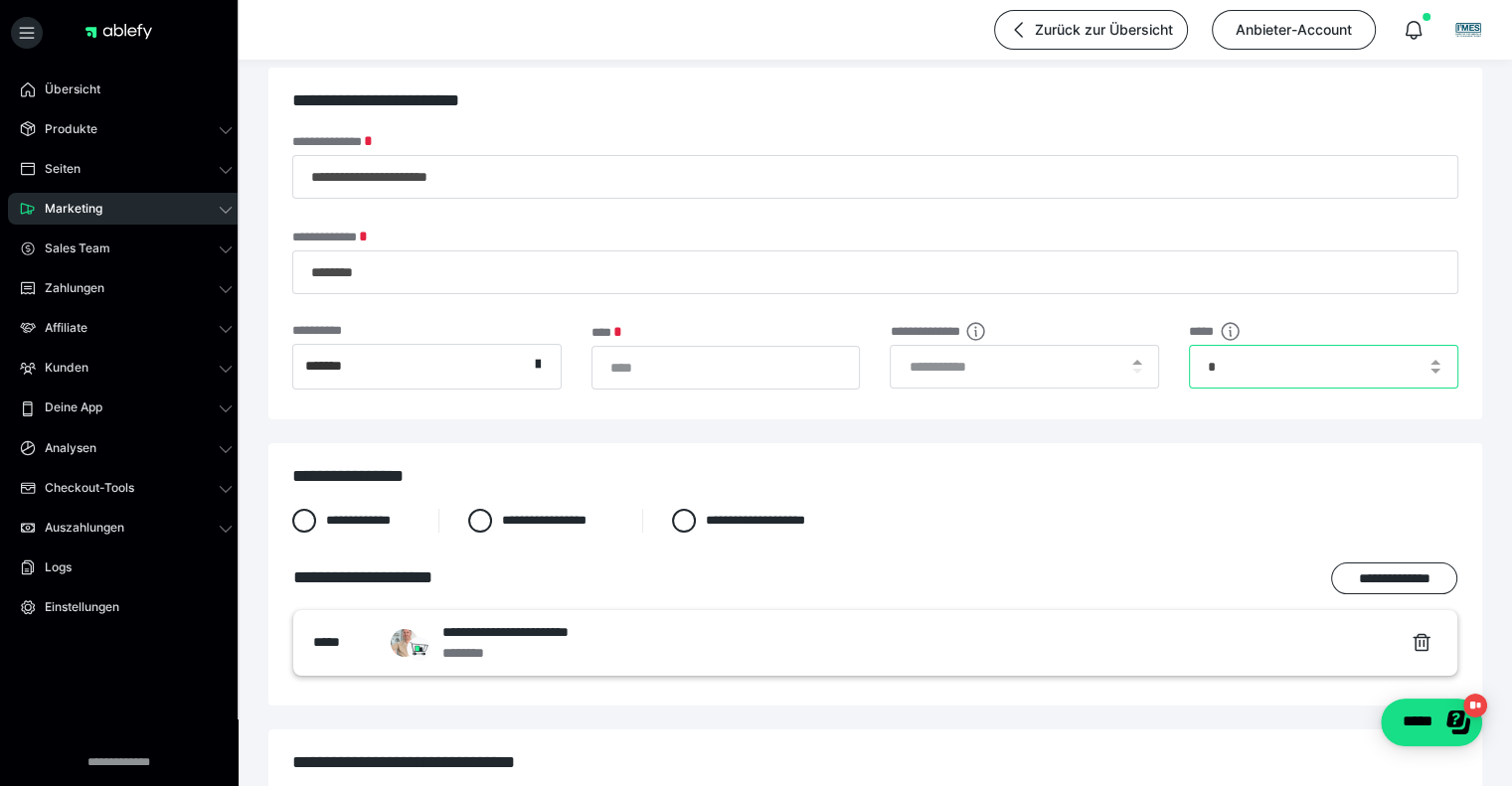click on "*" at bounding box center [1323, 367] 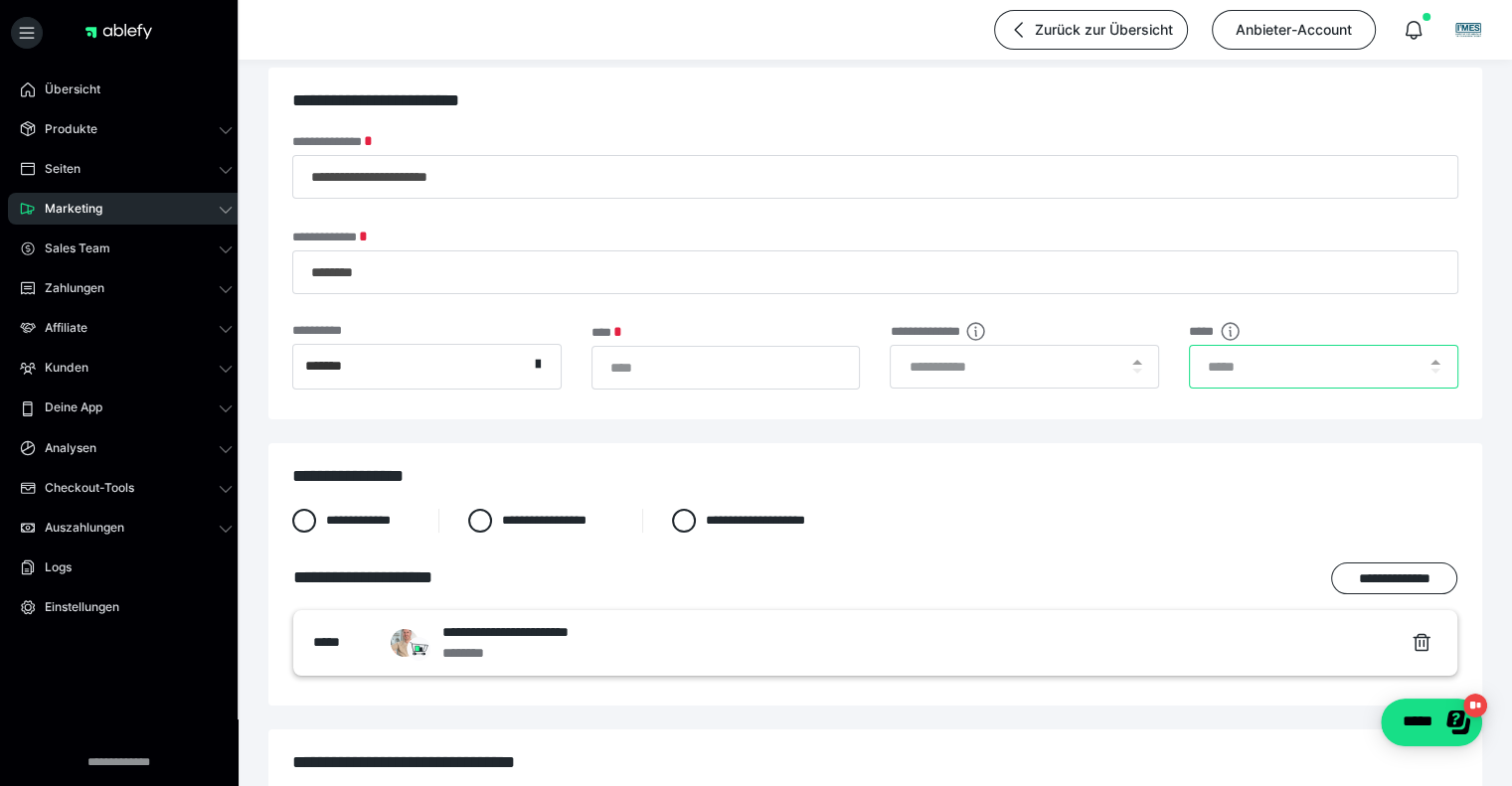 type 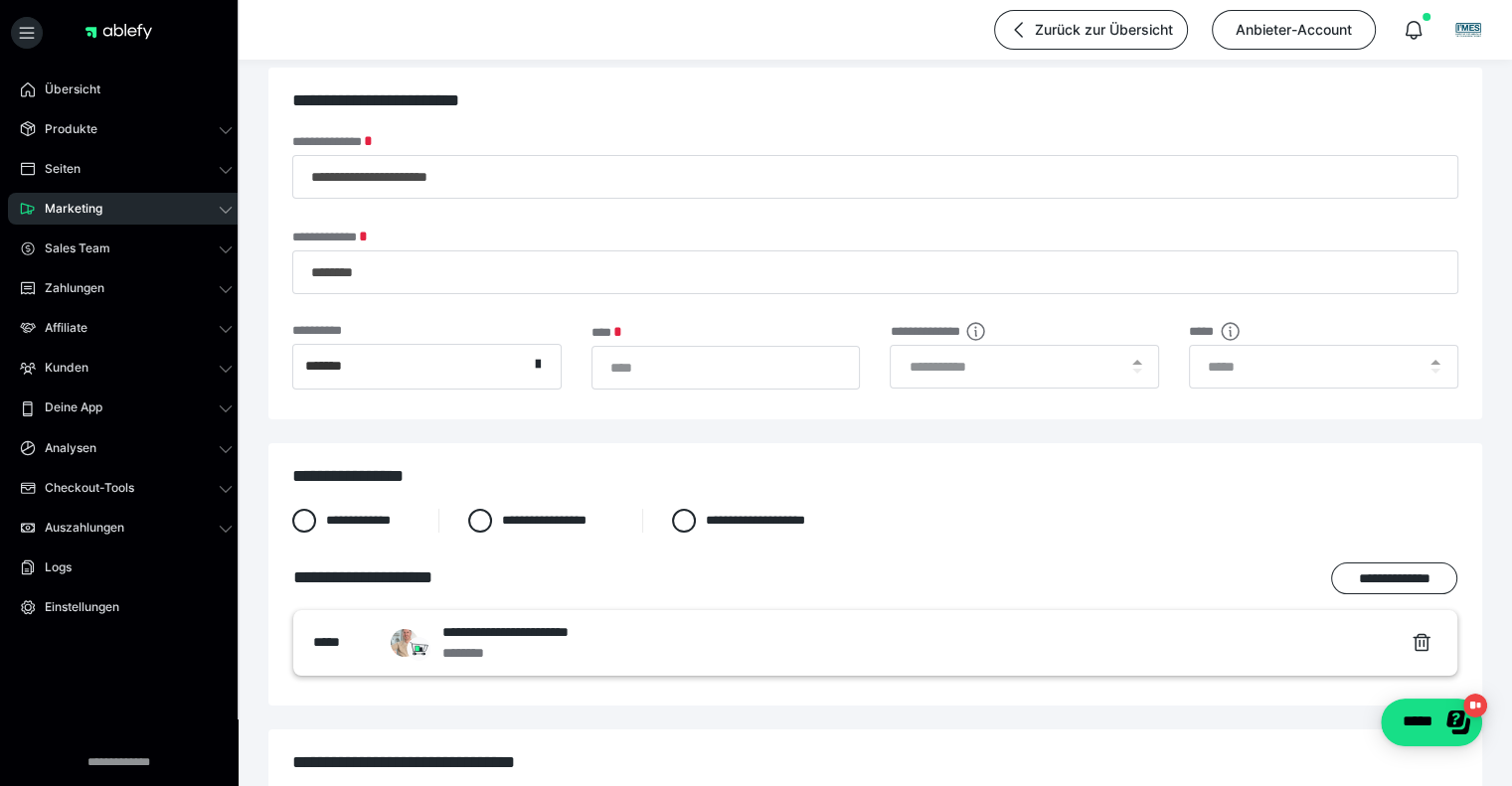 click on "**********" at bounding box center [875, 261] 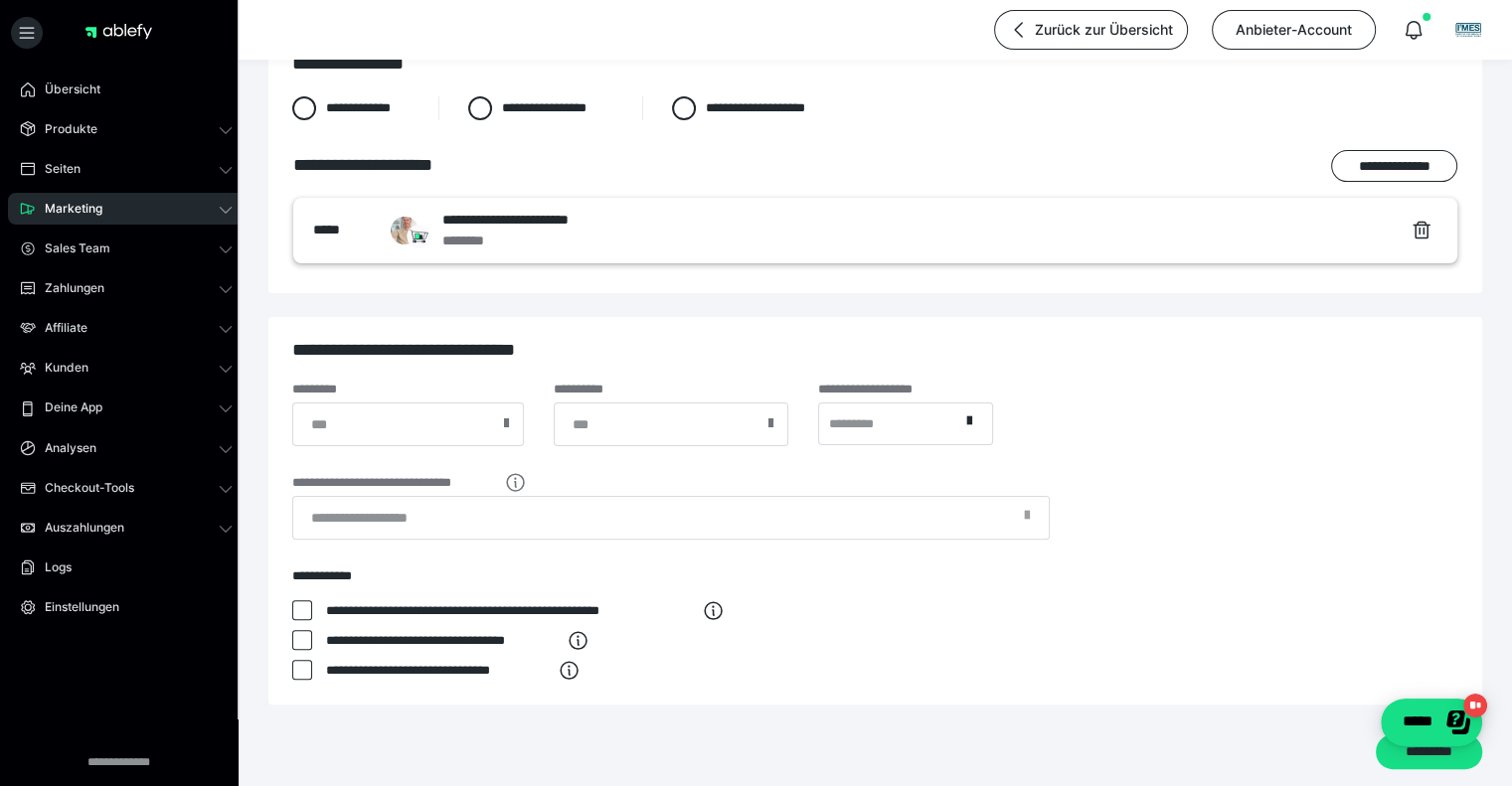 scroll, scrollTop: 516, scrollLeft: 0, axis: vertical 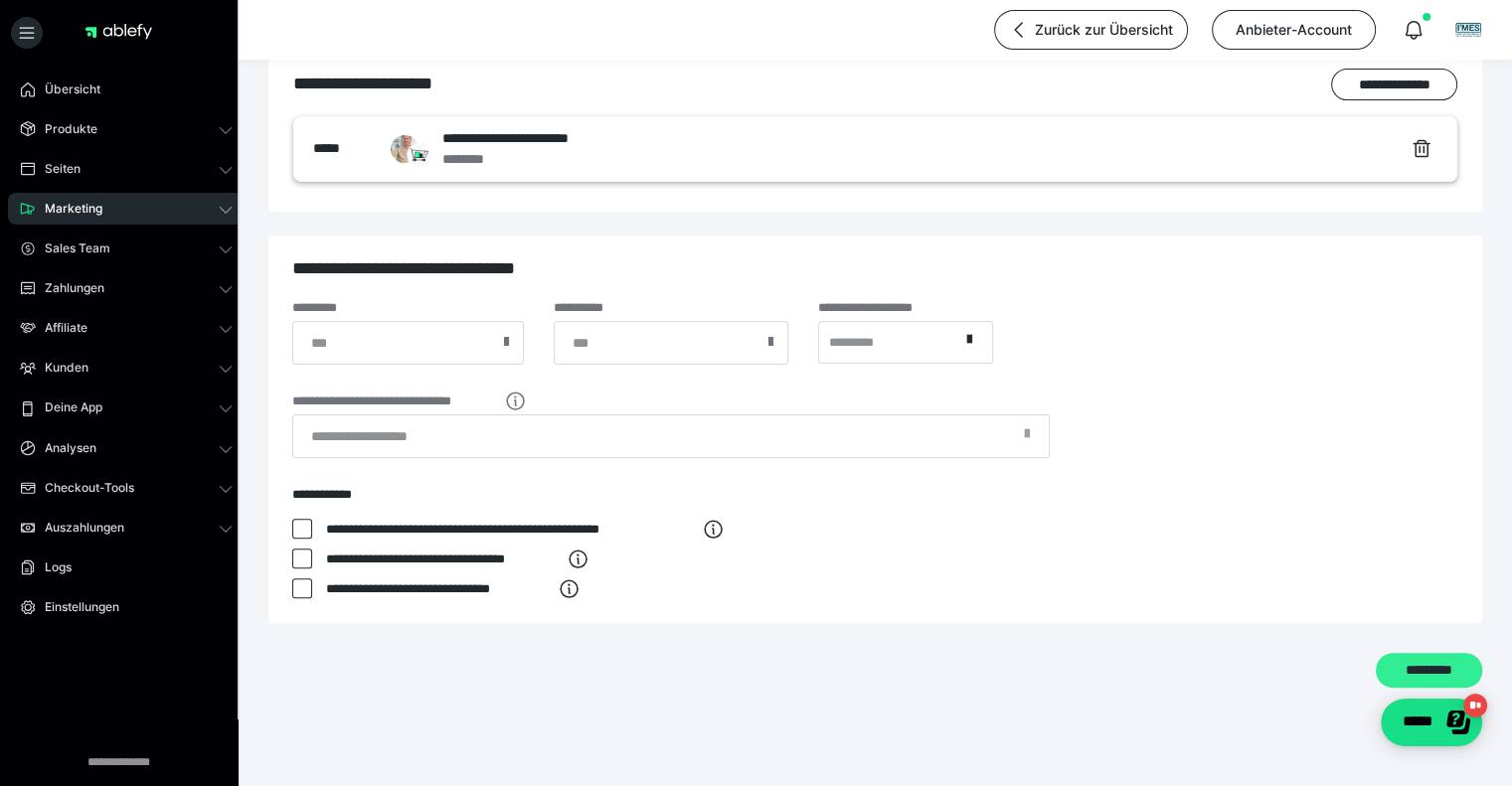 click on "*********" at bounding box center (1428, 671) 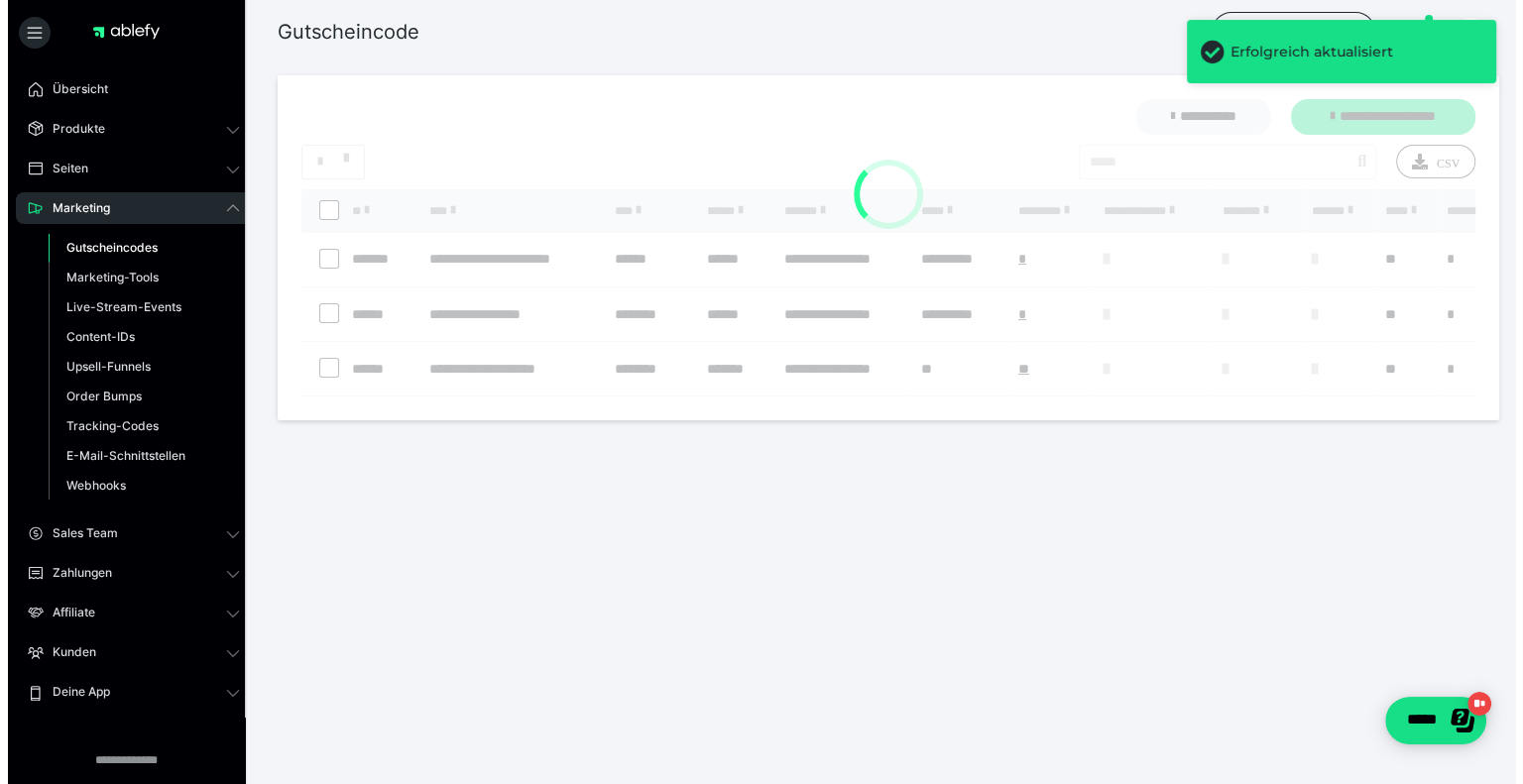 scroll, scrollTop: 0, scrollLeft: 0, axis: both 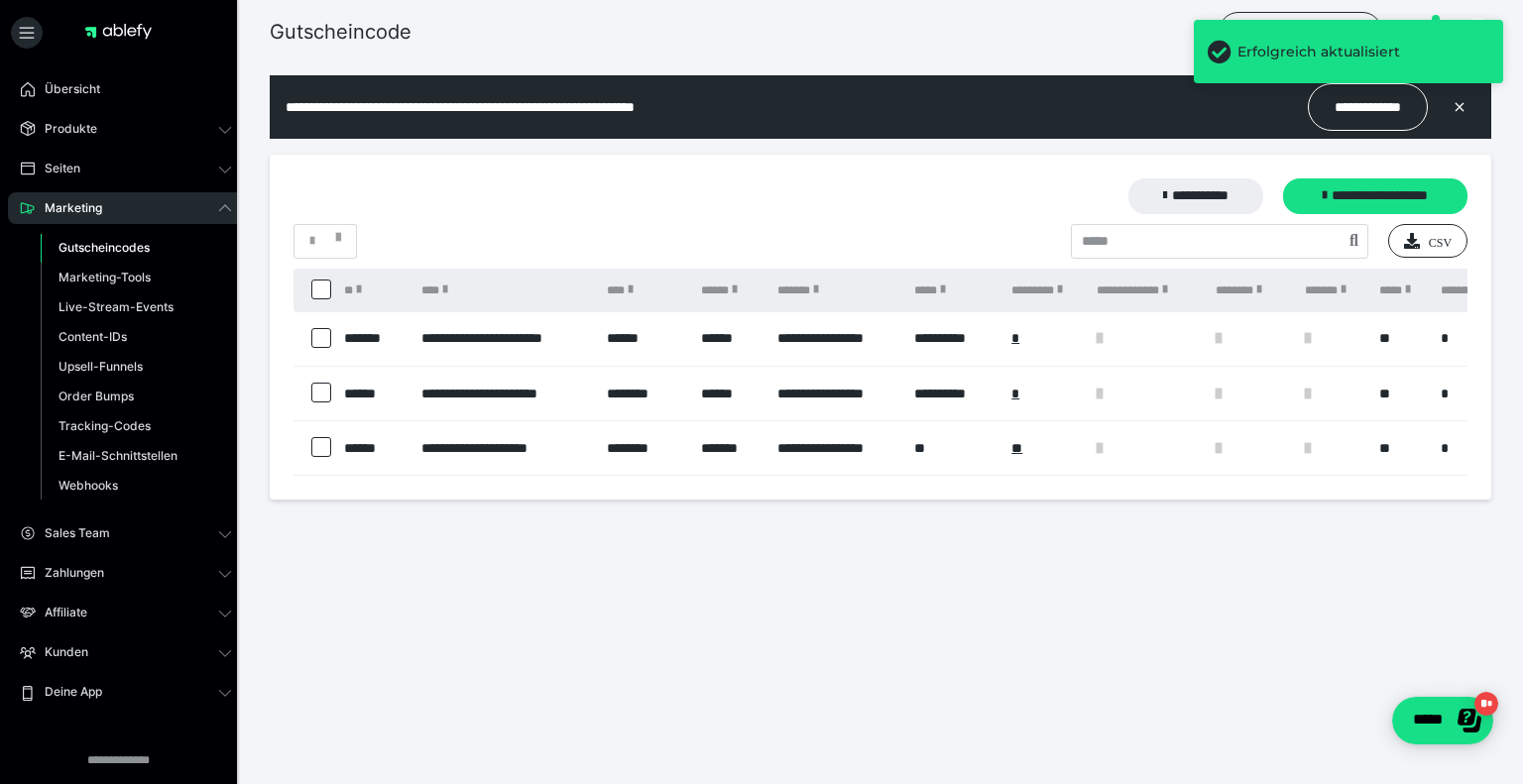 click at bounding box center [321, 447] 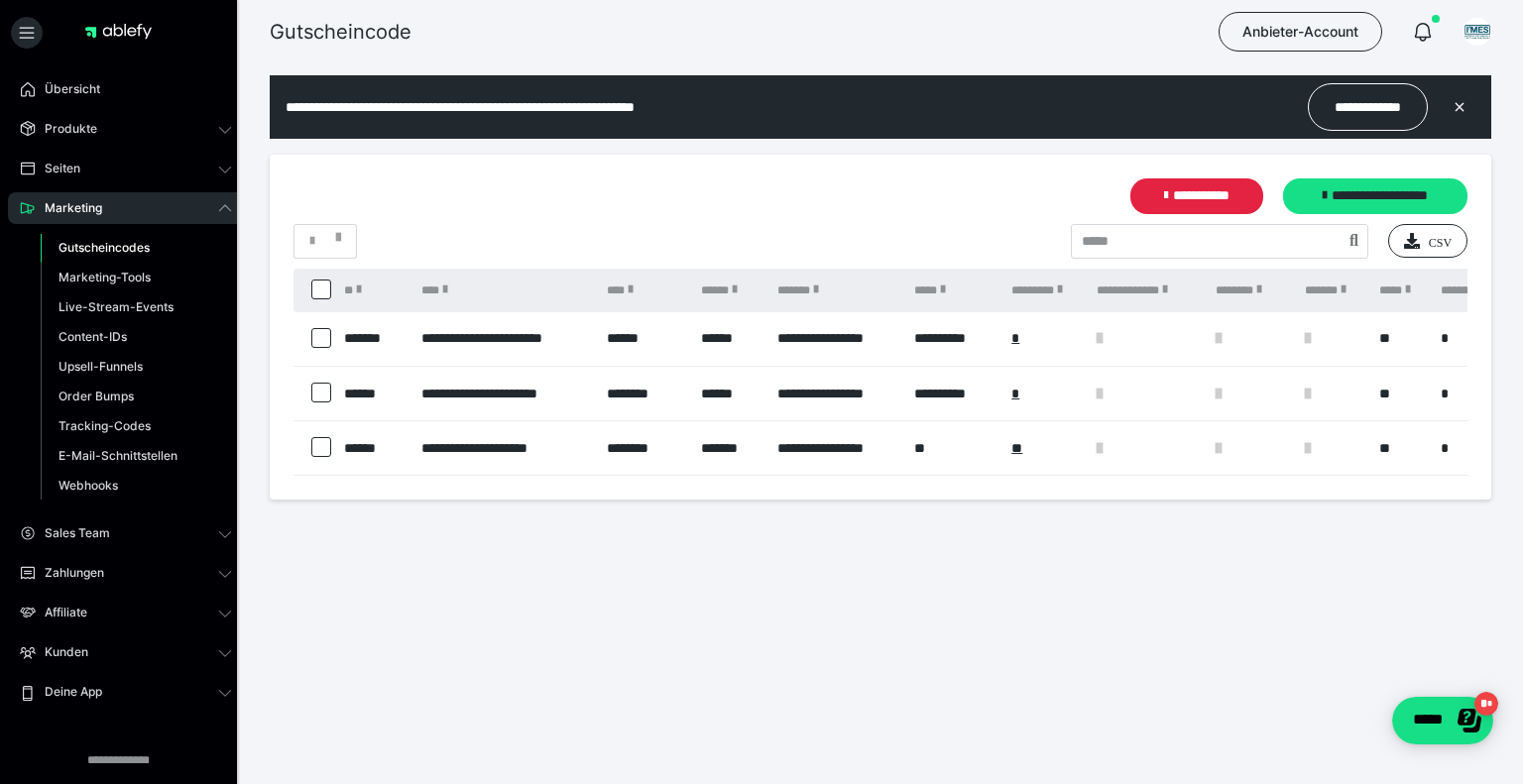 click at bounding box center [321, 447] 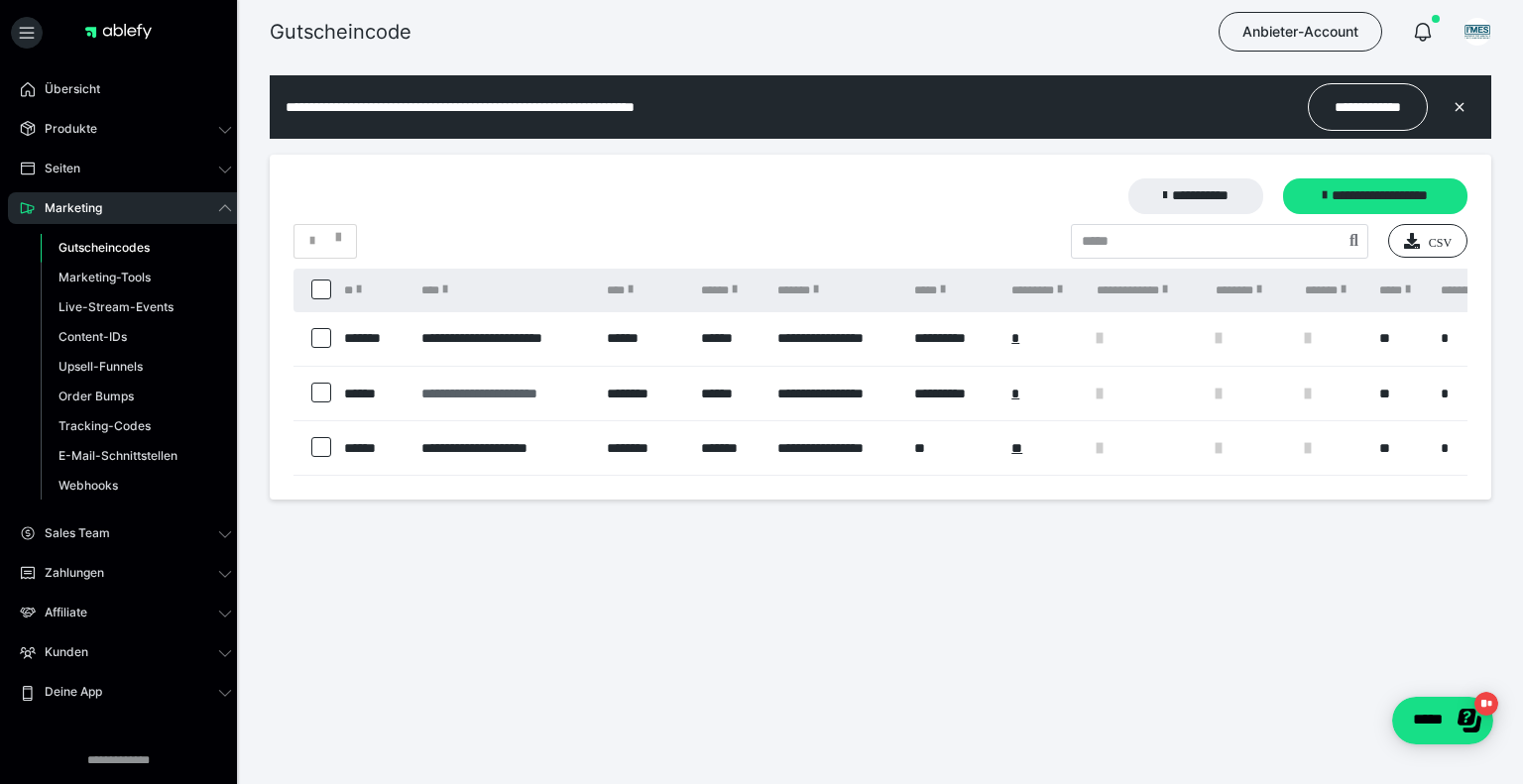 click on "**********" at bounding box center [504, 393] 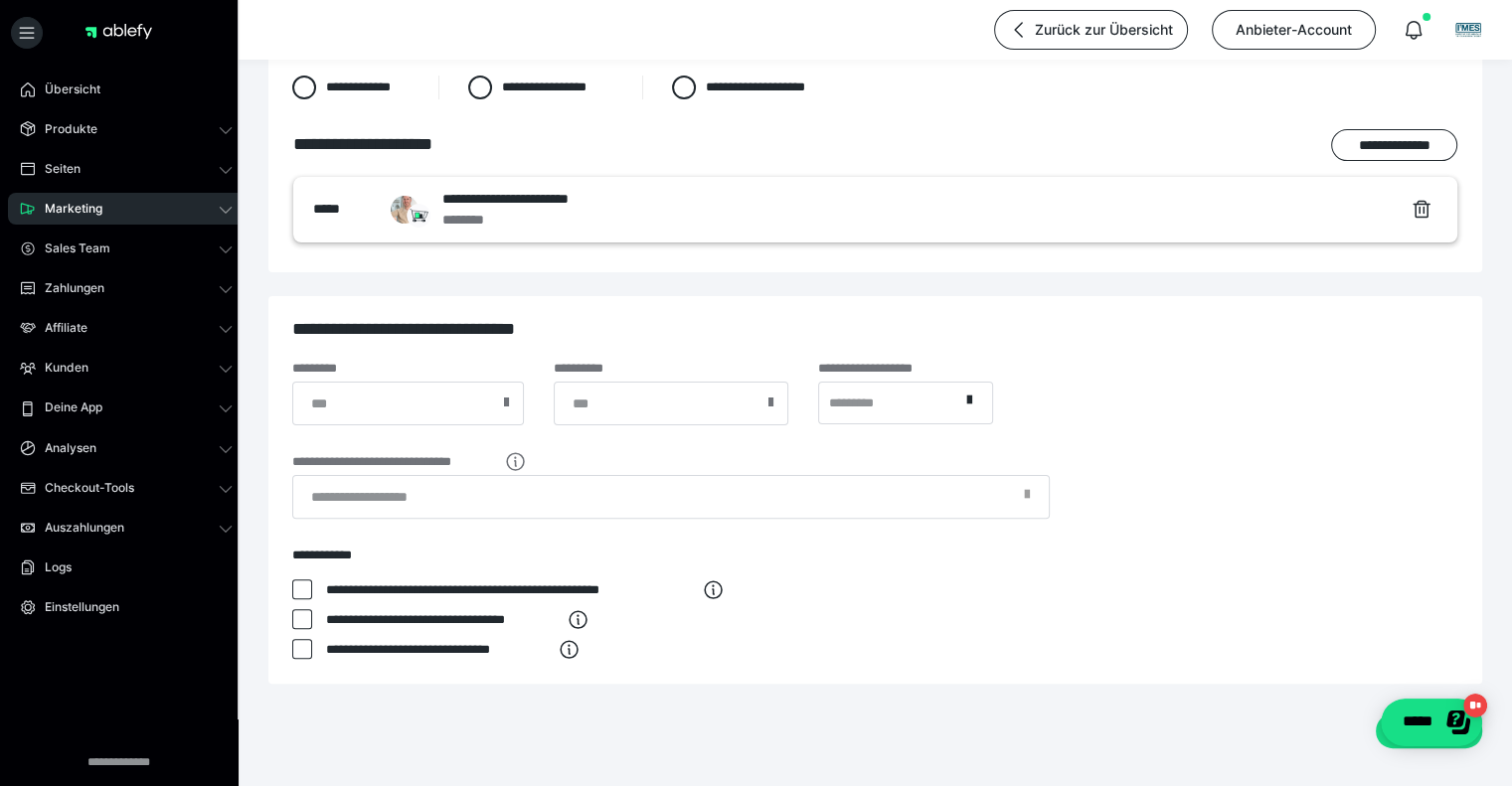 scroll, scrollTop: 369, scrollLeft: 0, axis: vertical 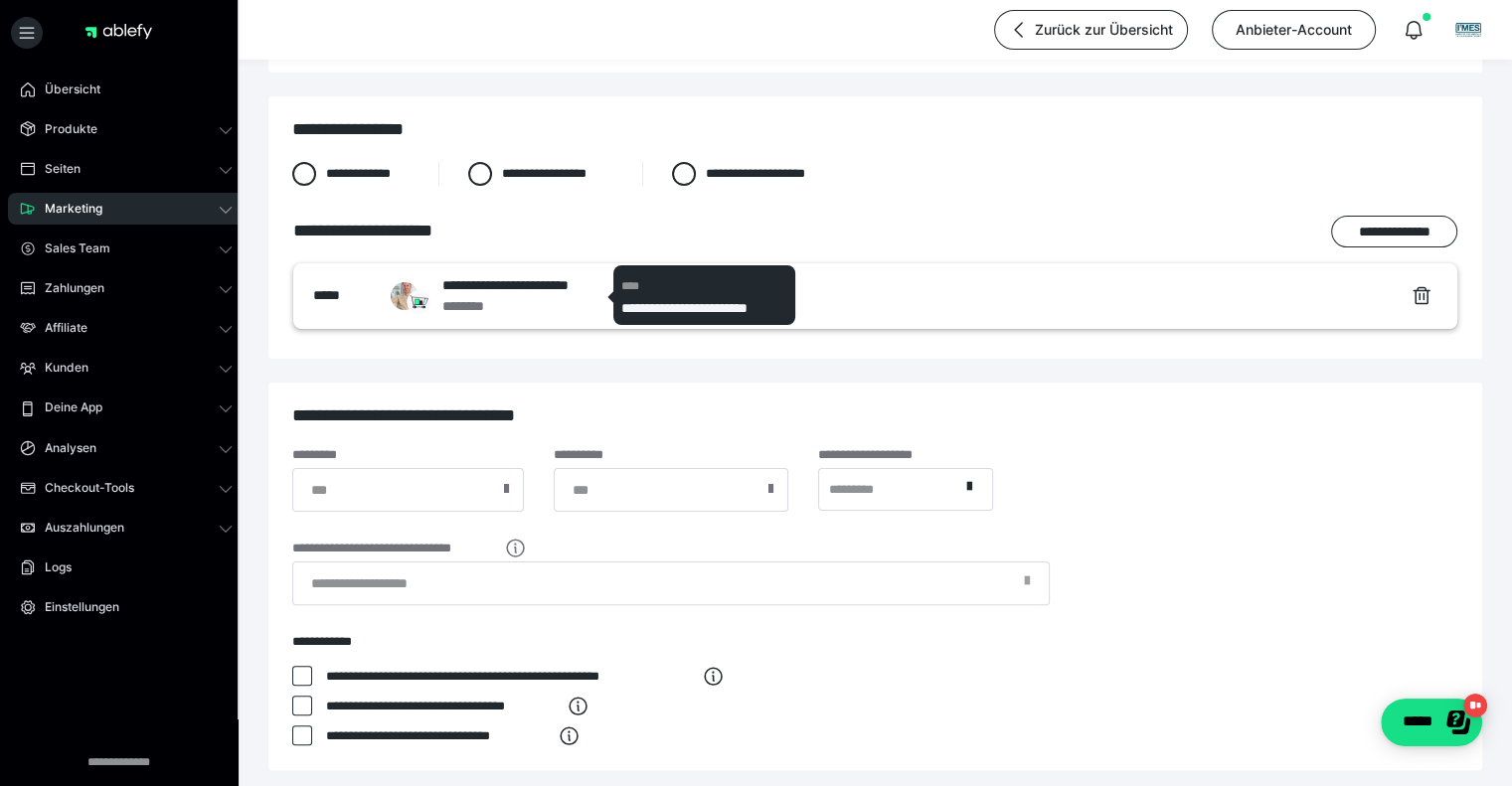 click on "**********" at bounding box center [524, 285] 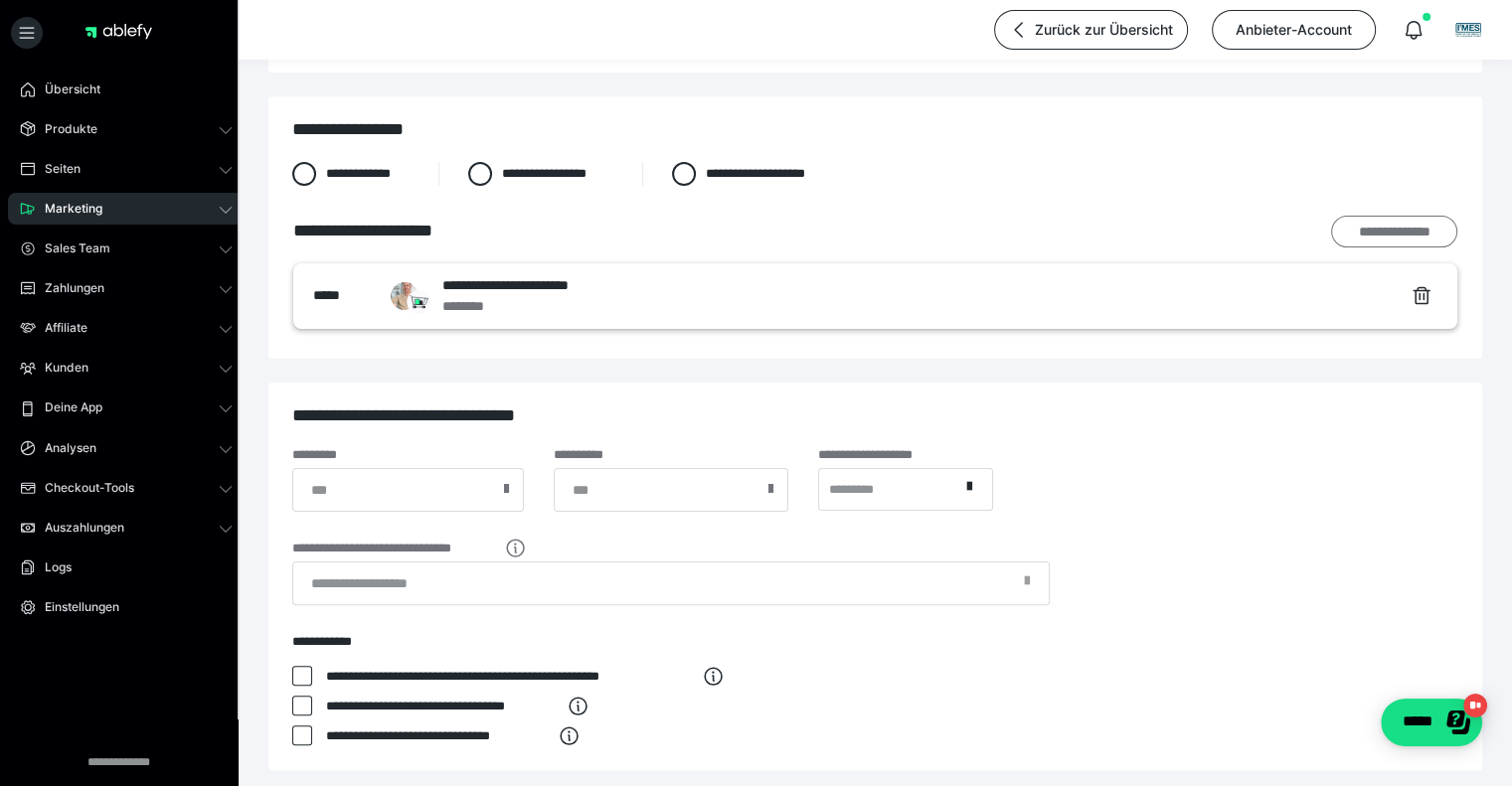 click on "**********" at bounding box center (1394, 232) 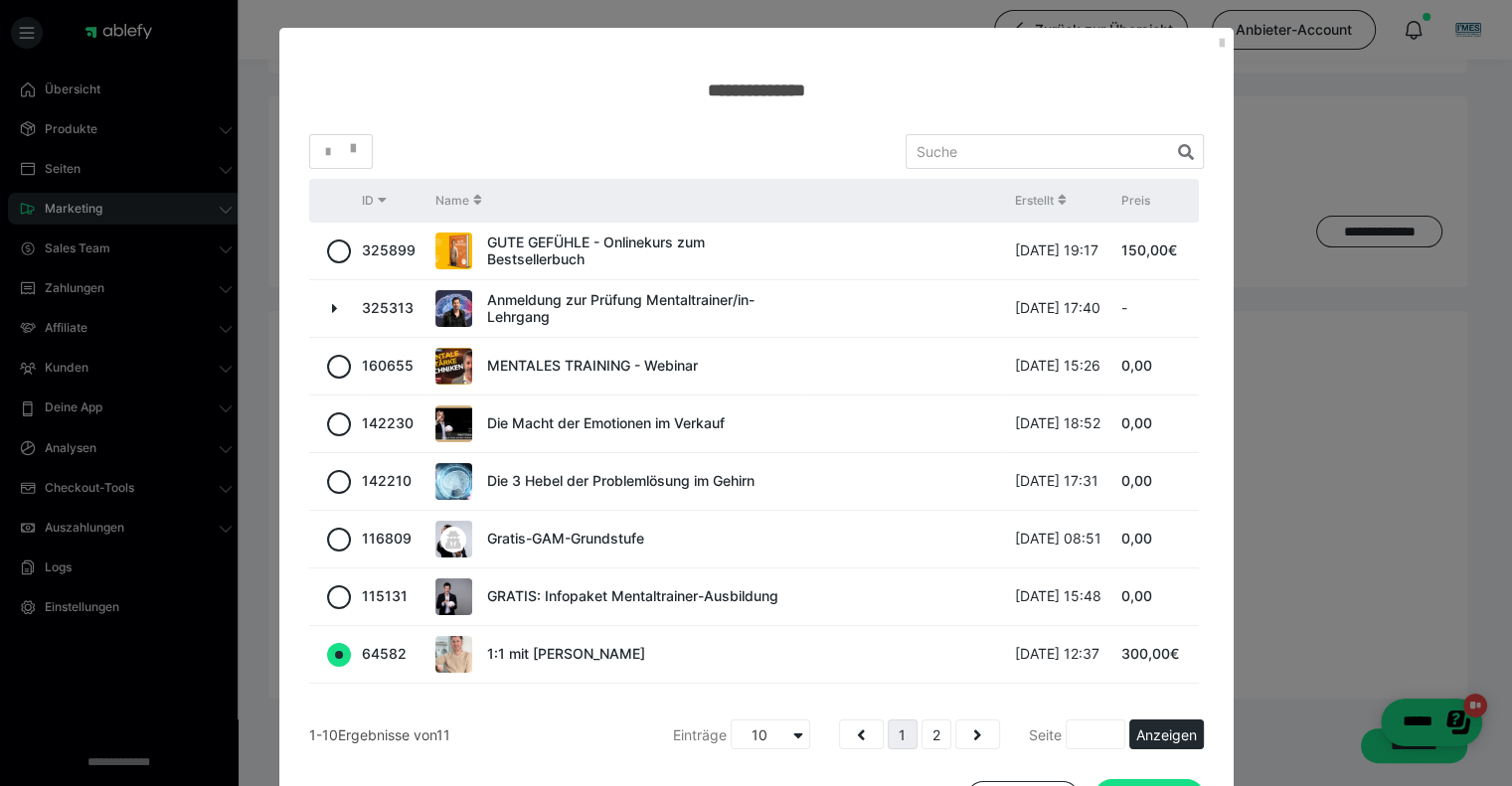 scroll, scrollTop: 107, scrollLeft: 0, axis: vertical 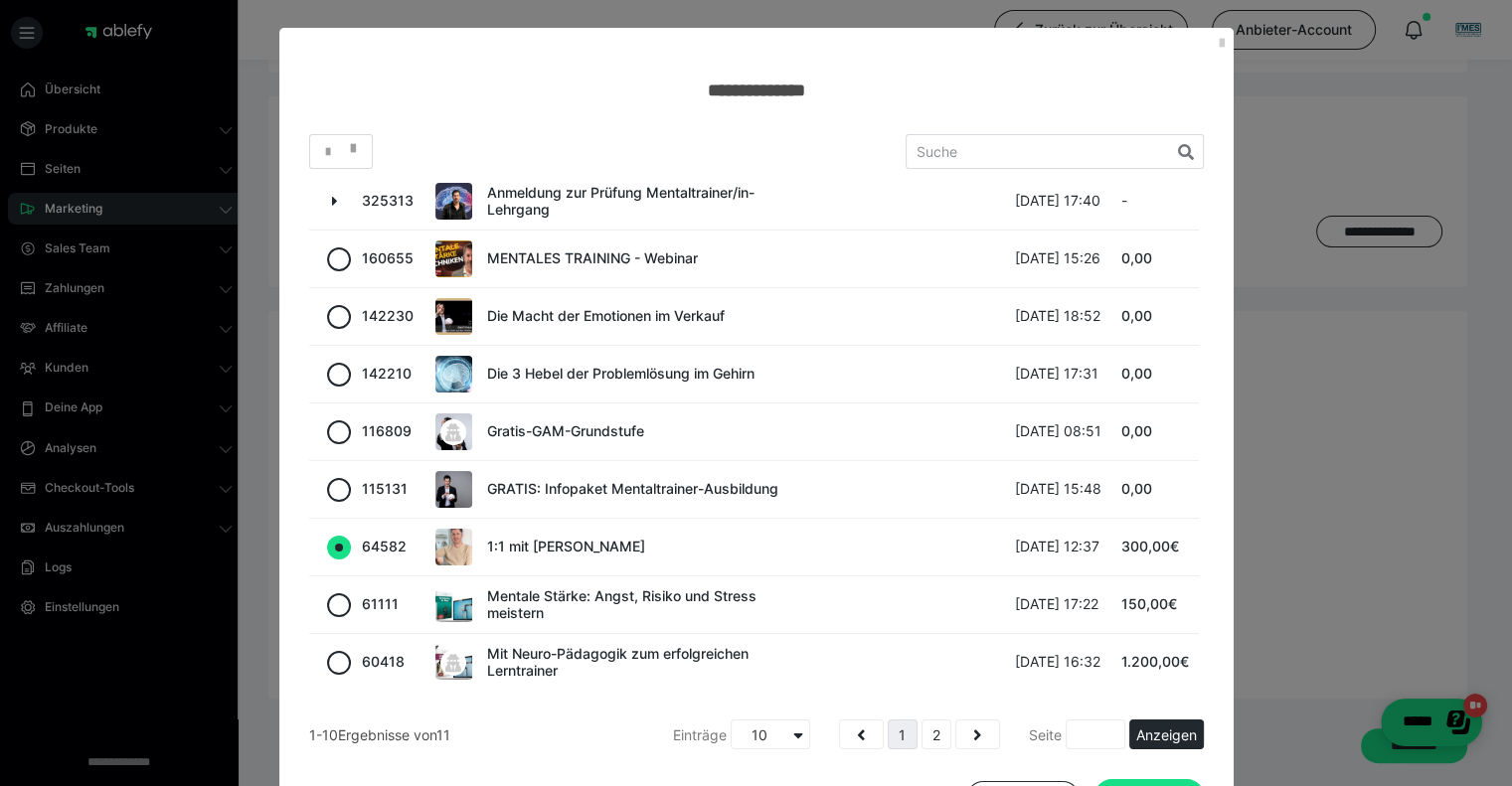 click on "* ID Name Erstellt Preis 325899 GUTE GEFÜHLE - Onlinekurs zum Bestsellerbuch [DATE] 19:17 150,00€ 325313 Anmeldung zur Prüfung Mentaltrainer/in-Lehrgang [DATE] 17:40 - 160655 MENTALES TRAINING - Webinar [DATE] 15:26 0,00 142230 Die Macht der Emotionen im Verkauf [DATE] 18:52 0,00 142210 Die 3 Hebel der Problemlösung im Gehirn [DATE] 17:31 0,00 116809 Gratis-GAM-Grundstufe [DATE] 08:51 0,00 115131 GRATIS: Infopaket Mentaltrainer-Ausbildung [DATE] 15:48 0,00 64582 1:1 mit [PERSON_NAME] [DATE] 12:37 300,00€ 61111 Mentale Stärke: Angst, Risiko und Stress meistern [DATE] 17:22 150,00€ 60418 Mit Neuro-Pädagogik zum erfolgreichen Lerntrainer [DATE] 16:32 1.200,00€ 1-10  Ergebnisse von  11 Einträge 10 1 2 Seite Anzeigen ********* Auswählen" at bounding box center (756, 475) 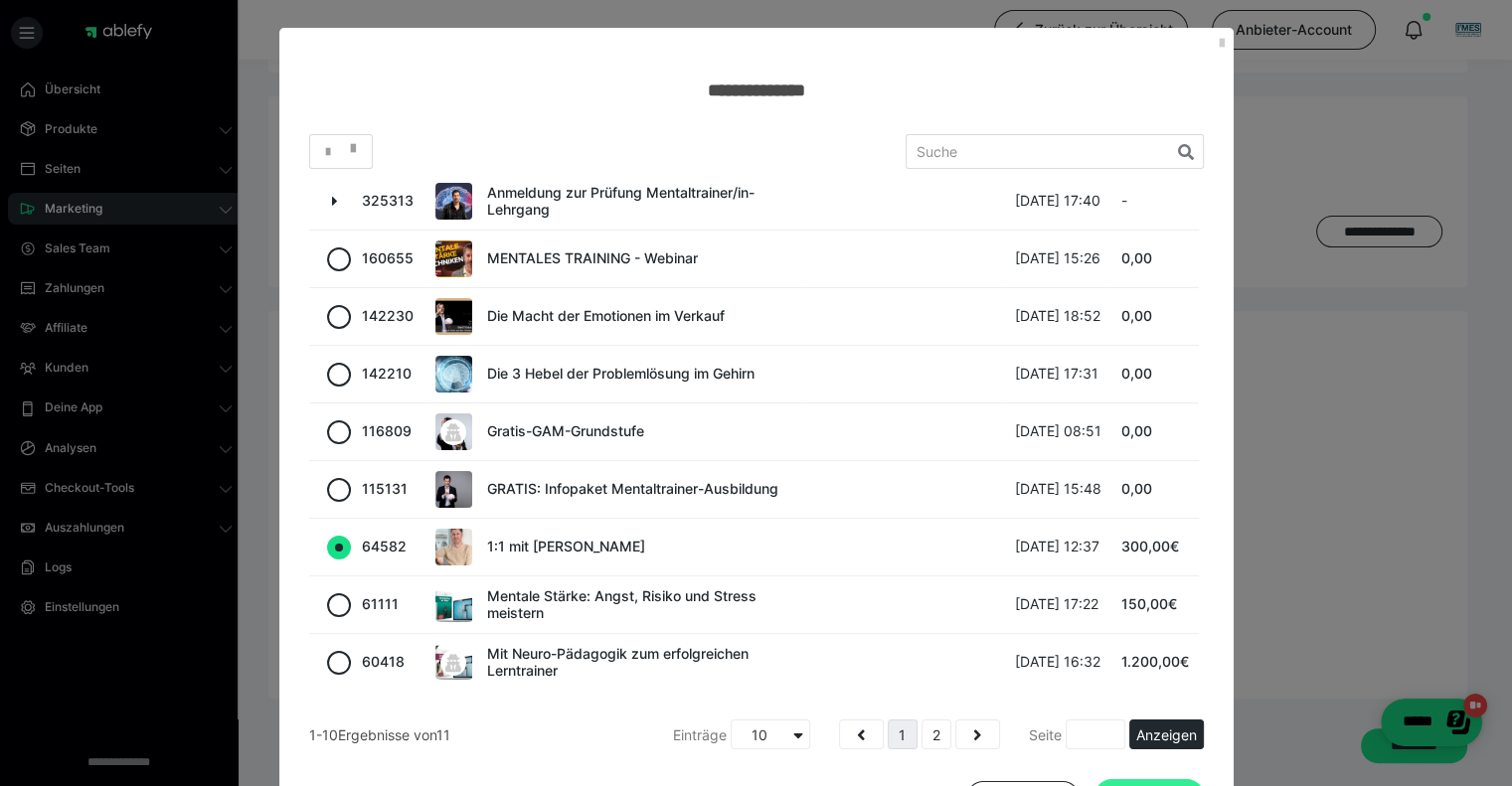 click on "Auswählen" at bounding box center [1149, 797] 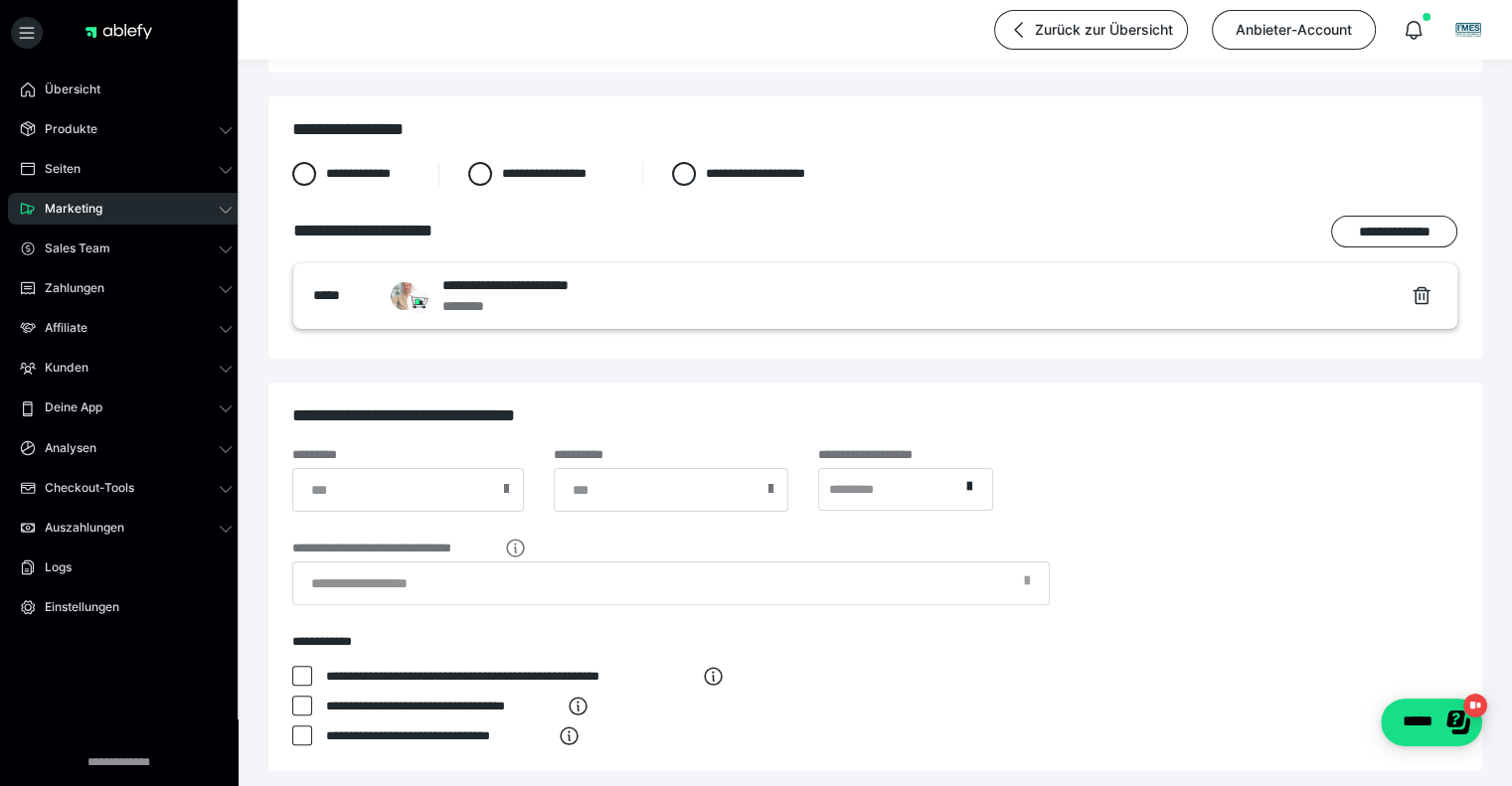 scroll, scrollTop: 0, scrollLeft: 0, axis: both 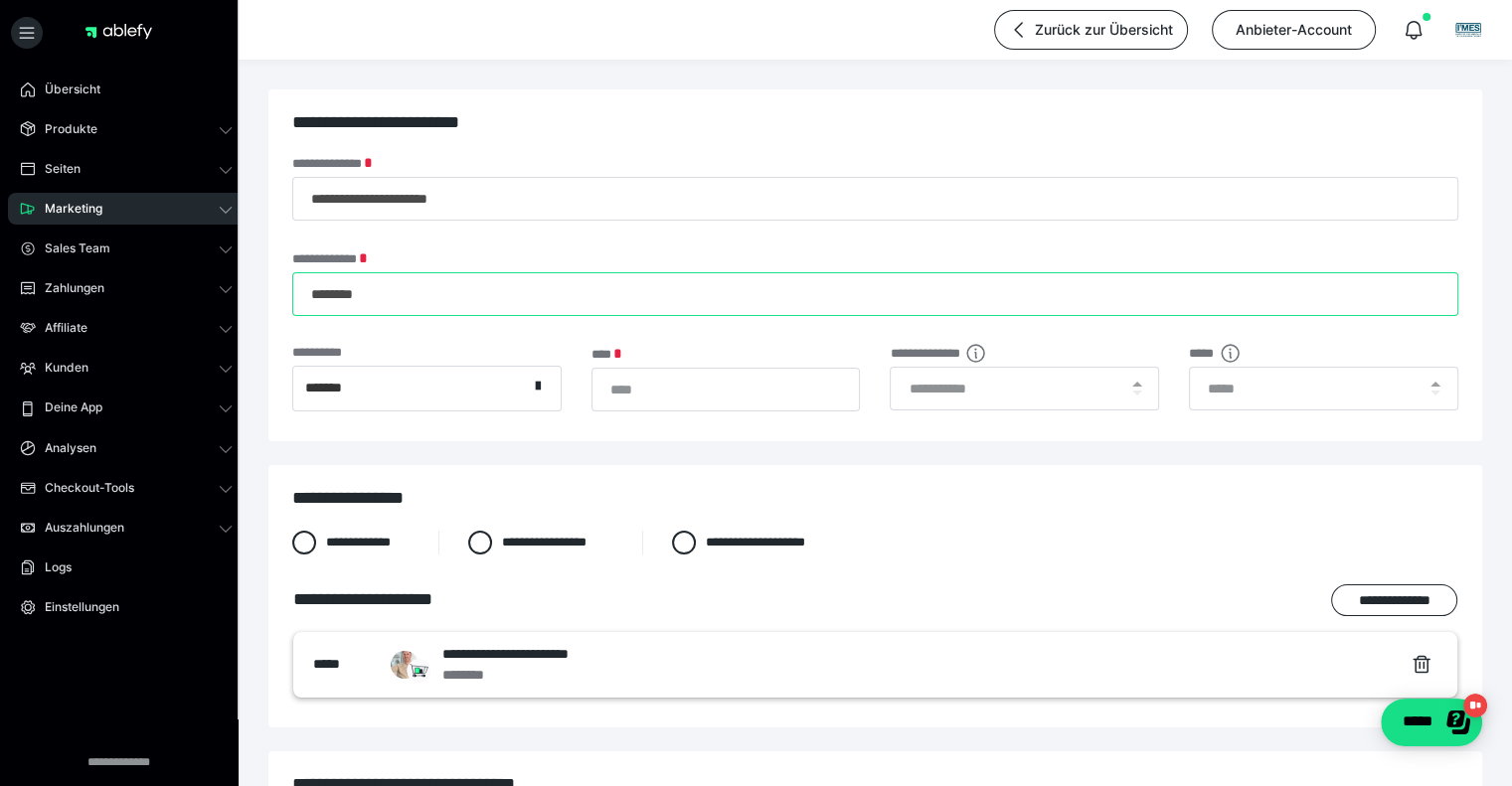 click on "********" at bounding box center [875, 294] 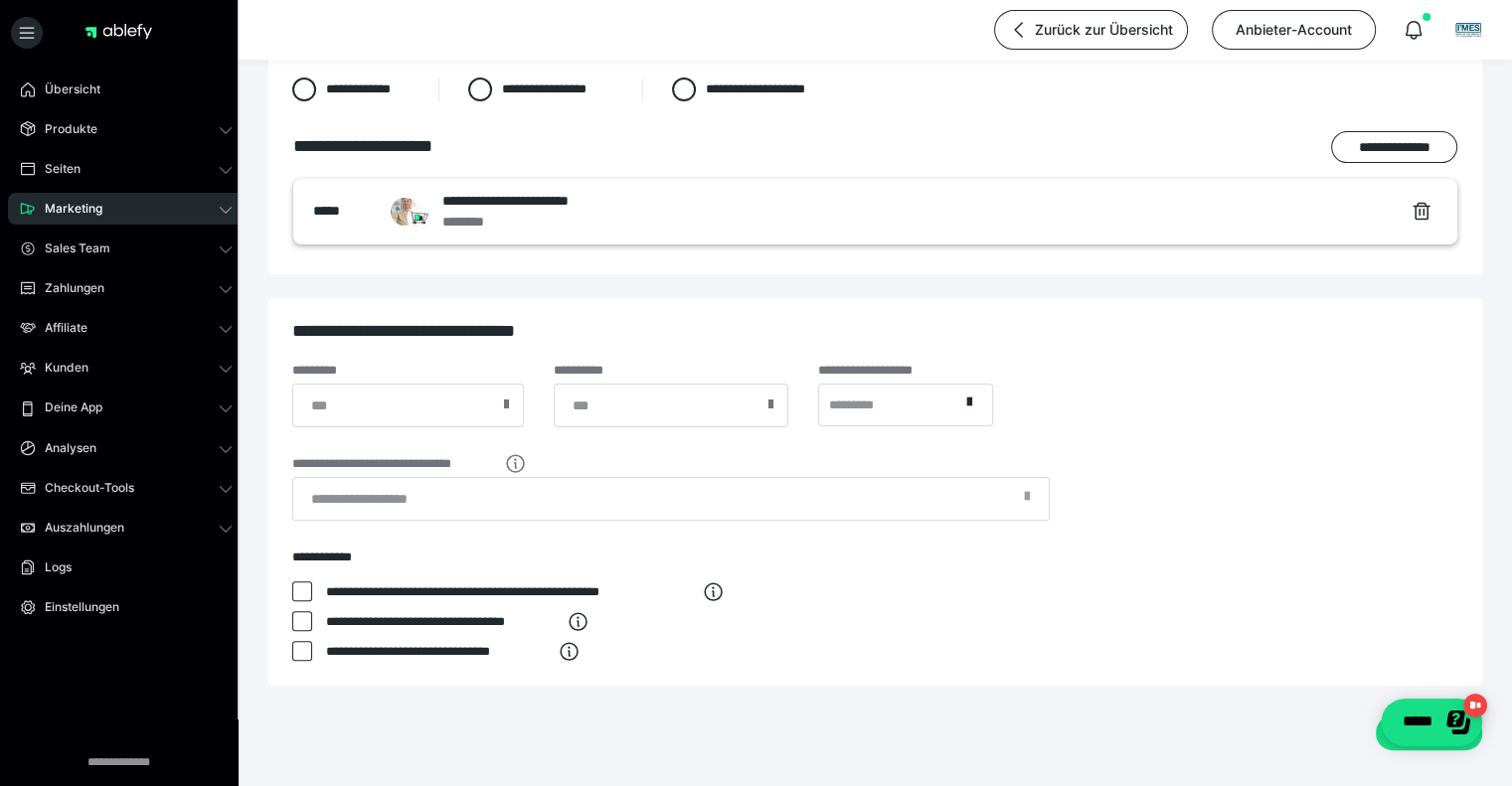 scroll, scrollTop: 516, scrollLeft: 0, axis: vertical 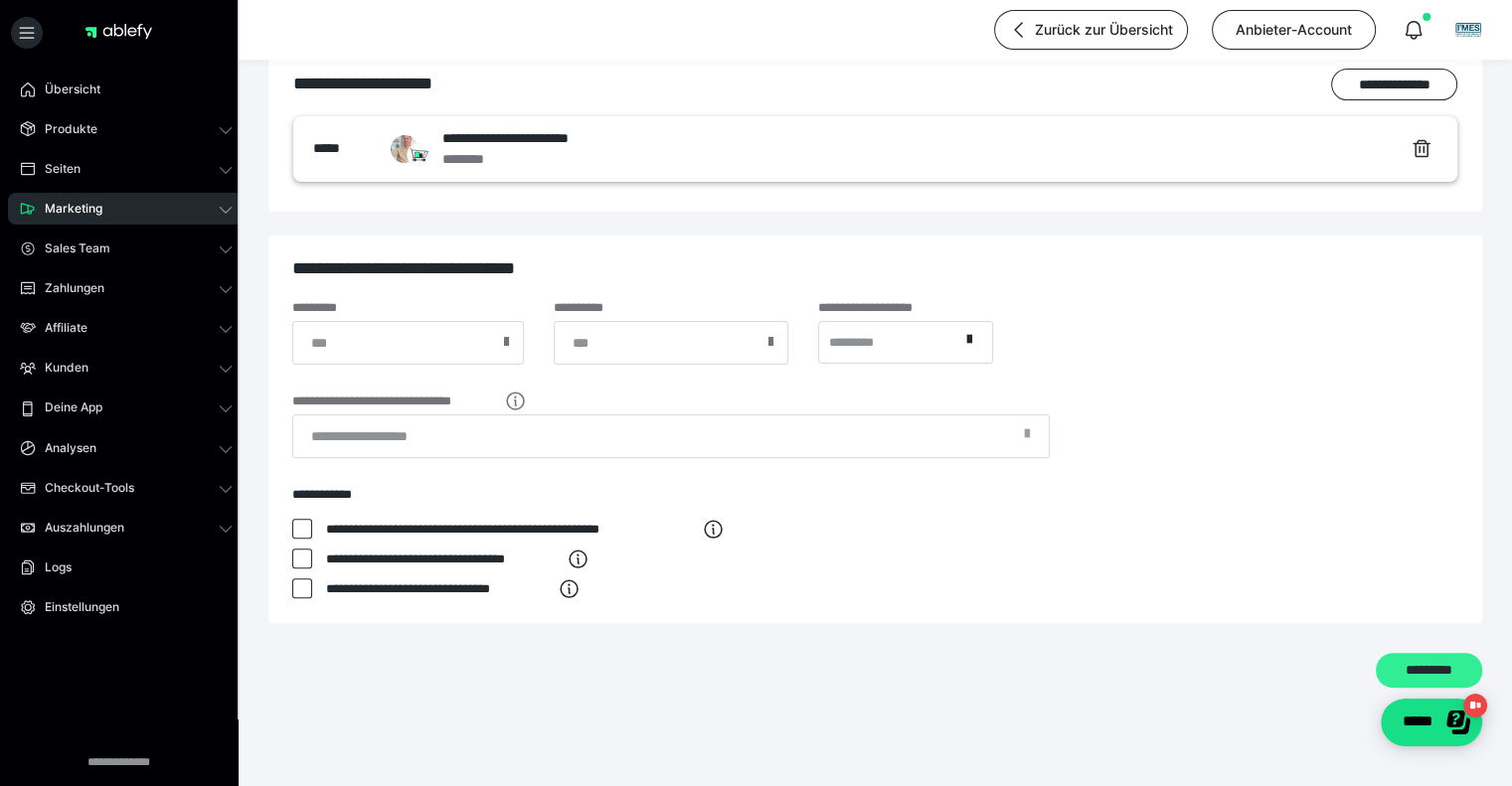 type on "**********" 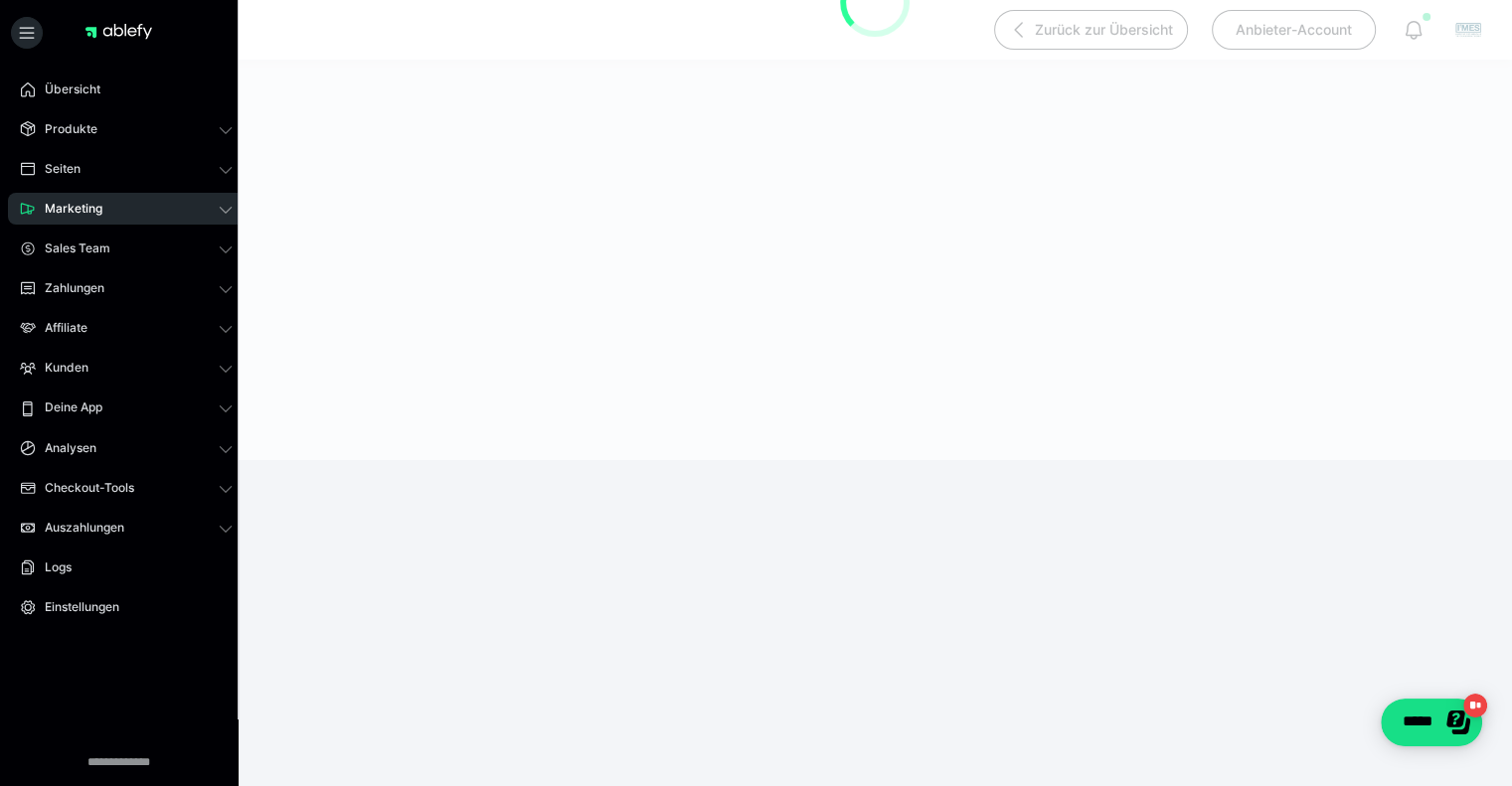 scroll, scrollTop: 189, scrollLeft: 0, axis: vertical 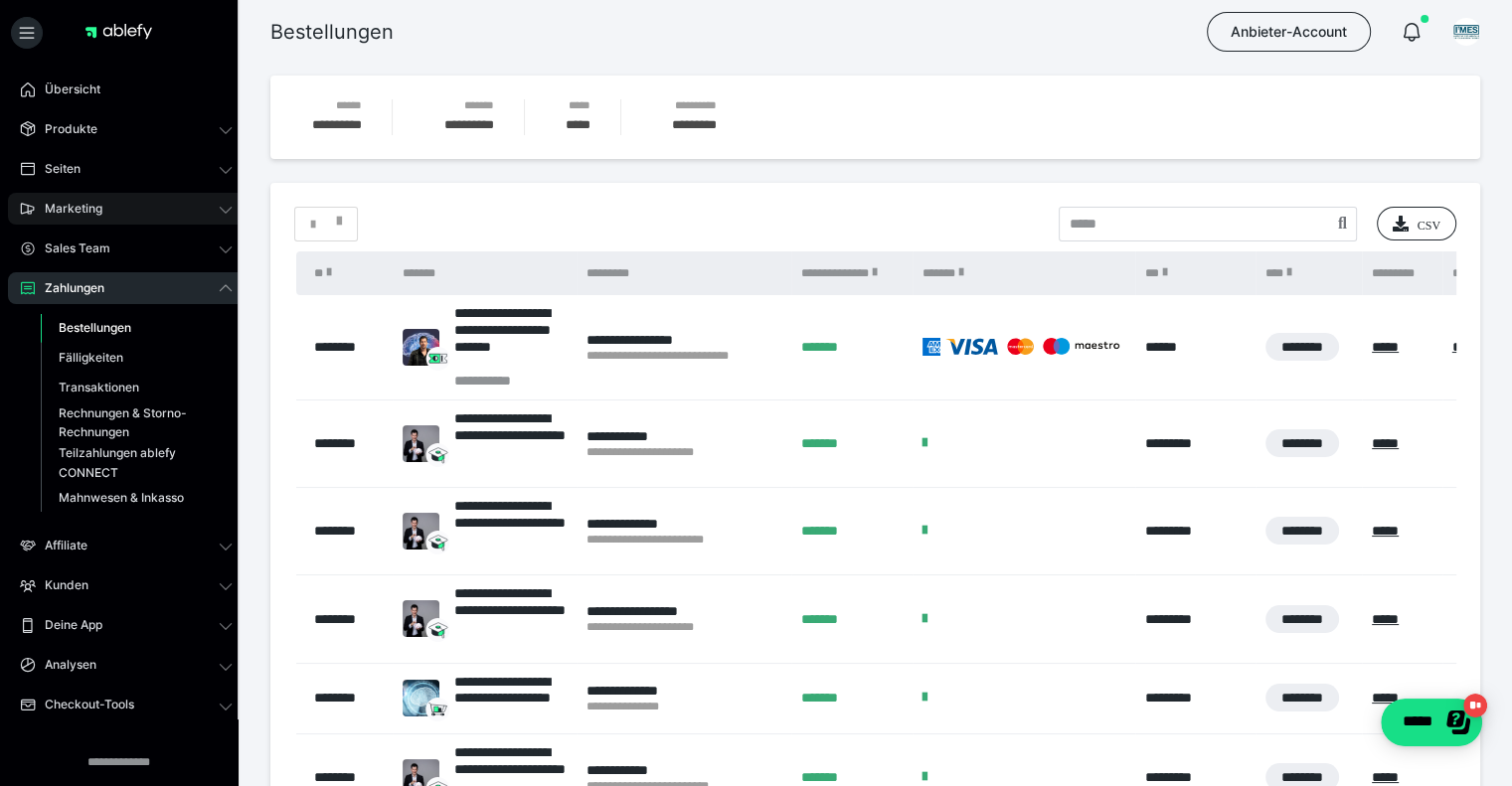 click on "Marketing" at bounding box center [67, 209] 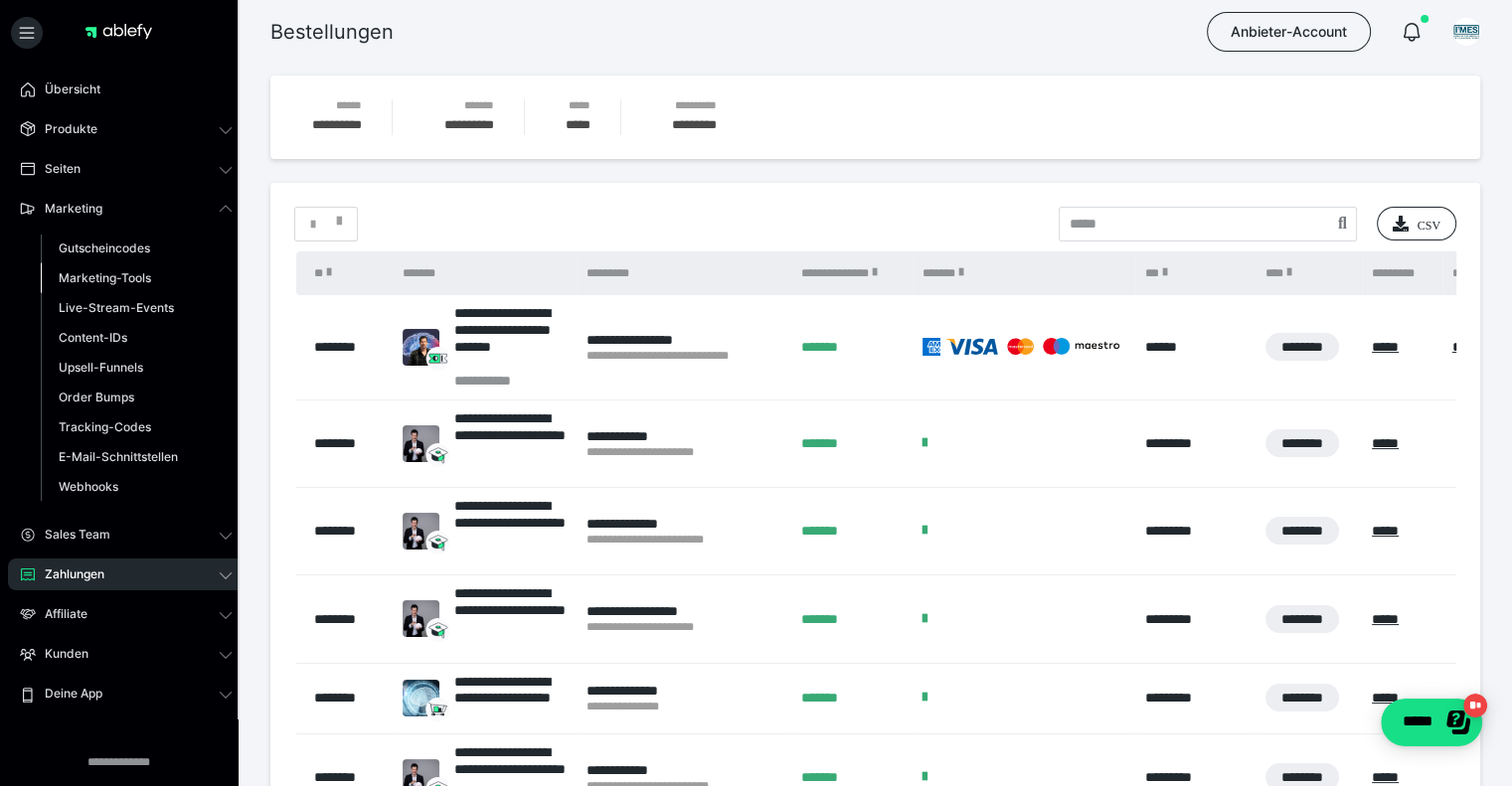 click on "Marketing-Tools" at bounding box center (136, 278) 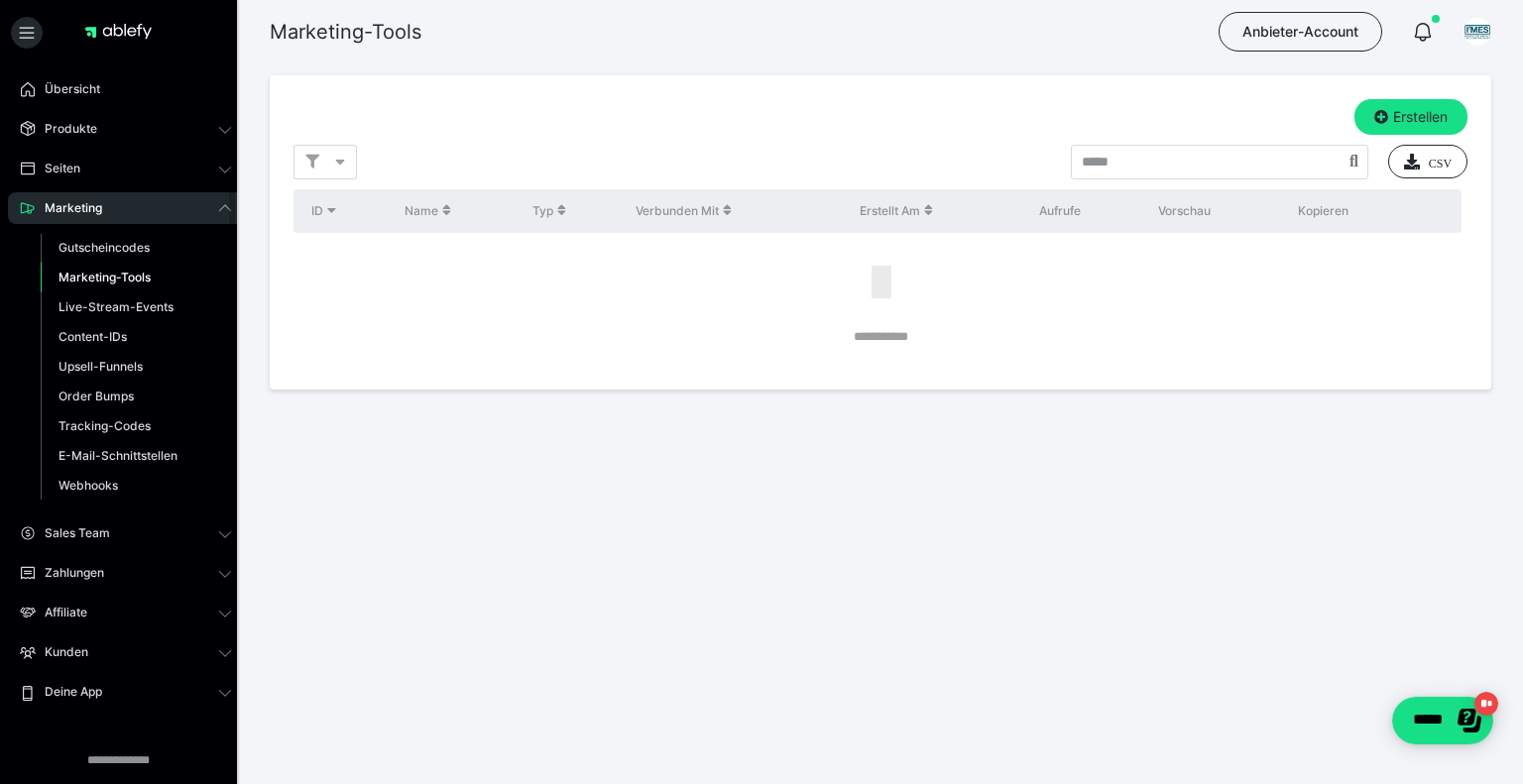click on "Marketing-Tools" at bounding box center [104, 277] 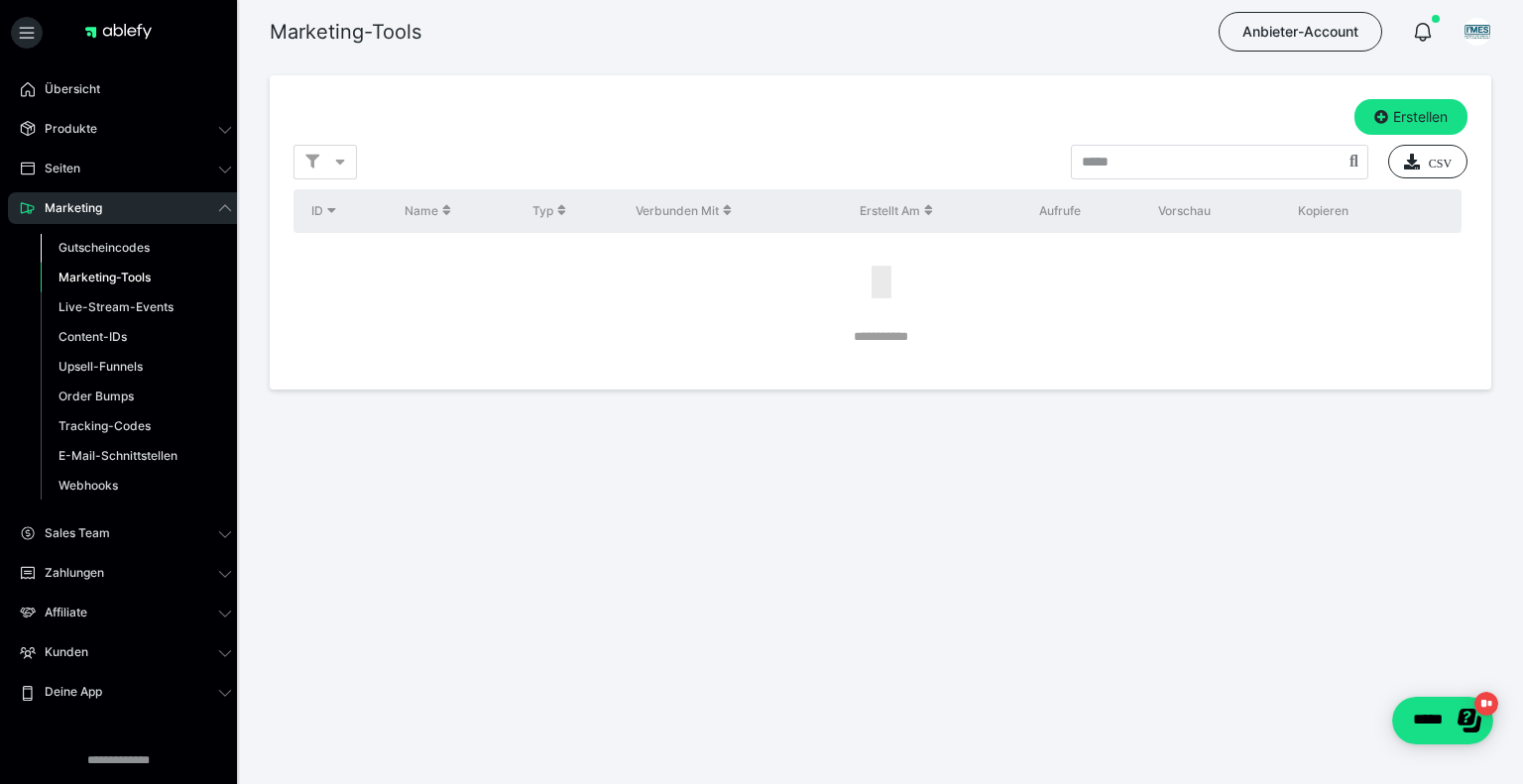 click on "Gutscheincodes" at bounding box center (104, 247) 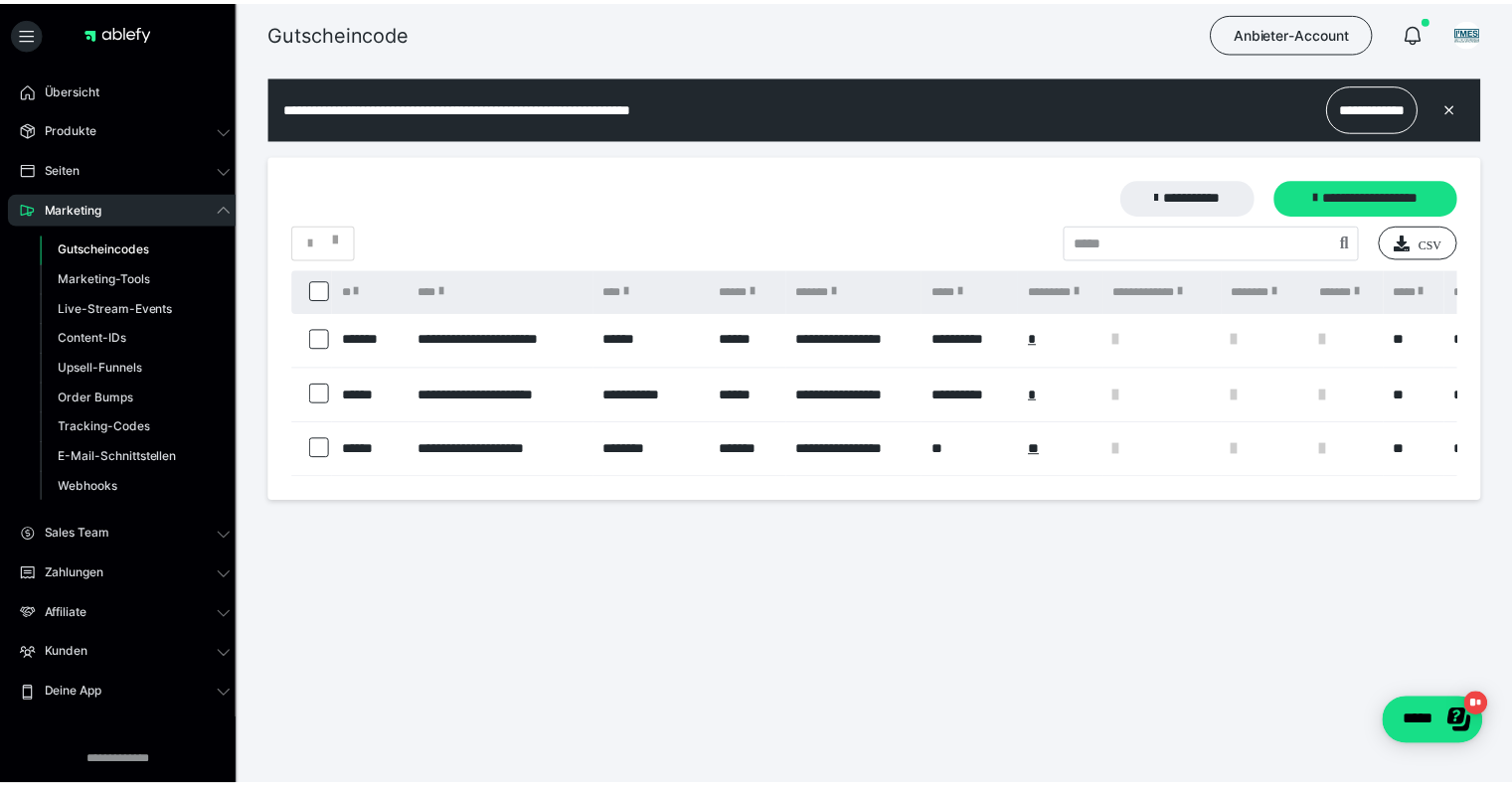 scroll, scrollTop: 0, scrollLeft: 0, axis: both 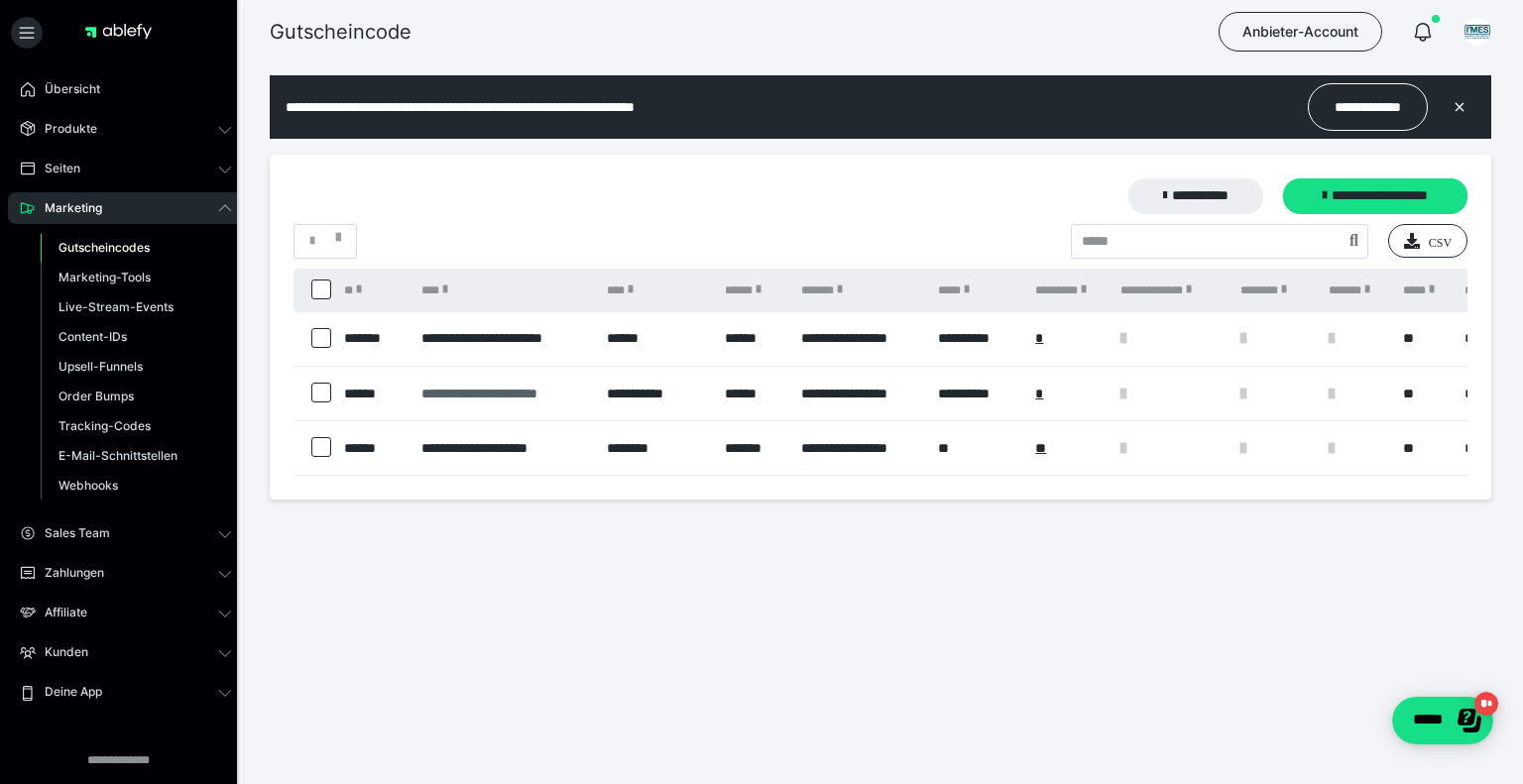 click on "**********" at bounding box center [504, 393] 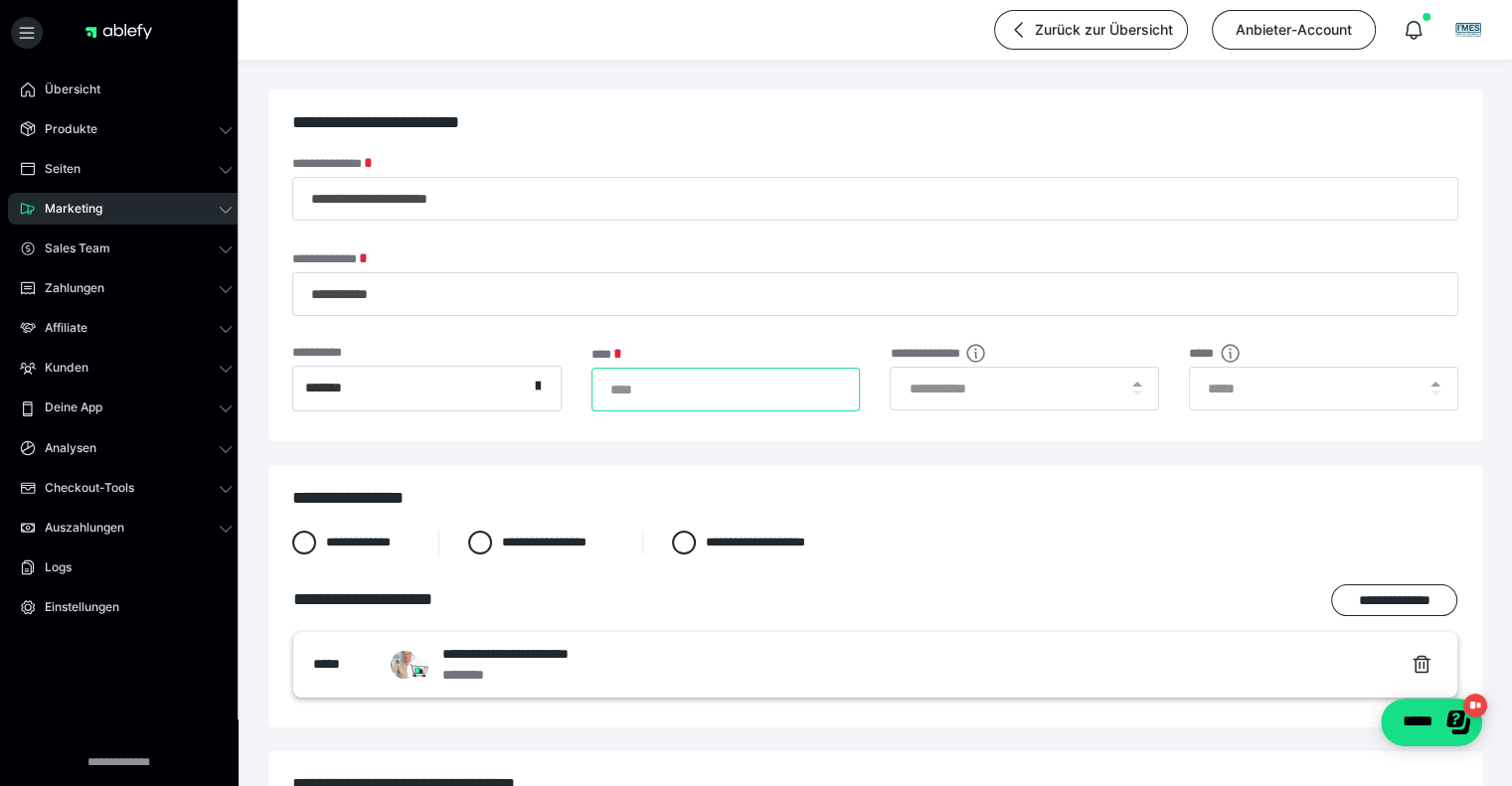 click on "*****" at bounding box center [726, 390] 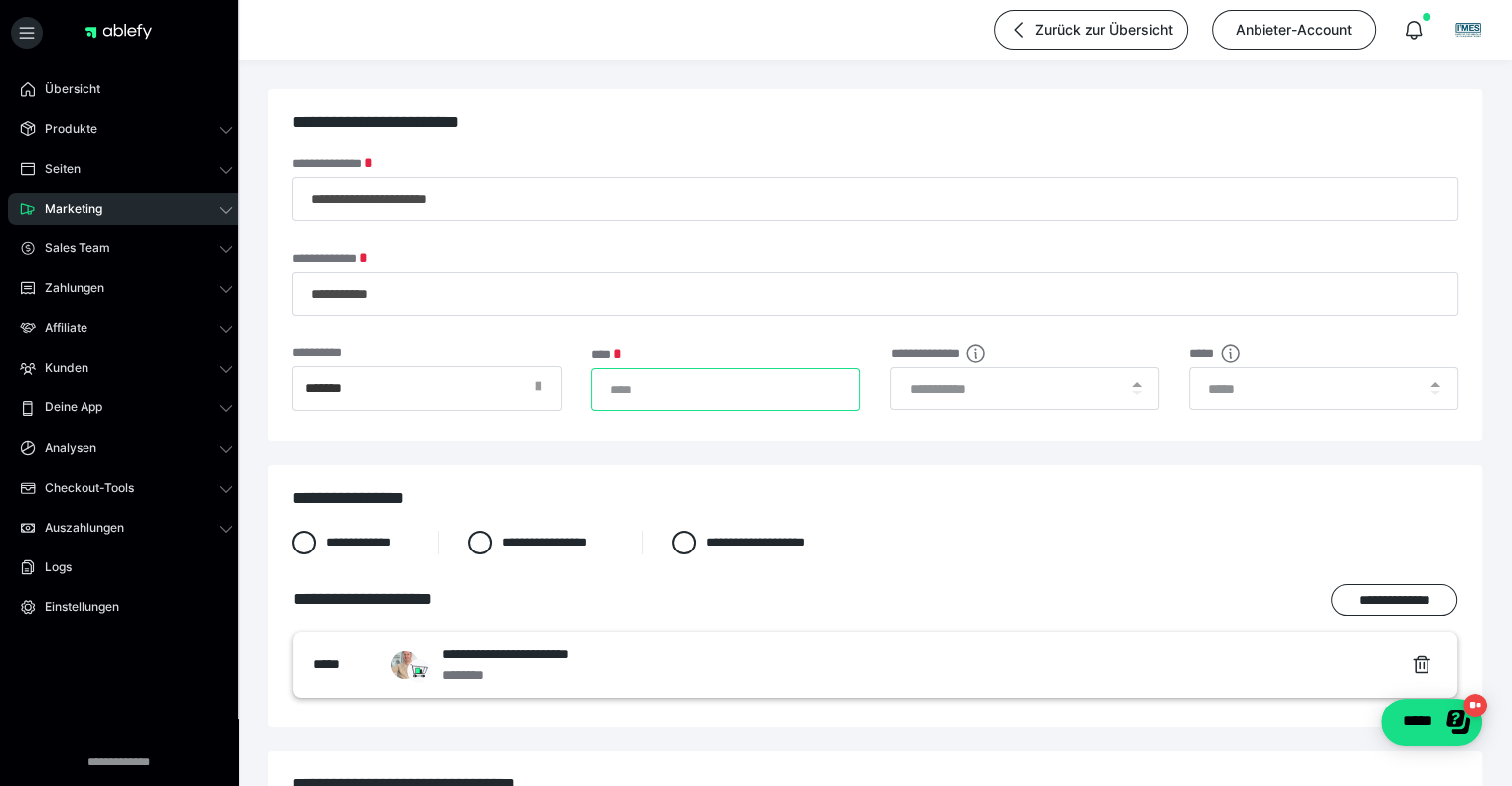 drag, startPoint x: 829, startPoint y: 386, endPoint x: 560, endPoint y: 381, distance: 269.0465 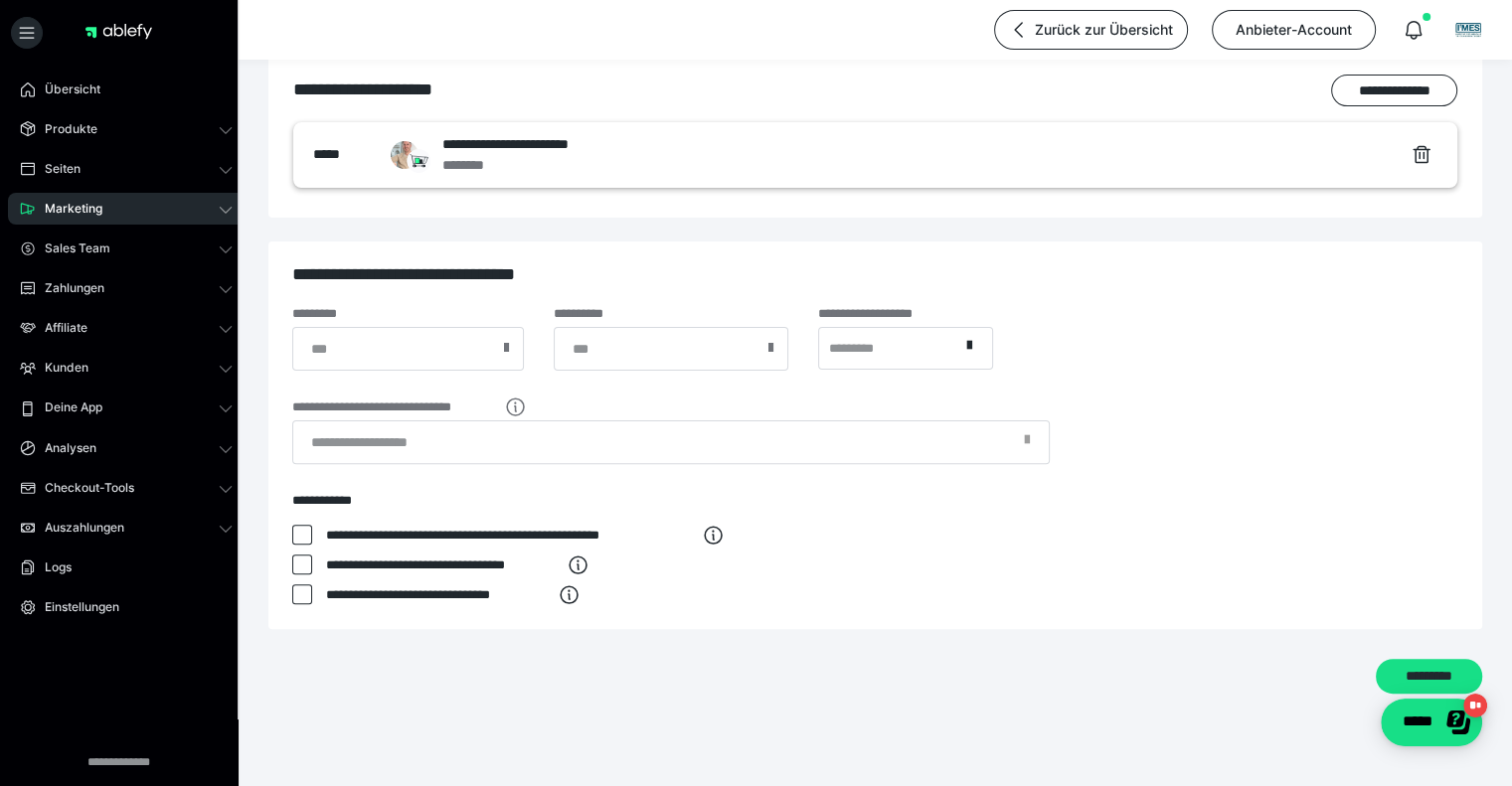 scroll, scrollTop: 516, scrollLeft: 0, axis: vertical 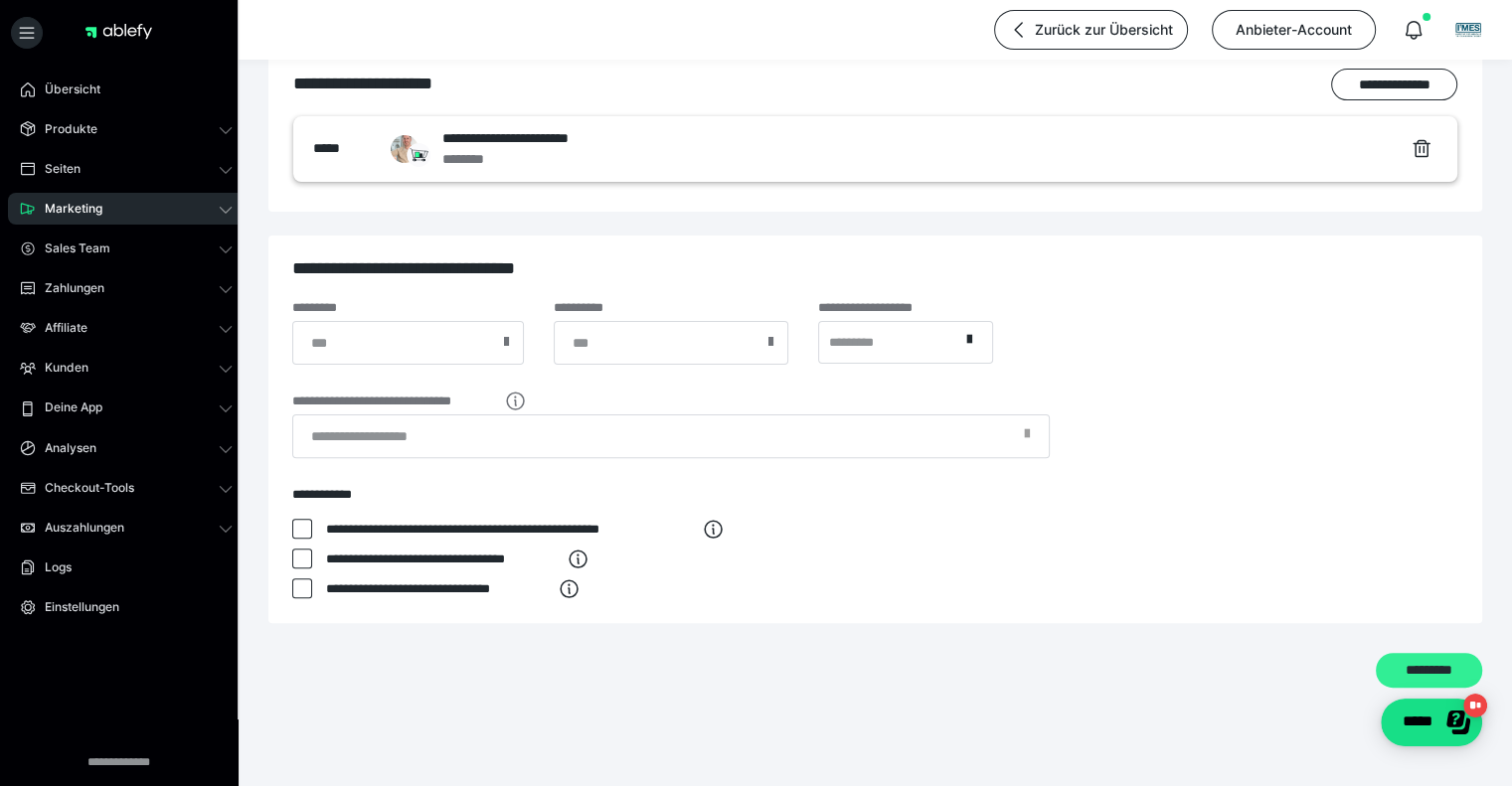 type on "***" 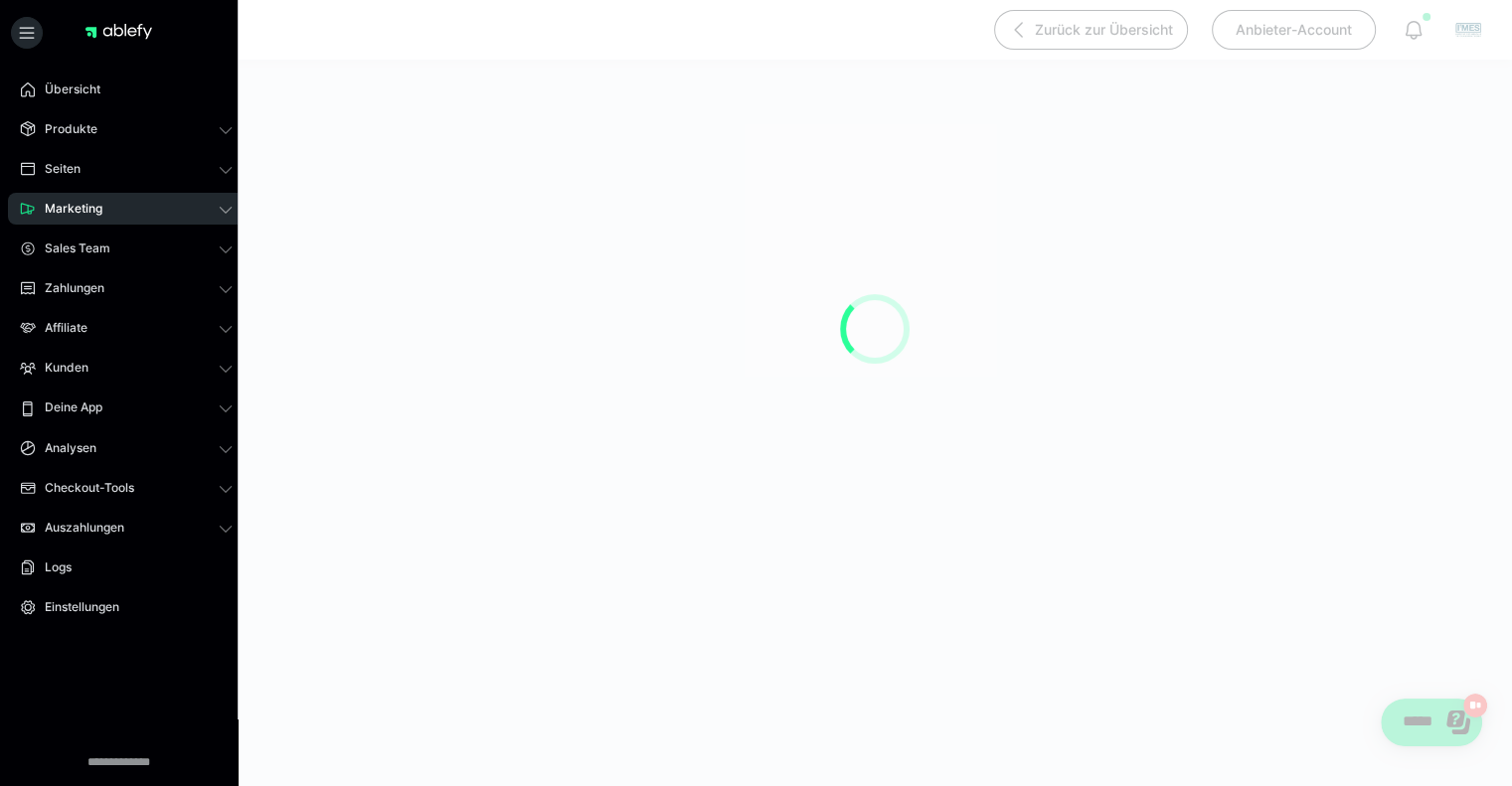 scroll, scrollTop: 189, scrollLeft: 0, axis: vertical 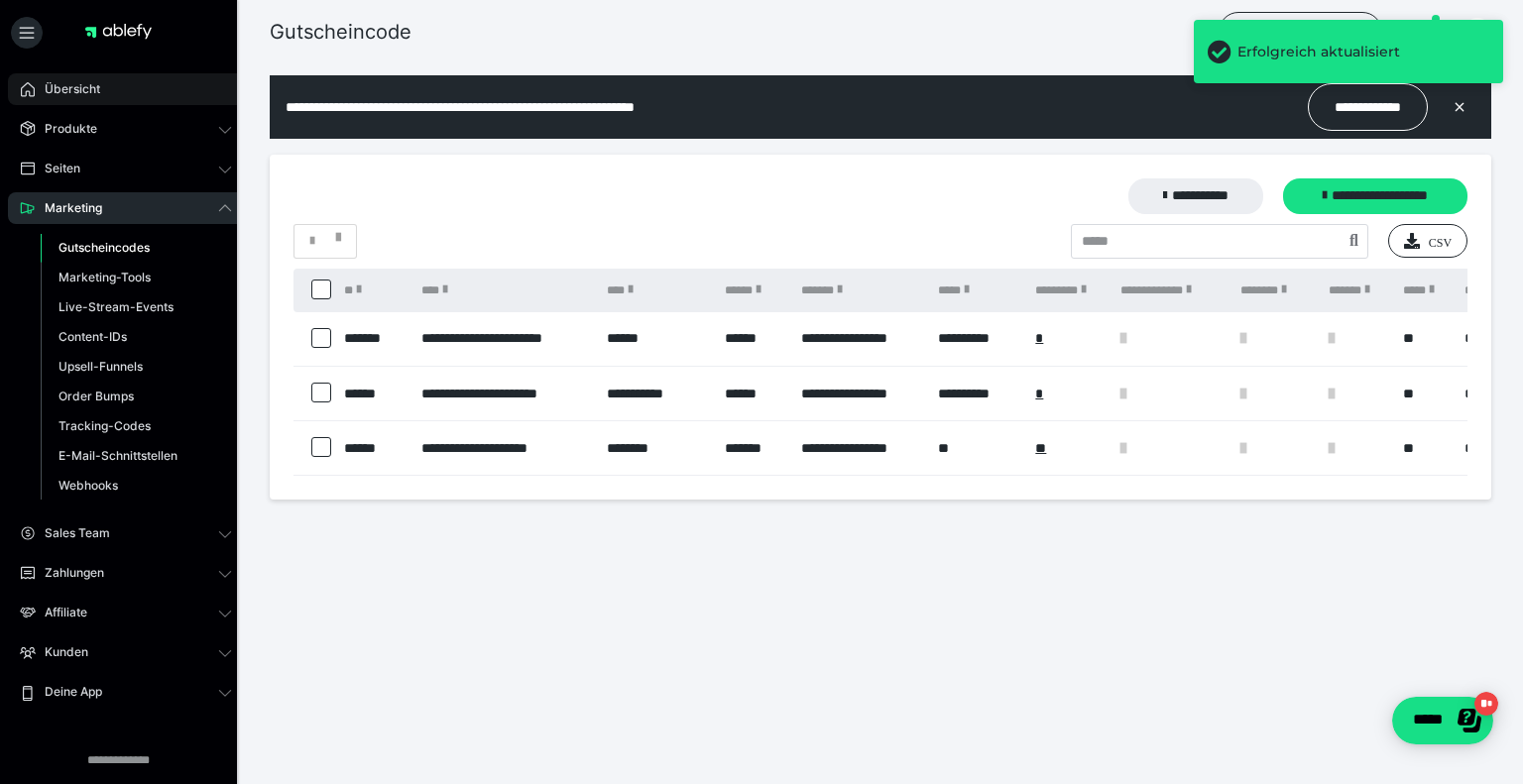 click on "Übersicht" at bounding box center [65, 89] 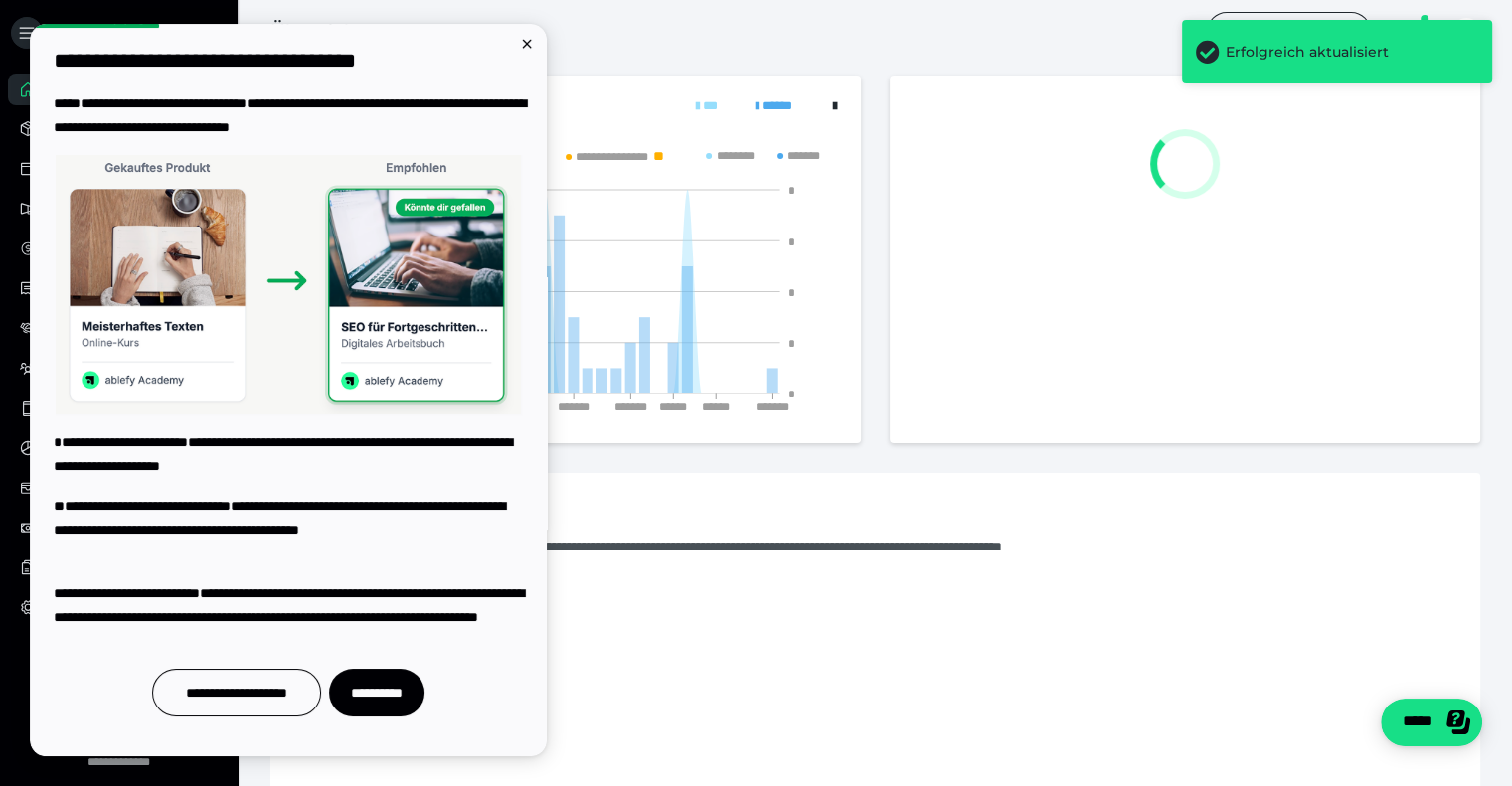 scroll, scrollTop: 0, scrollLeft: 0, axis: both 